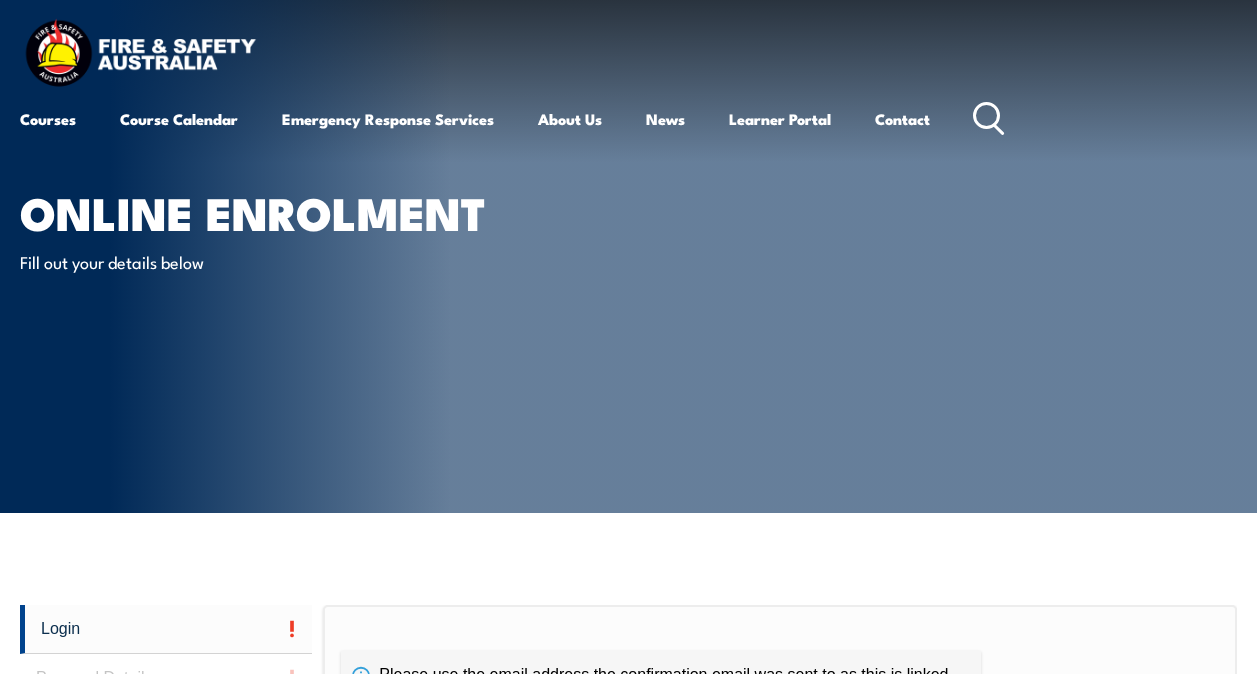 scroll, scrollTop: 0, scrollLeft: 0, axis: both 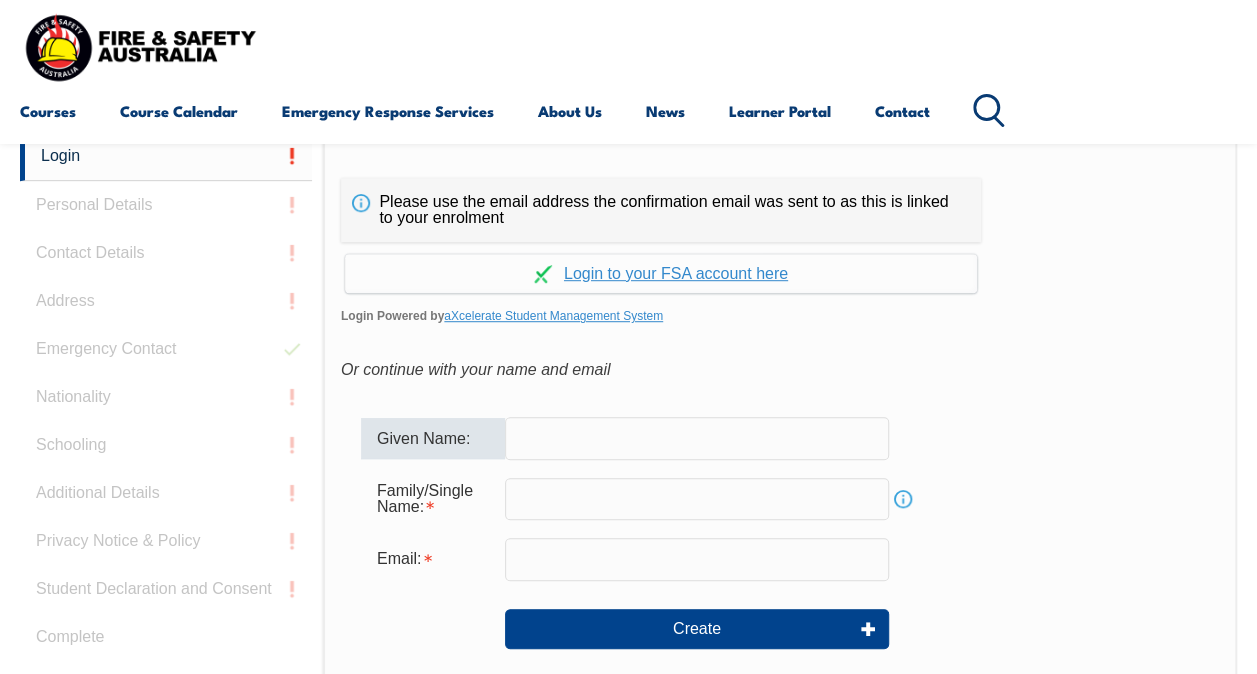 click at bounding box center [697, 438] 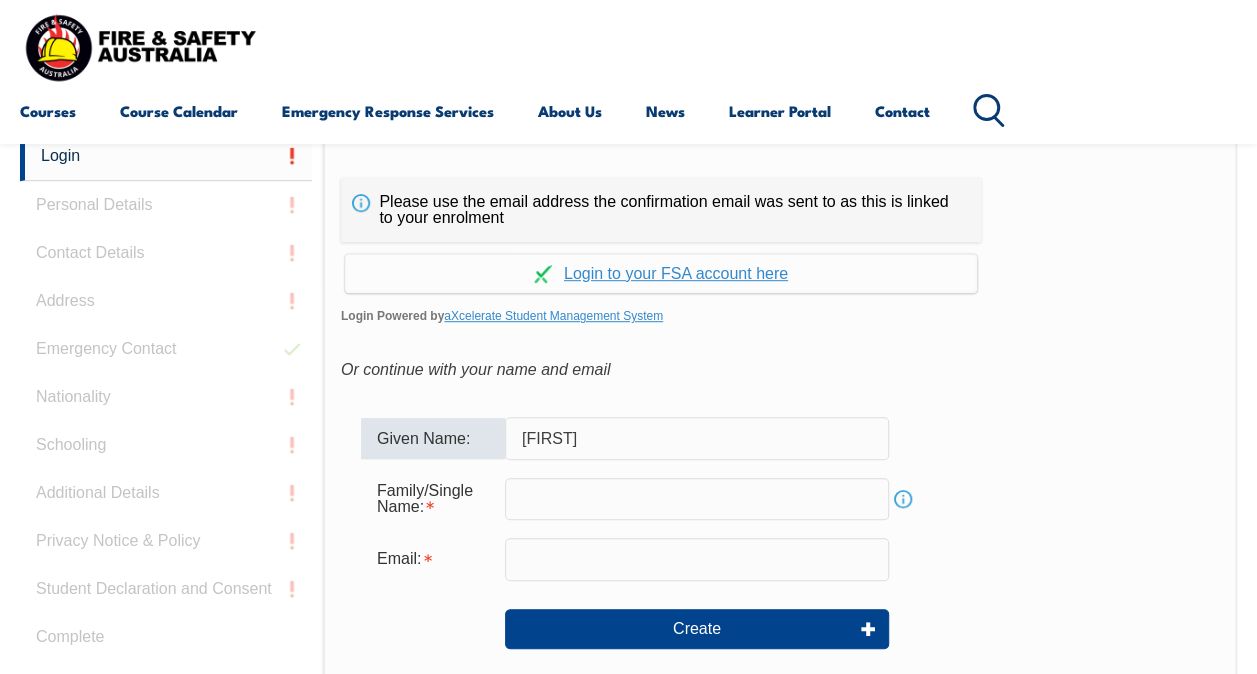 type on "[FIRST]" 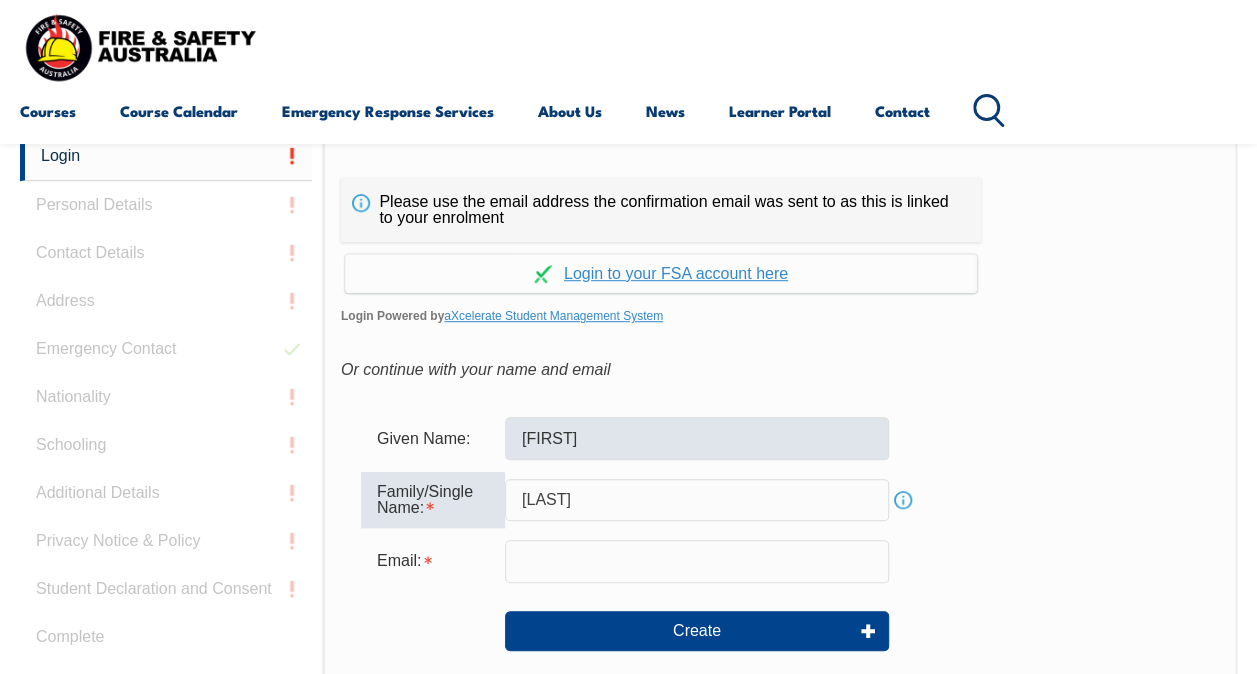 type on "Cooper" 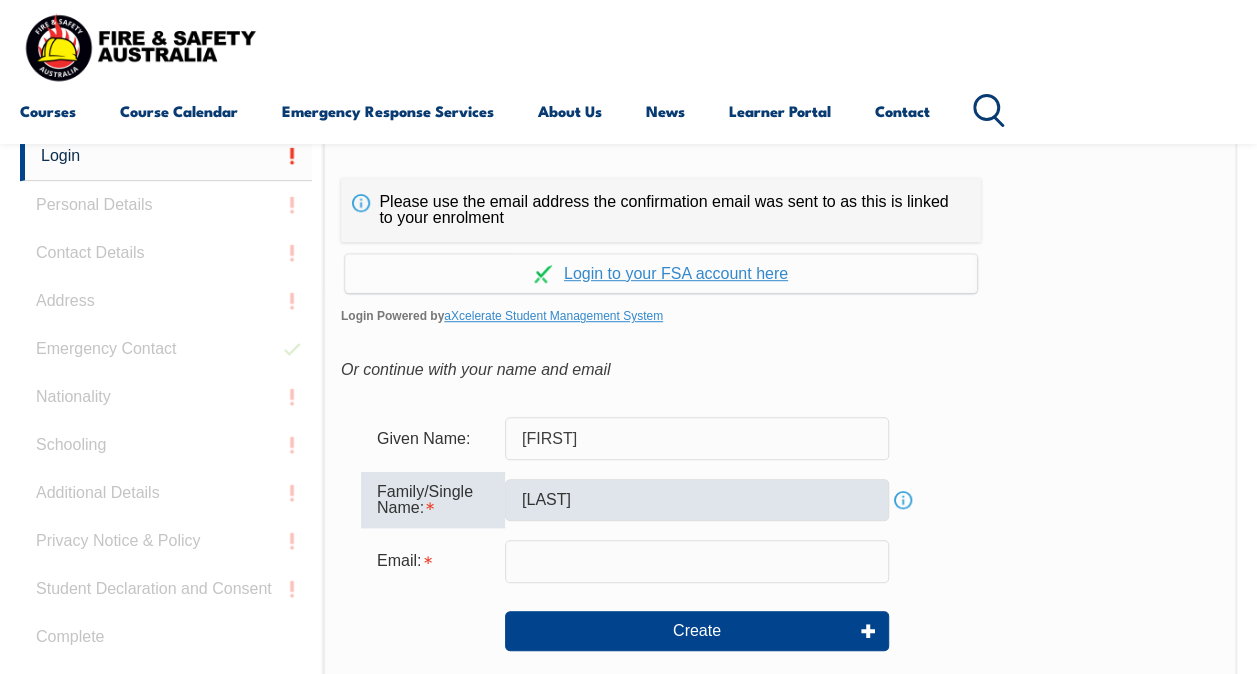 type on "shani.cooper@hotmail.com" 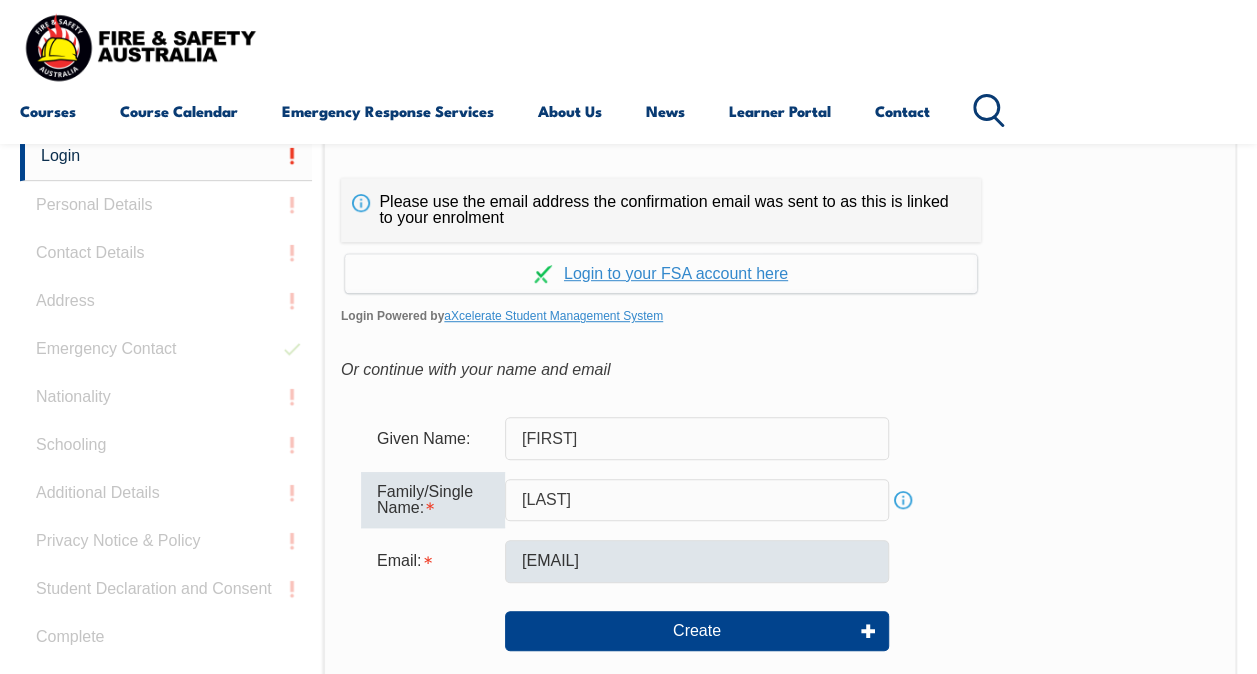 type on "Cooper" 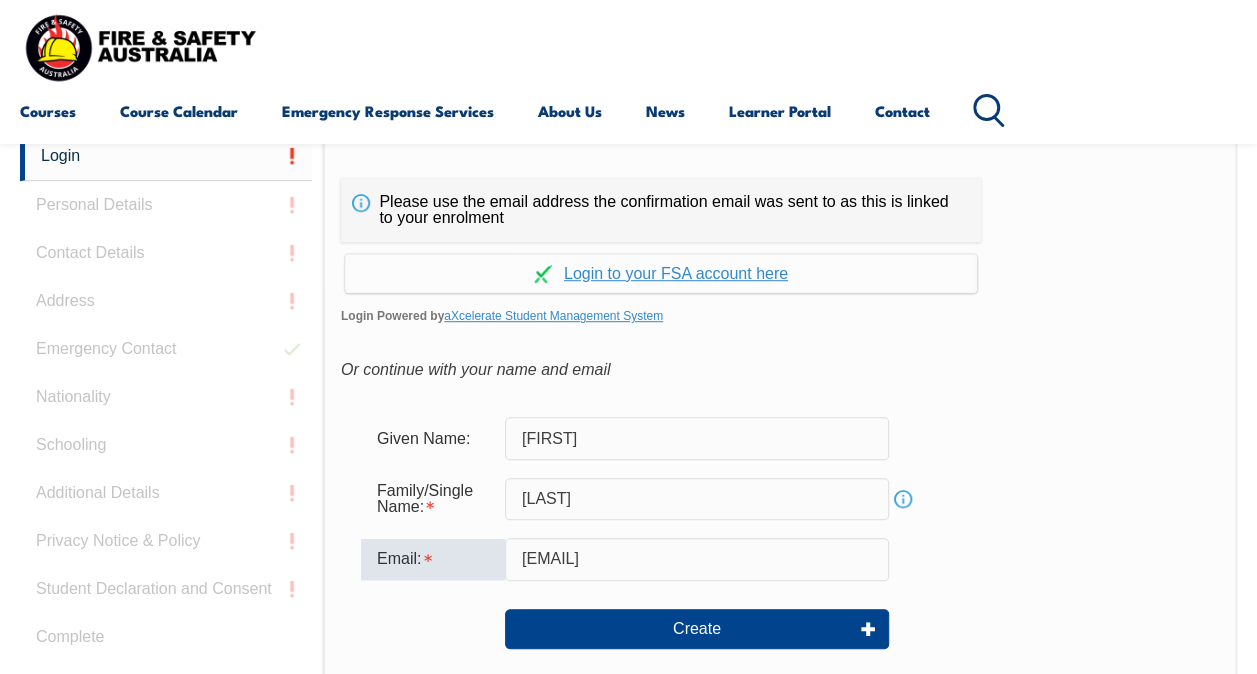 drag, startPoint x: 749, startPoint y: 566, endPoint x: 616, endPoint y: 565, distance: 133.00375 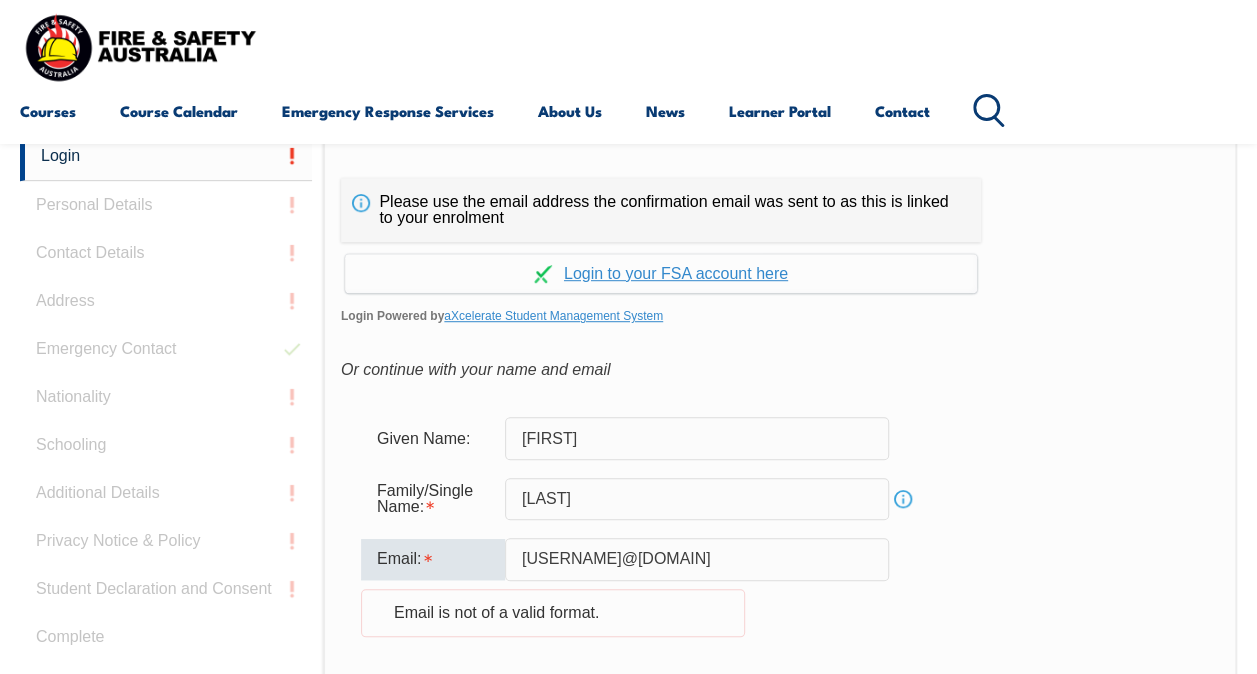 type on "[USERNAME]@[DOMAIN]" 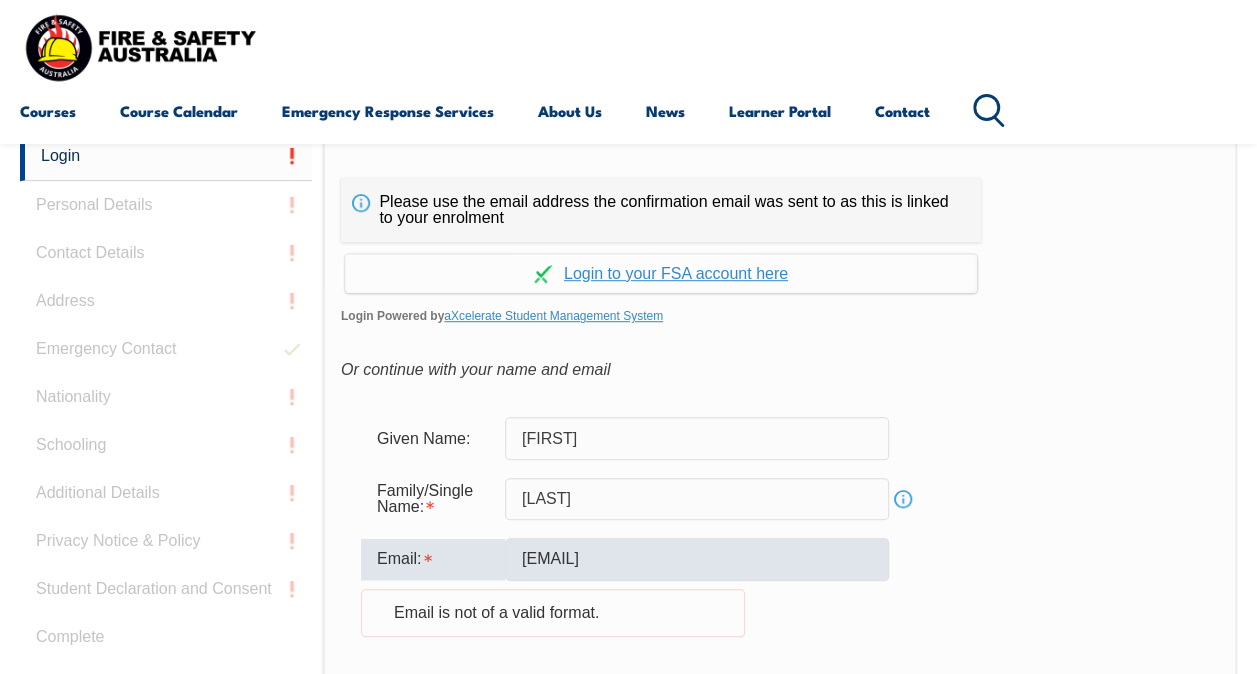 type 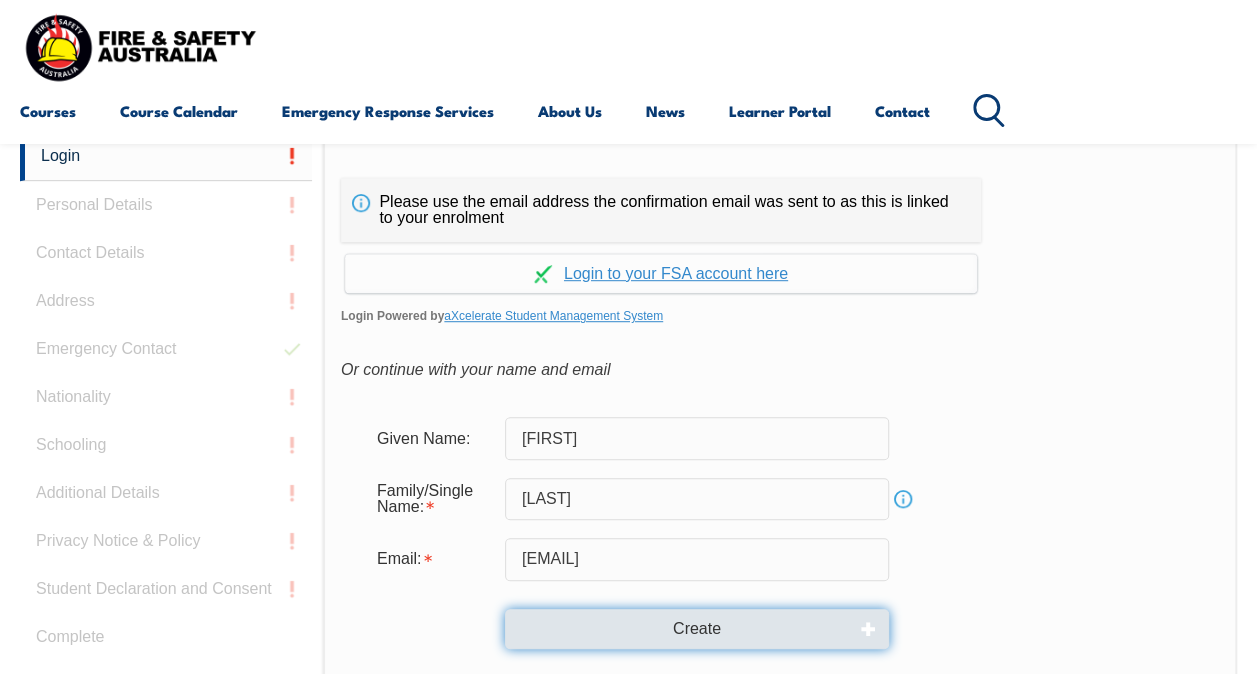 click on "Create" at bounding box center (697, 629) 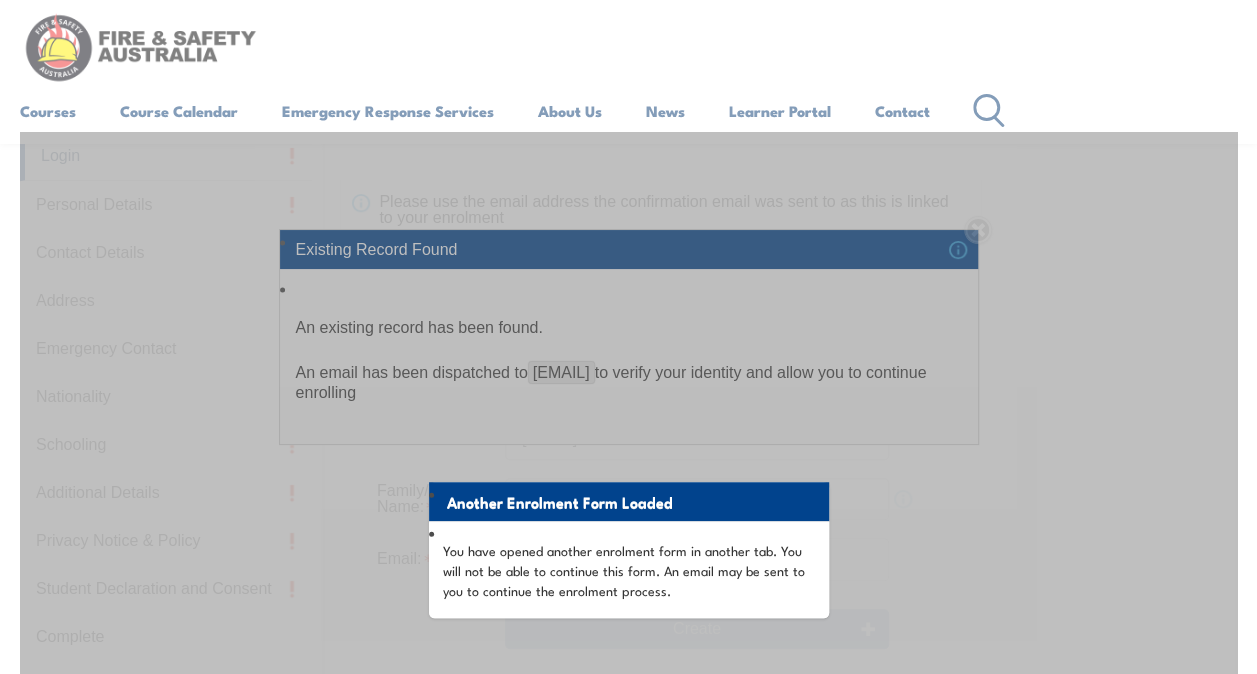 click on "Another Enrolment Form Loaded You have opened another enrolment form in another tab. You will not be able to continue this form. An email may be sent to you to continue the enrolment process." at bounding box center (628, 631) 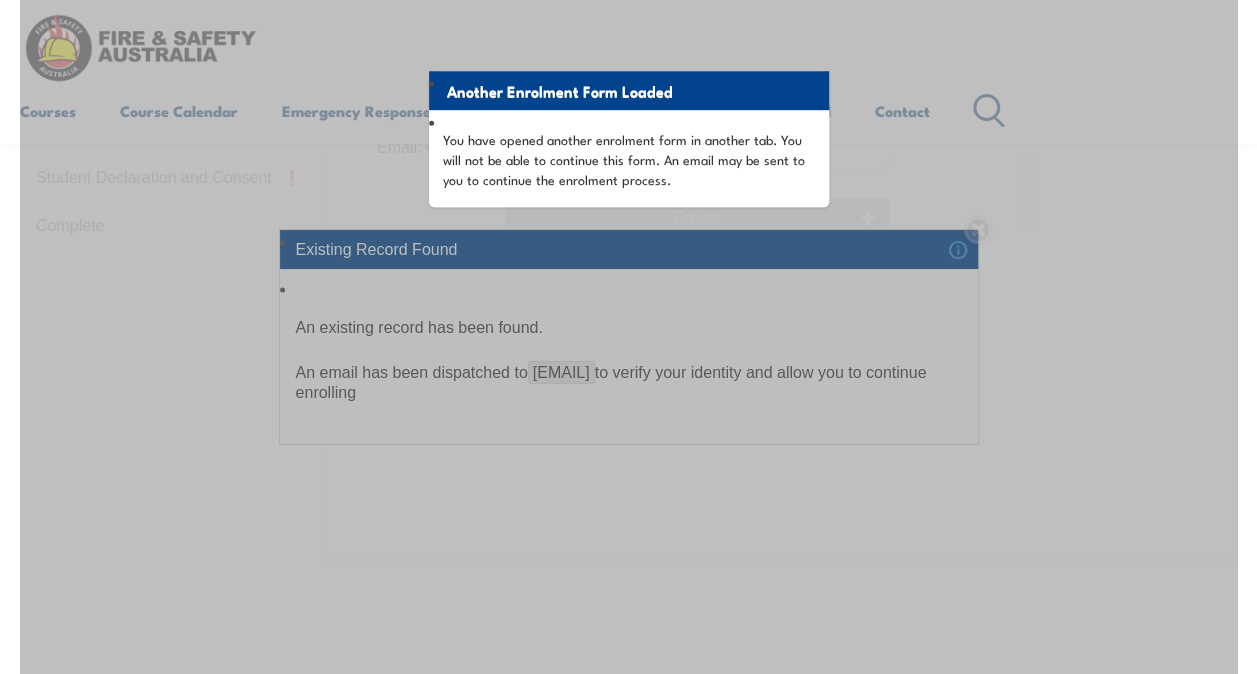 scroll, scrollTop: 0, scrollLeft: 0, axis: both 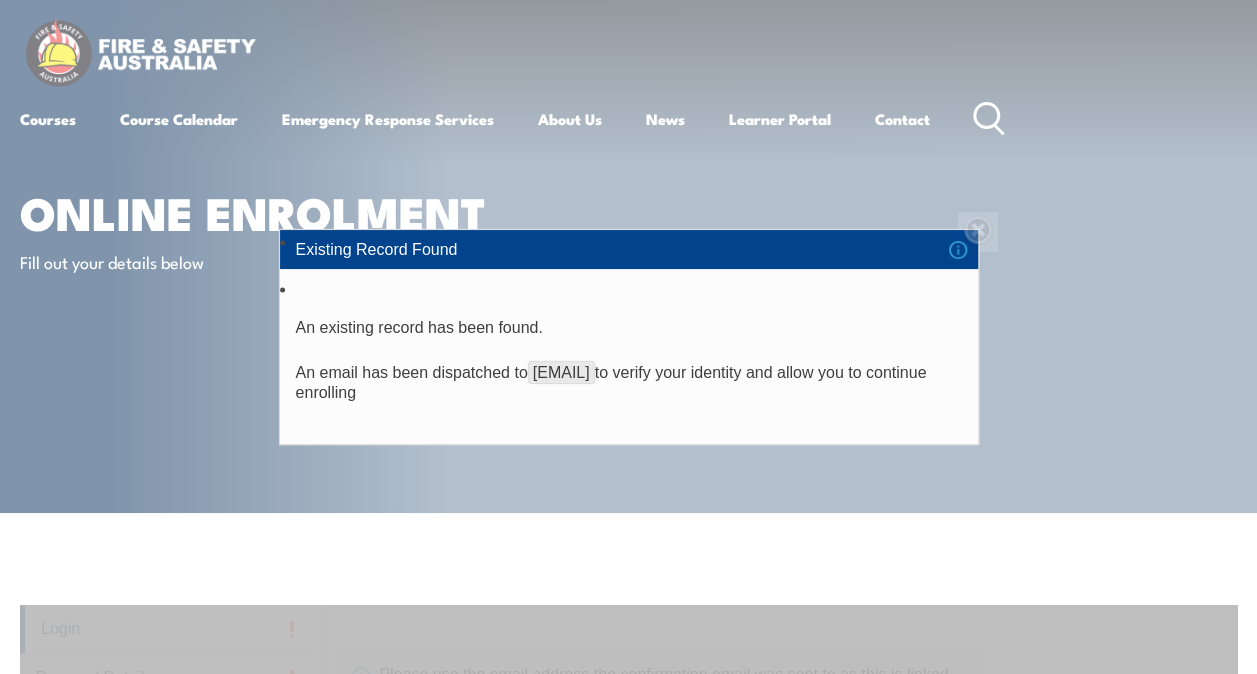 click on "Existing Record Found" at bounding box center (629, 249) 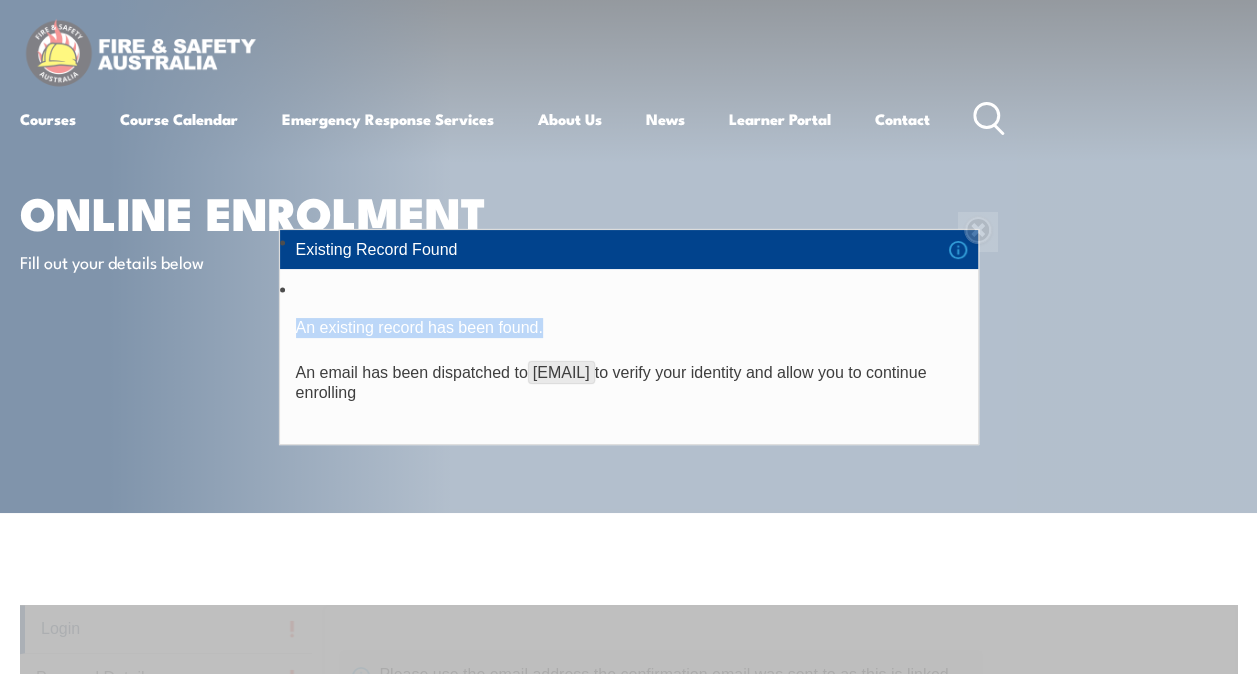 drag, startPoint x: 1255, startPoint y: 52, endPoint x: 1248, endPoint y: 324, distance: 272.09006 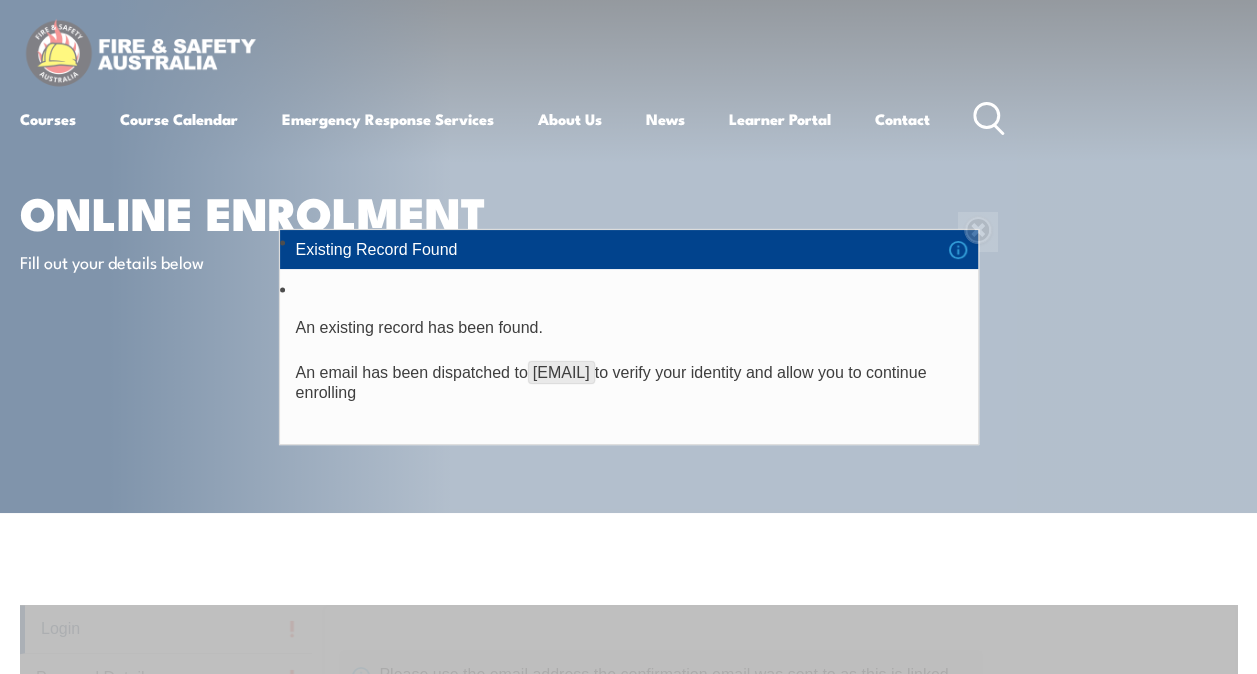 drag, startPoint x: 1248, startPoint y: 324, endPoint x: 974, endPoint y: 229, distance: 290.0017 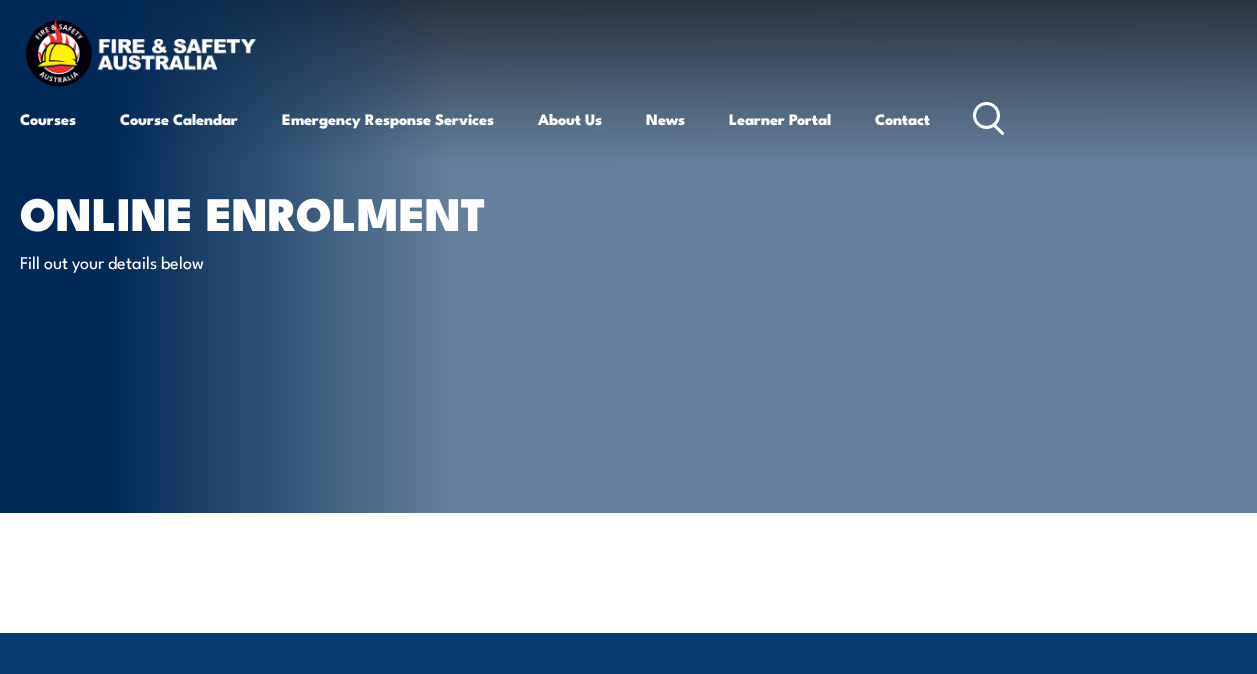 scroll, scrollTop: 0, scrollLeft: 0, axis: both 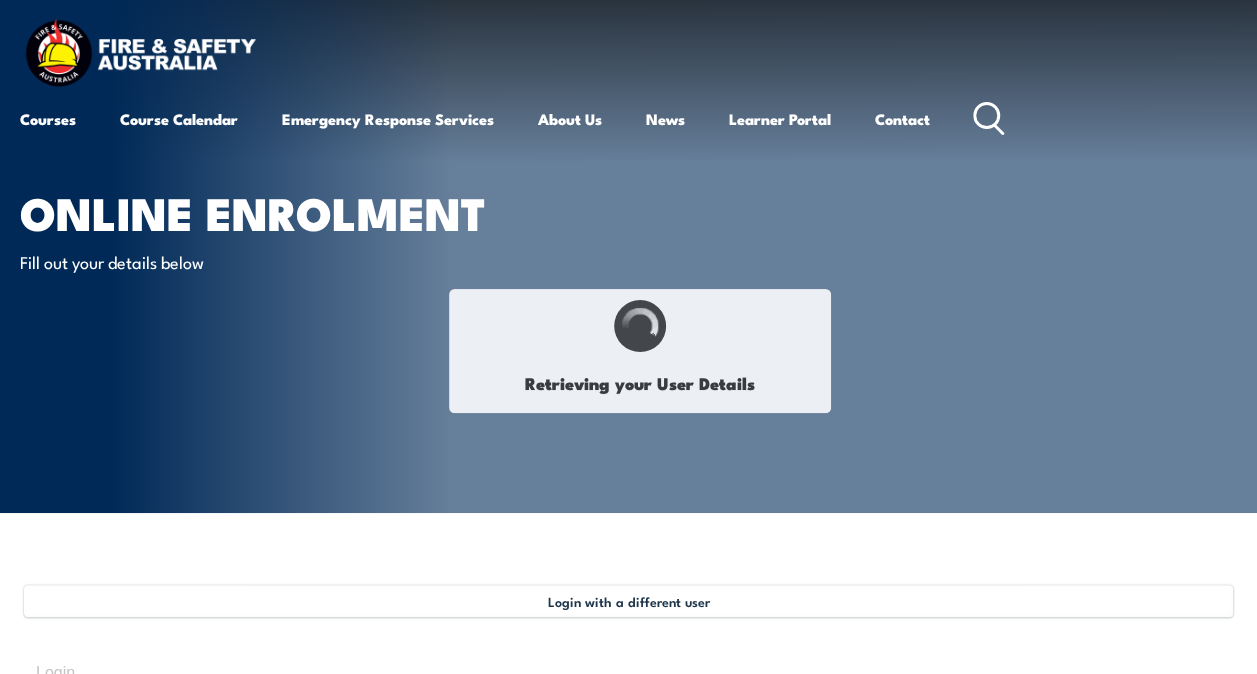 type on "[FIRST]" 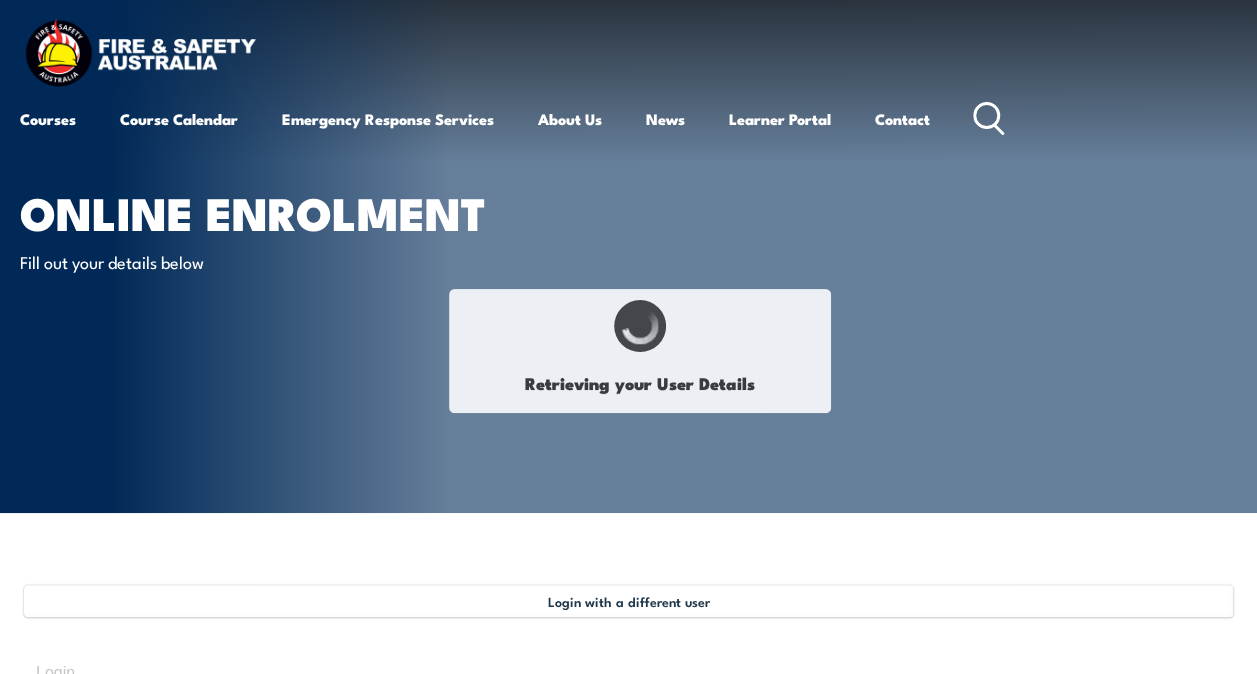 type on "[LAST]" 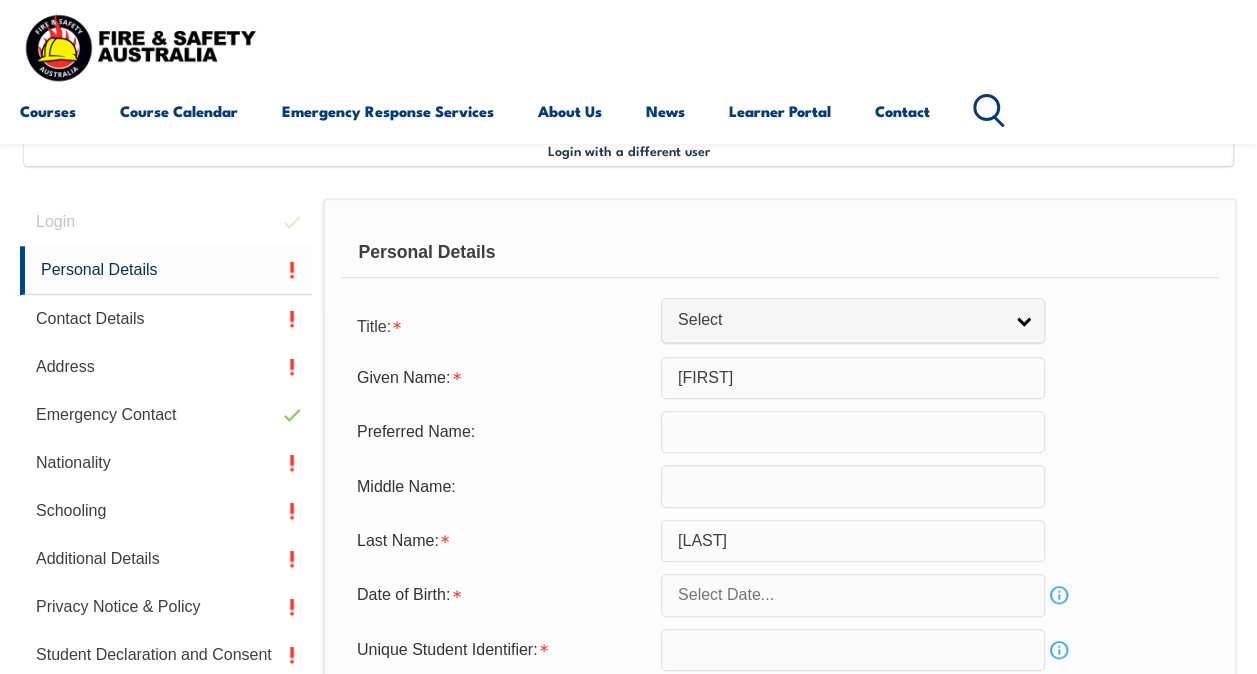 scroll, scrollTop: 485, scrollLeft: 0, axis: vertical 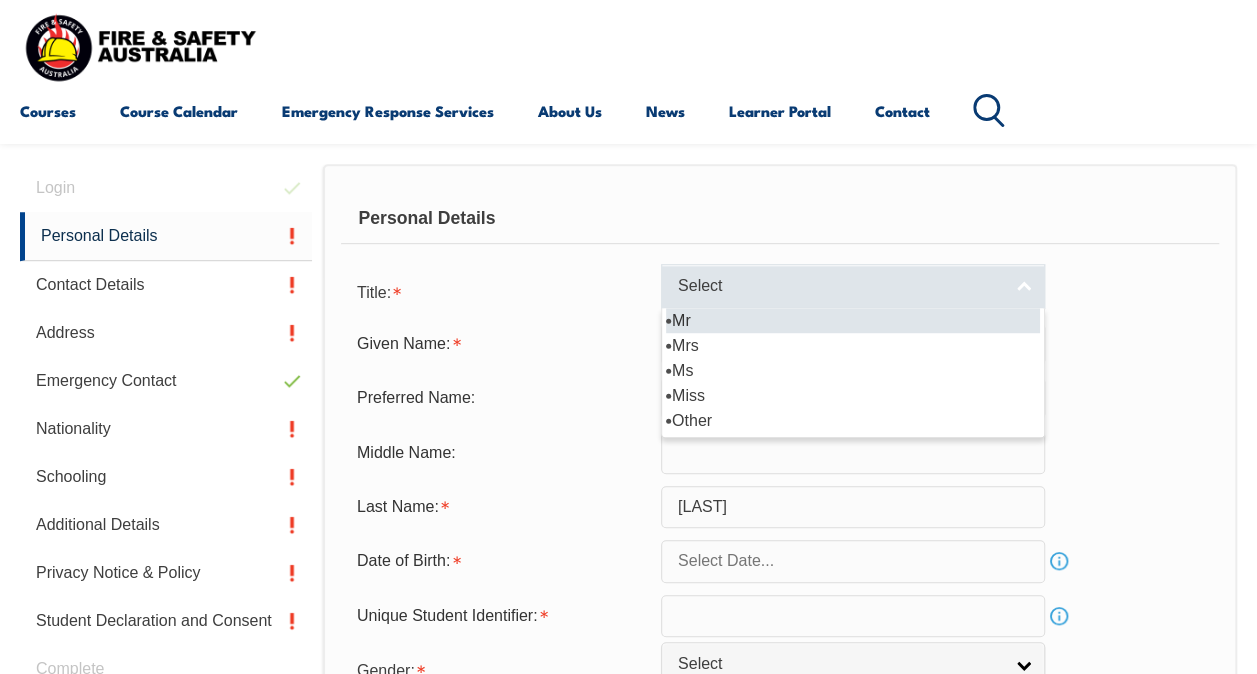 click on "Select" at bounding box center (840, 286) 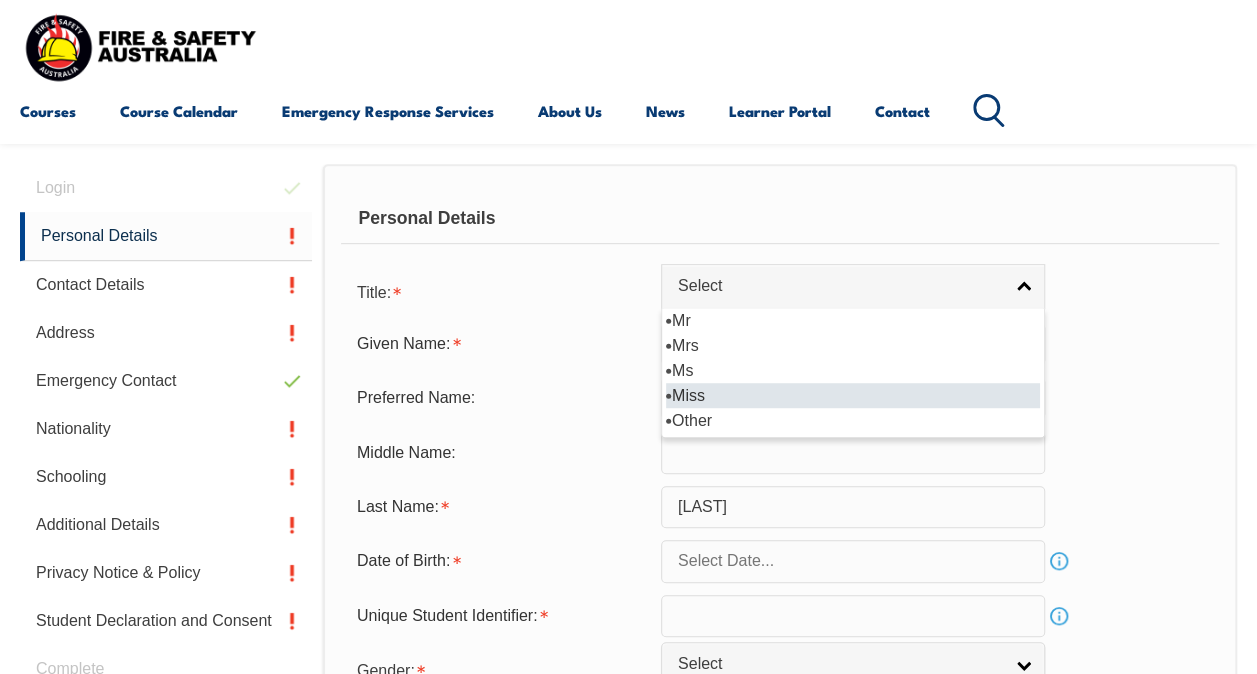 click on "Miss" at bounding box center [853, 395] 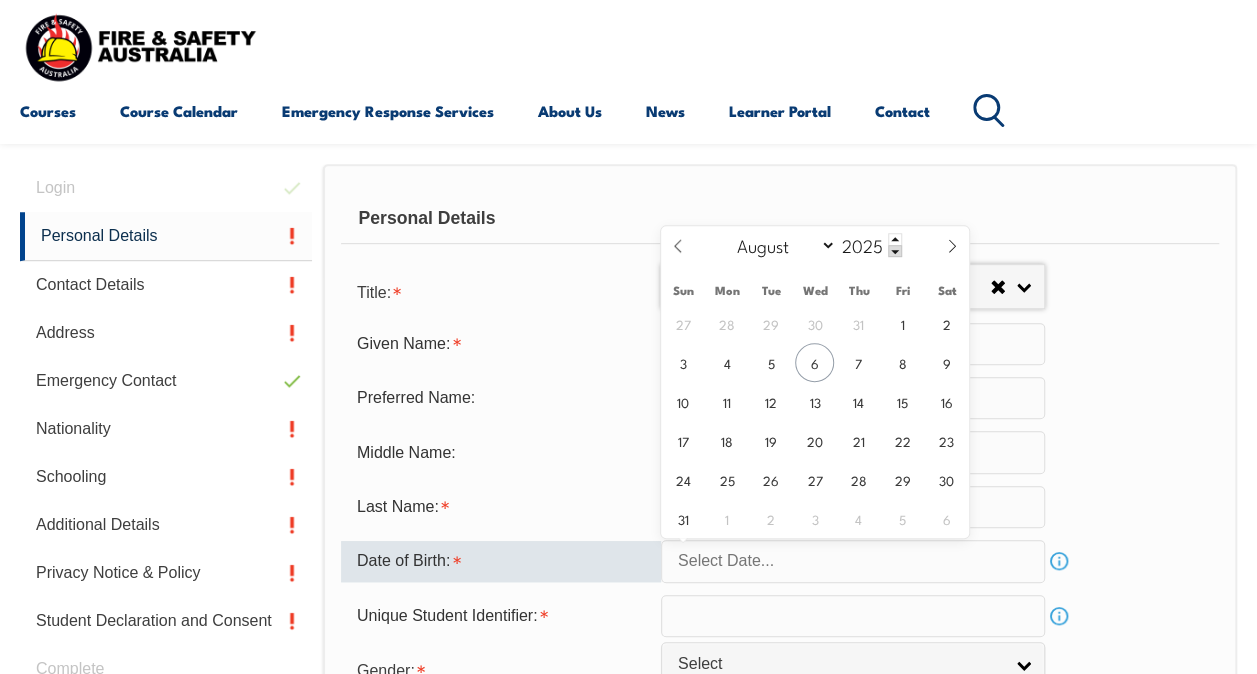 click at bounding box center (853, 561) 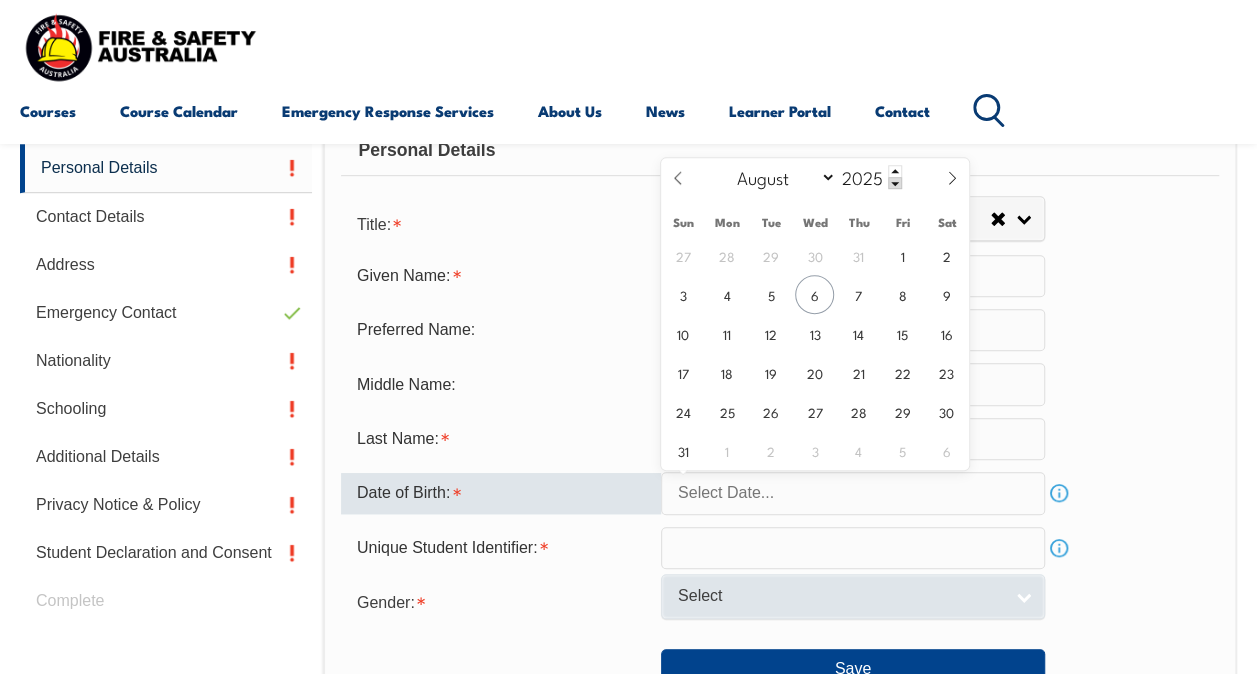 click on "Personal Details Title: Mr Mrs Ms Miss Other
Miss
Mr Mrs Ms Miss Other
Given Name: [FIRST] Preferred Name: Middle Name: Last Name: [LAST] Date of Birth: Info Unique Student Identifier: Info Gender: Male Female Other
Select
Save" at bounding box center [780, 535] 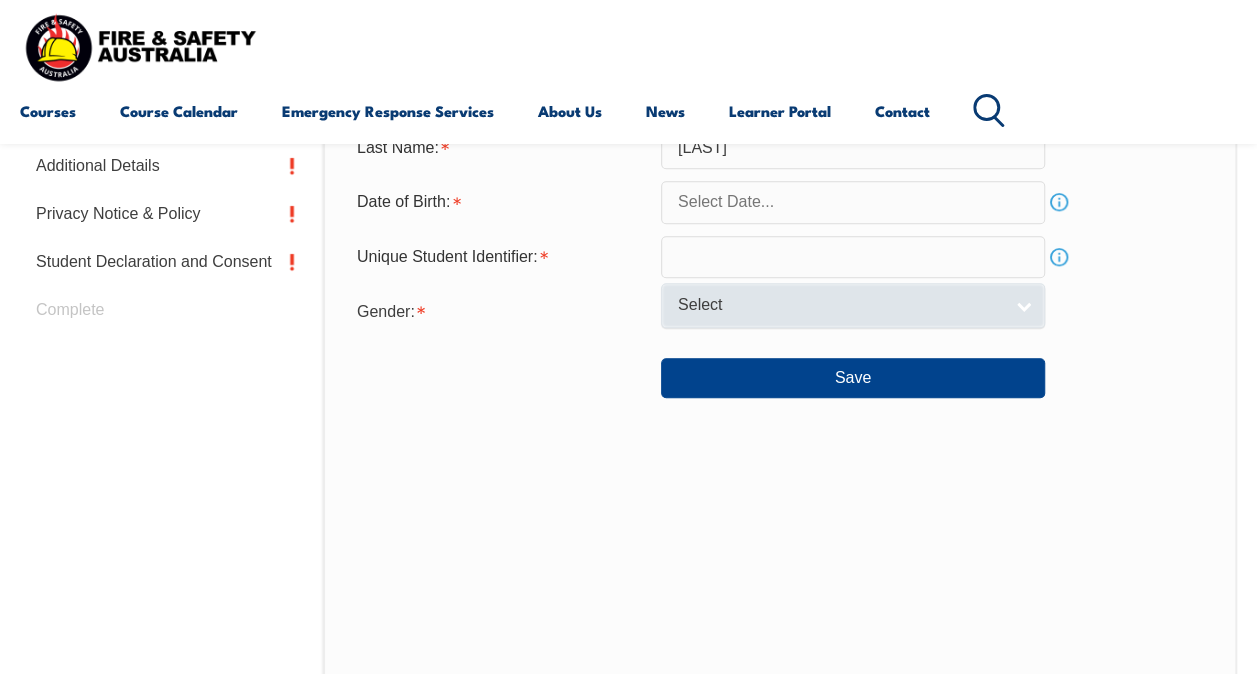 scroll, scrollTop: 851, scrollLeft: 0, axis: vertical 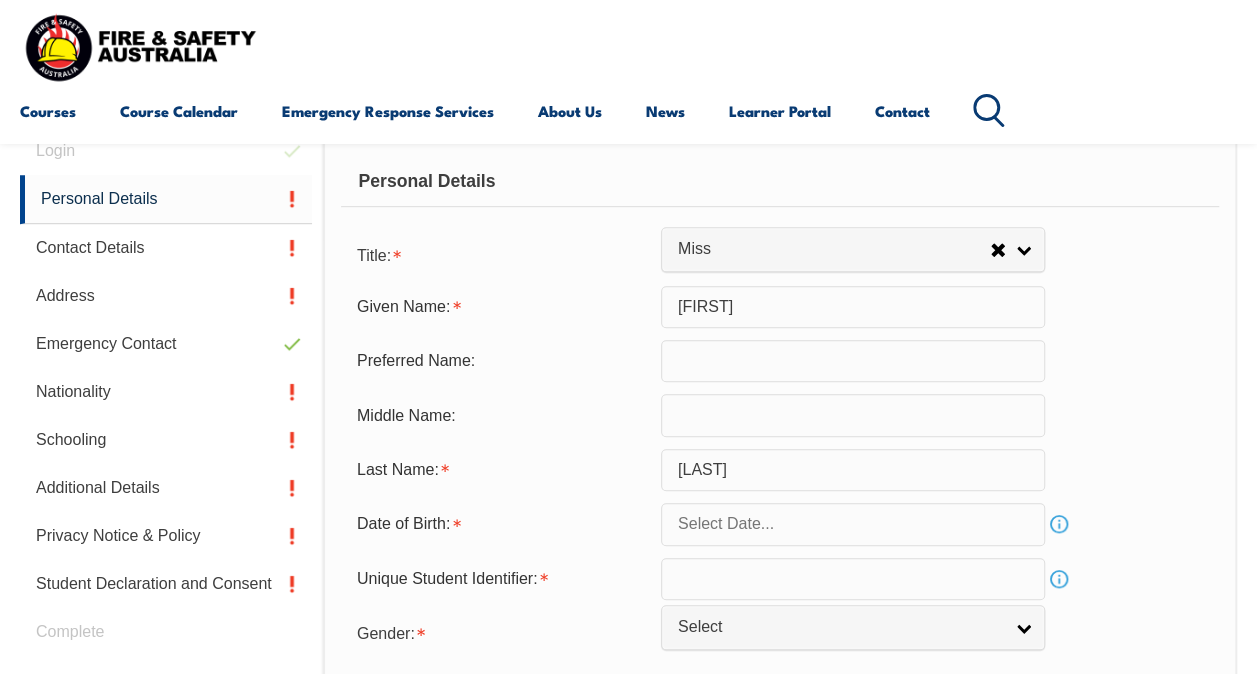 click at bounding box center (853, 524) 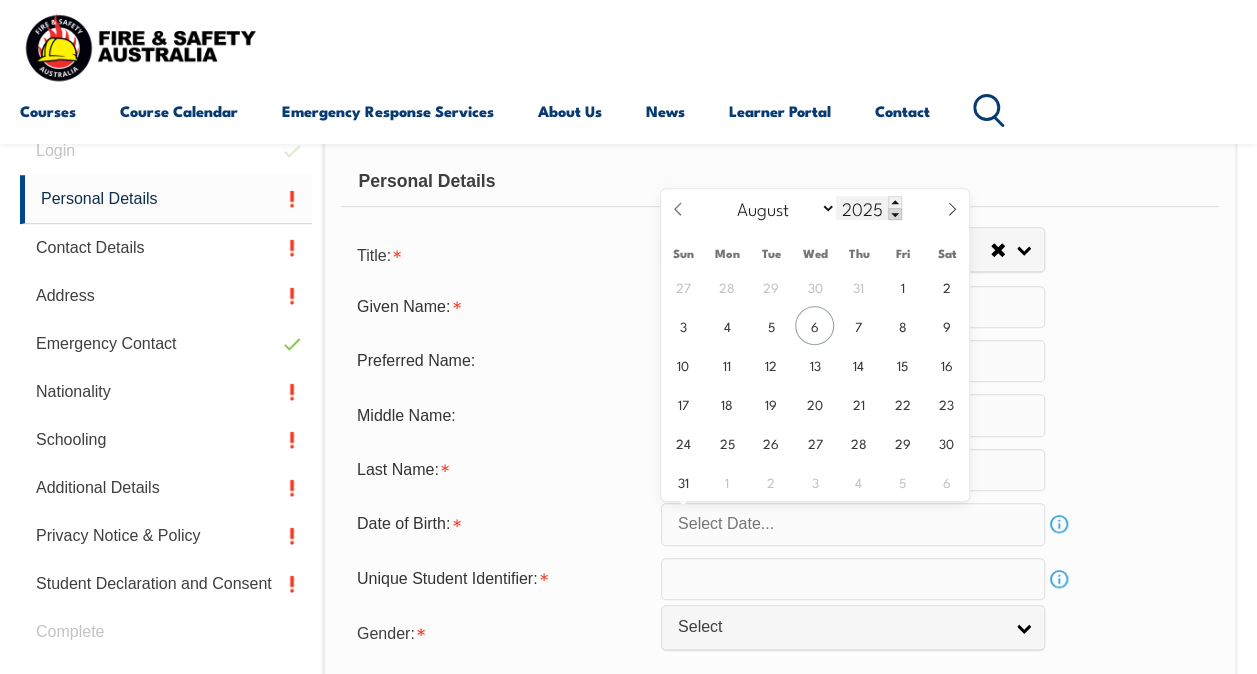 click at bounding box center [895, 214] 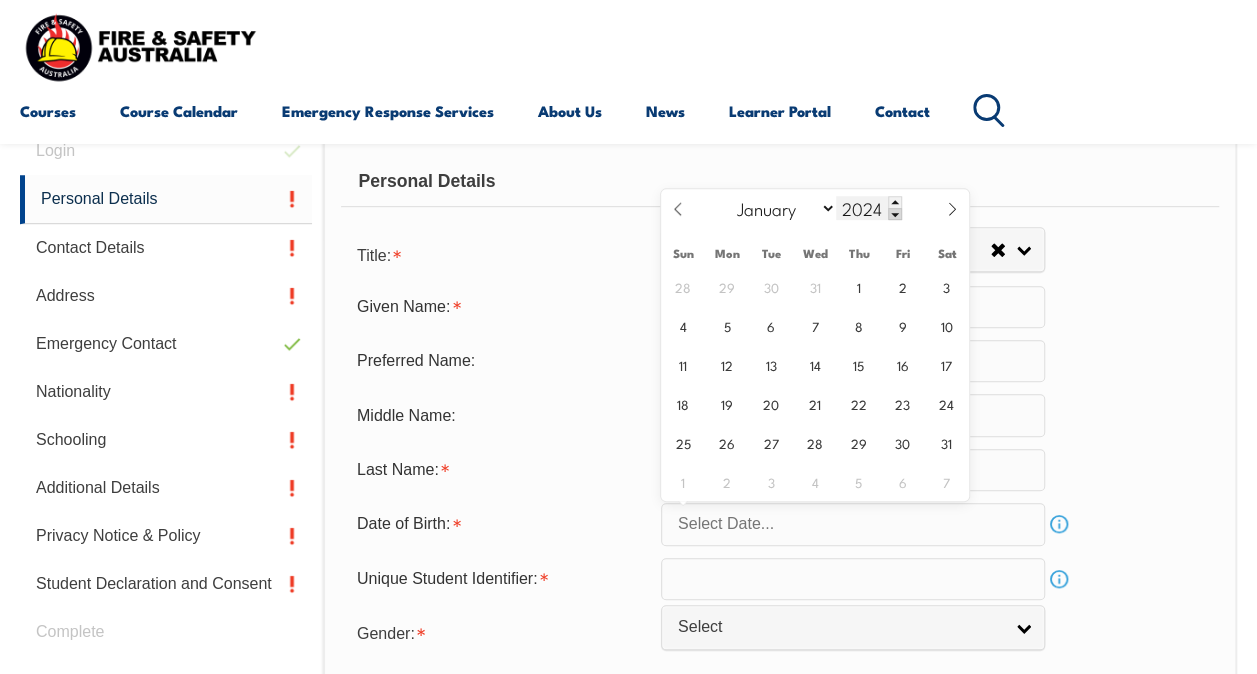 click at bounding box center [895, 214] 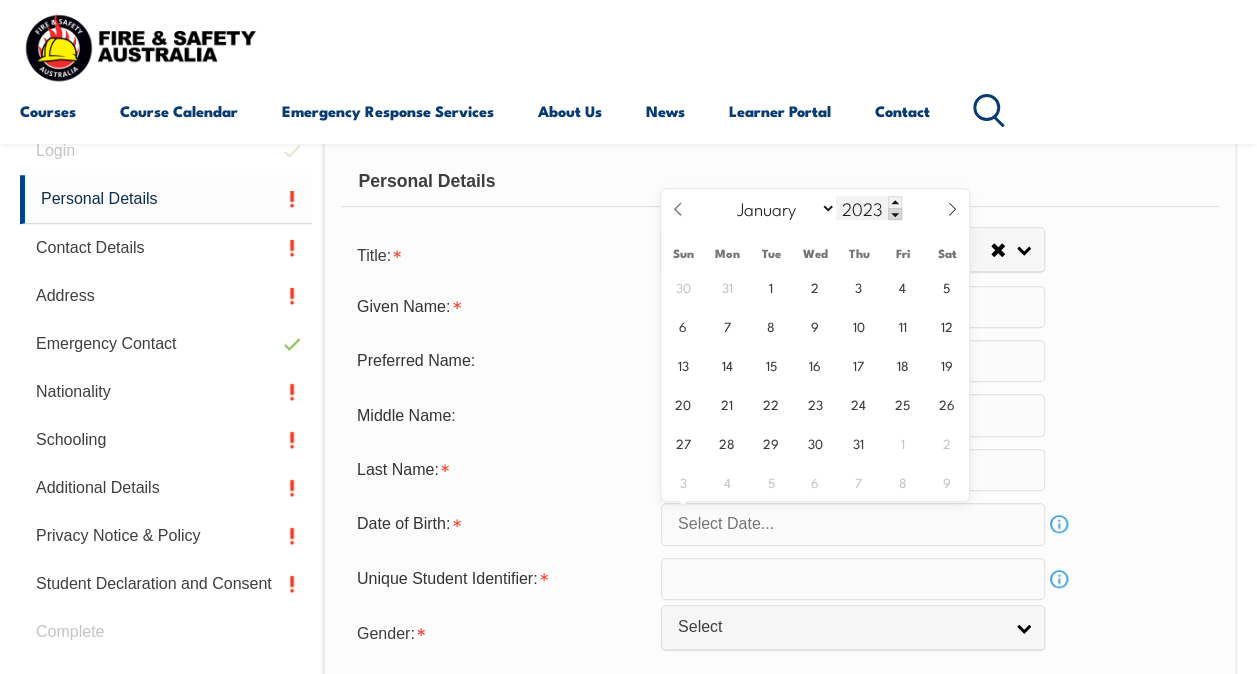 click at bounding box center (895, 214) 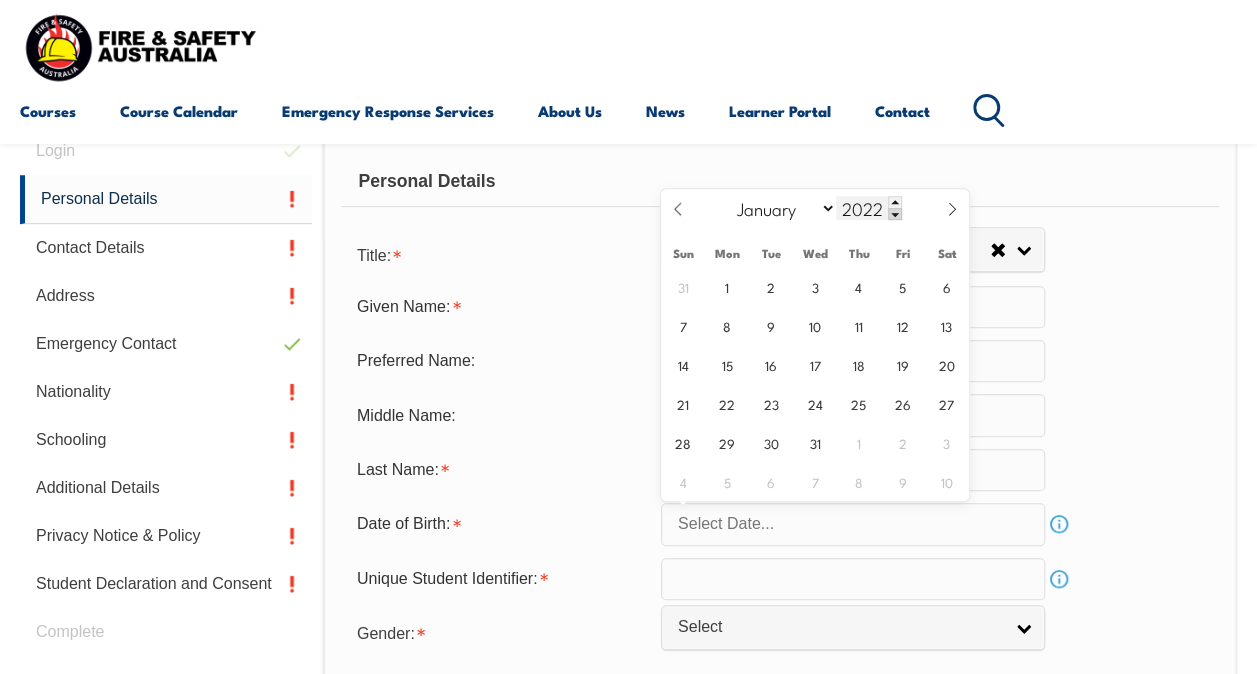 click at bounding box center (895, 214) 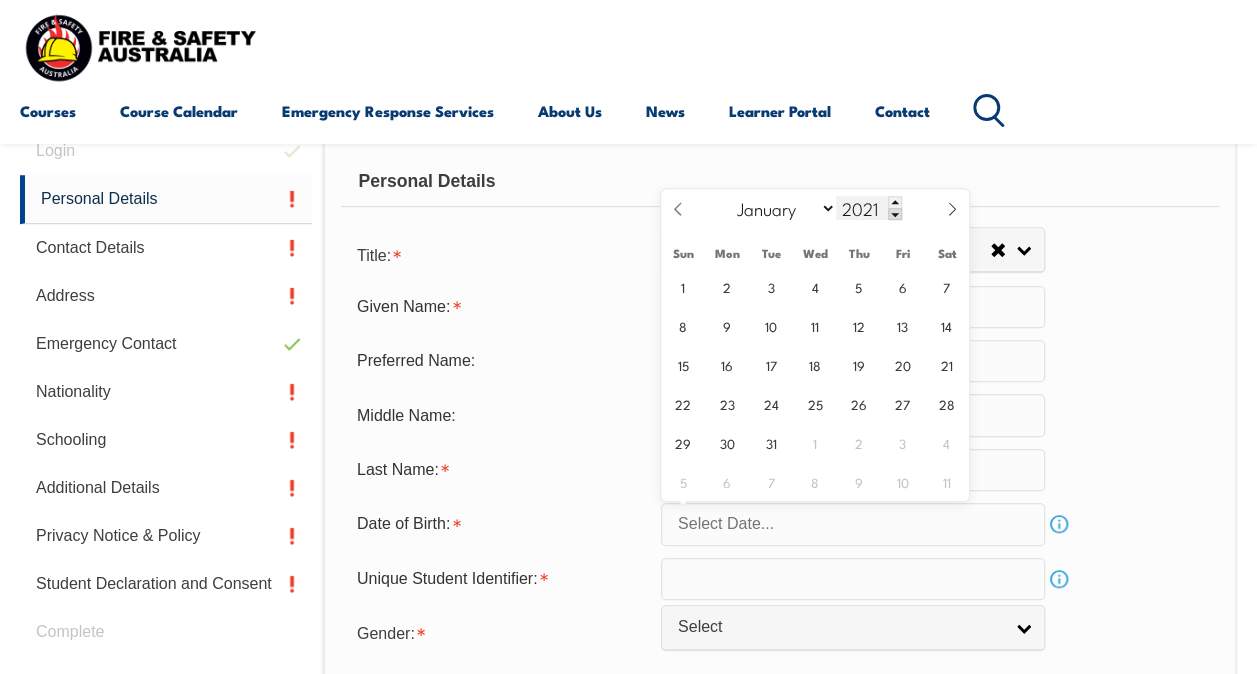 click on "2021" at bounding box center [869, 208] 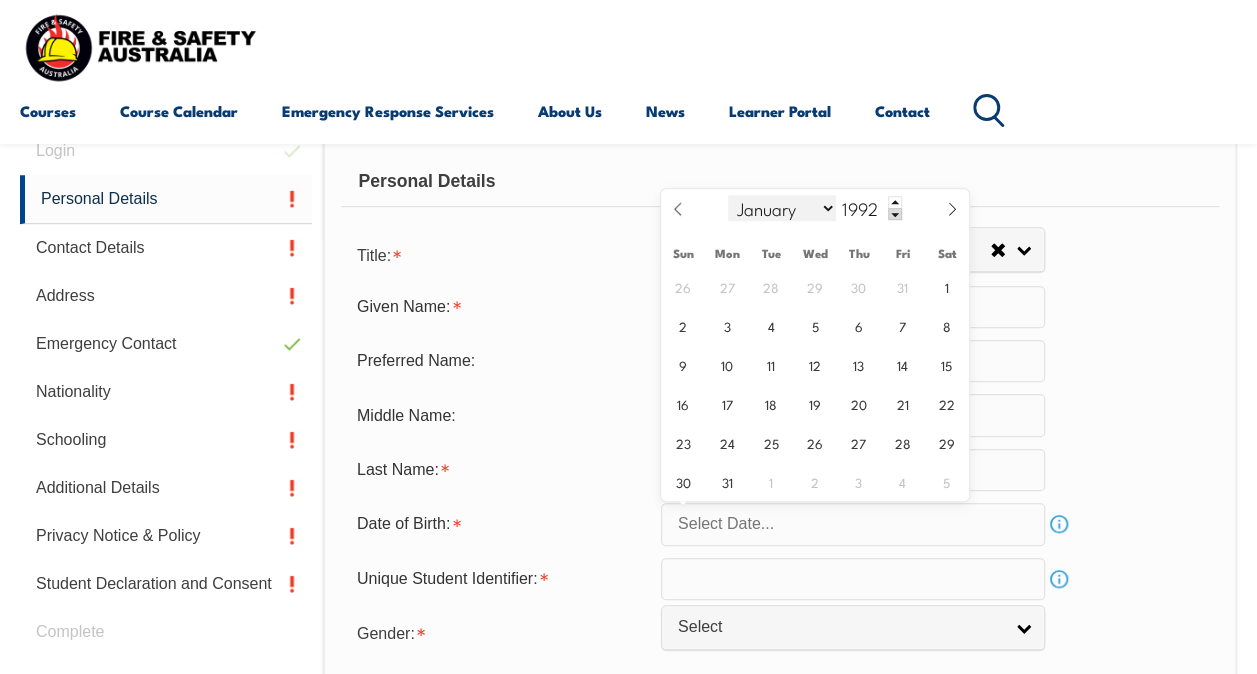 type on "1992" 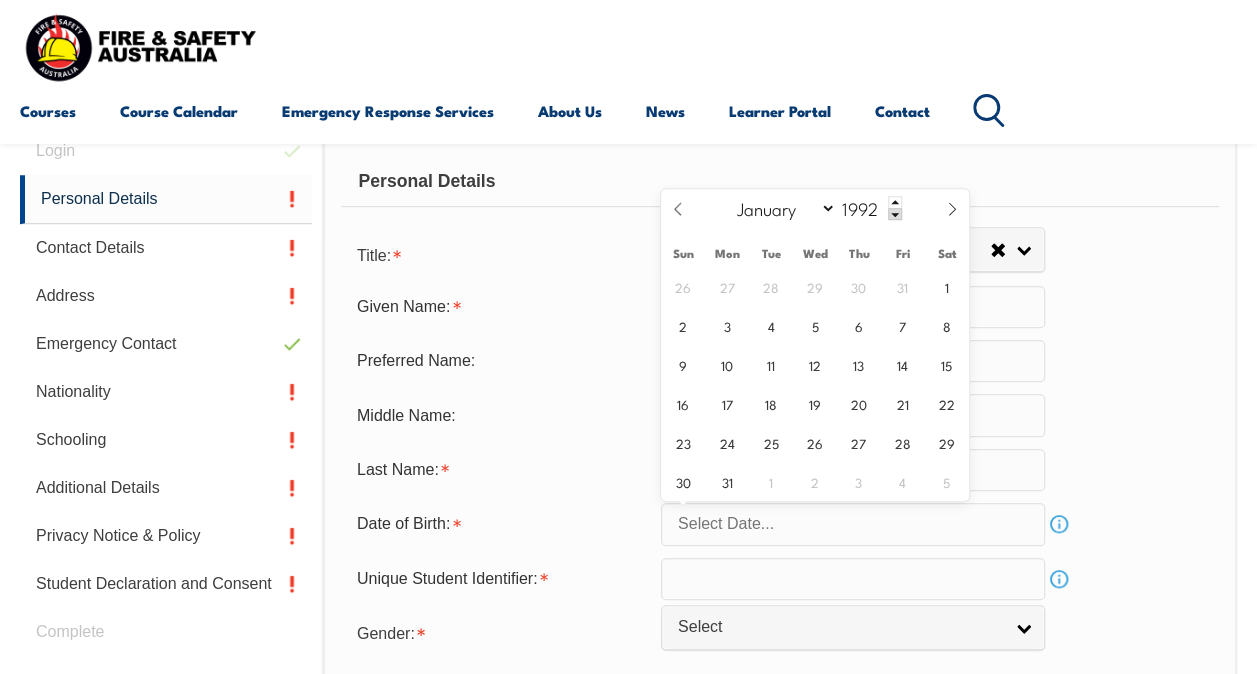 select on "0" 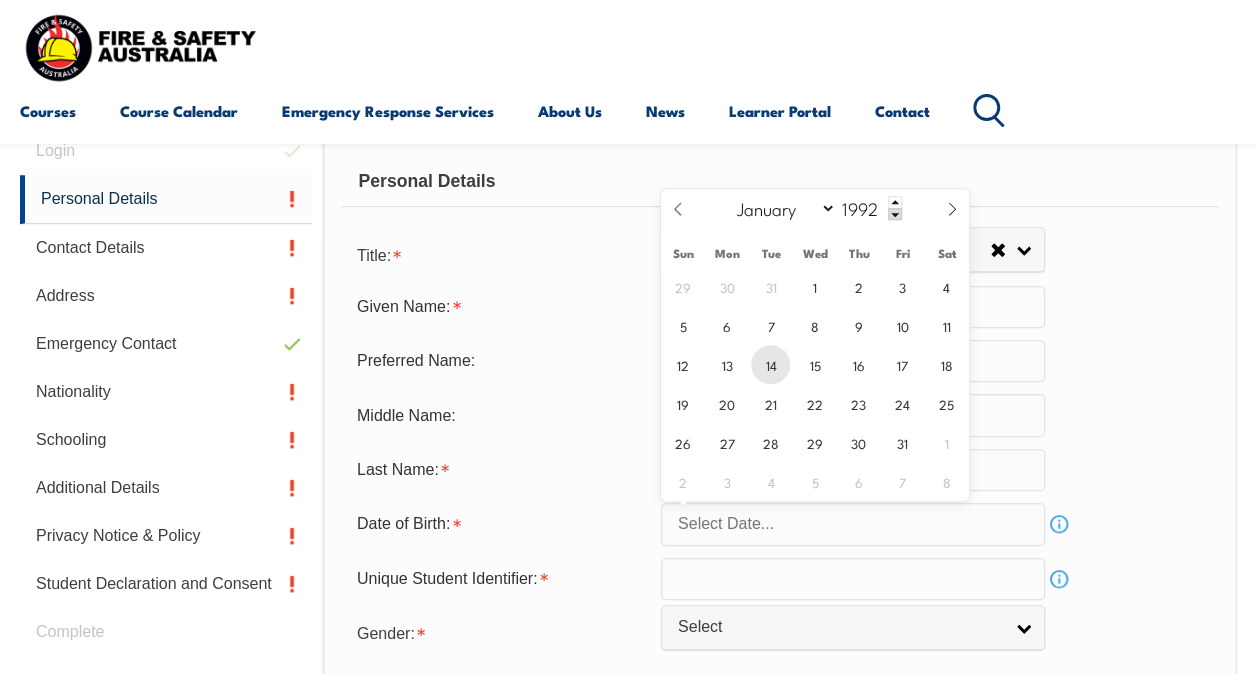 click on "14" at bounding box center (770, 364) 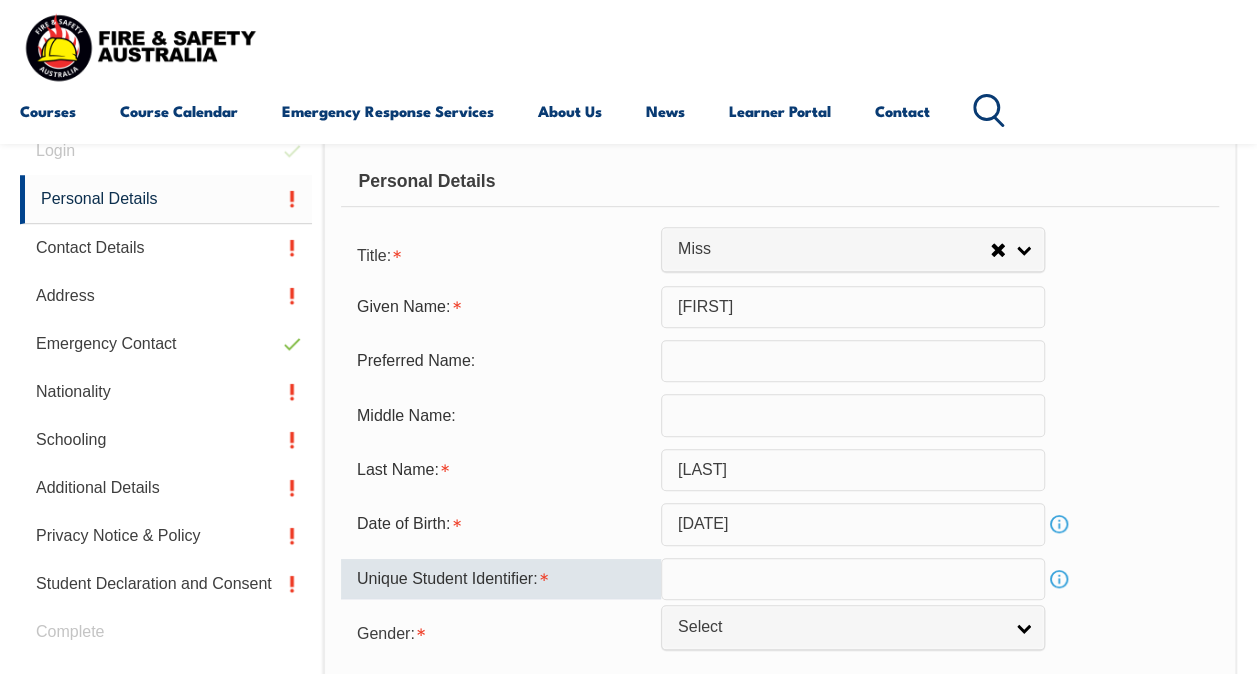 click at bounding box center (853, 579) 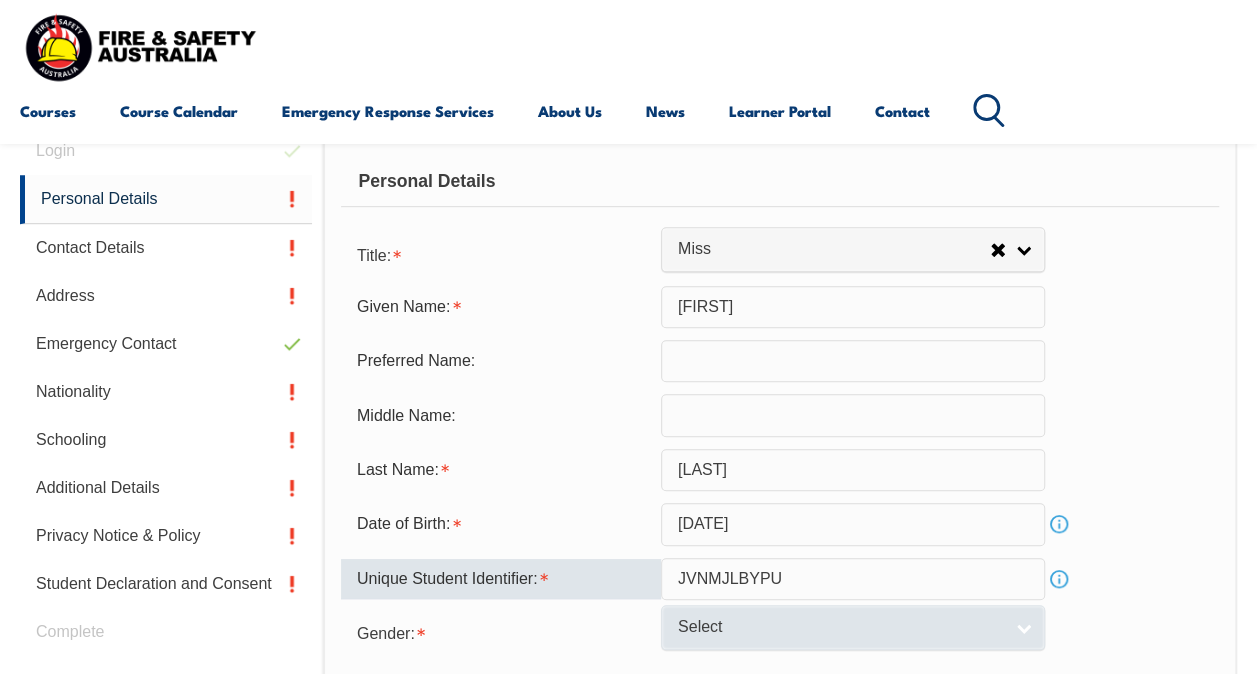 type on "JVNMJLBYPU" 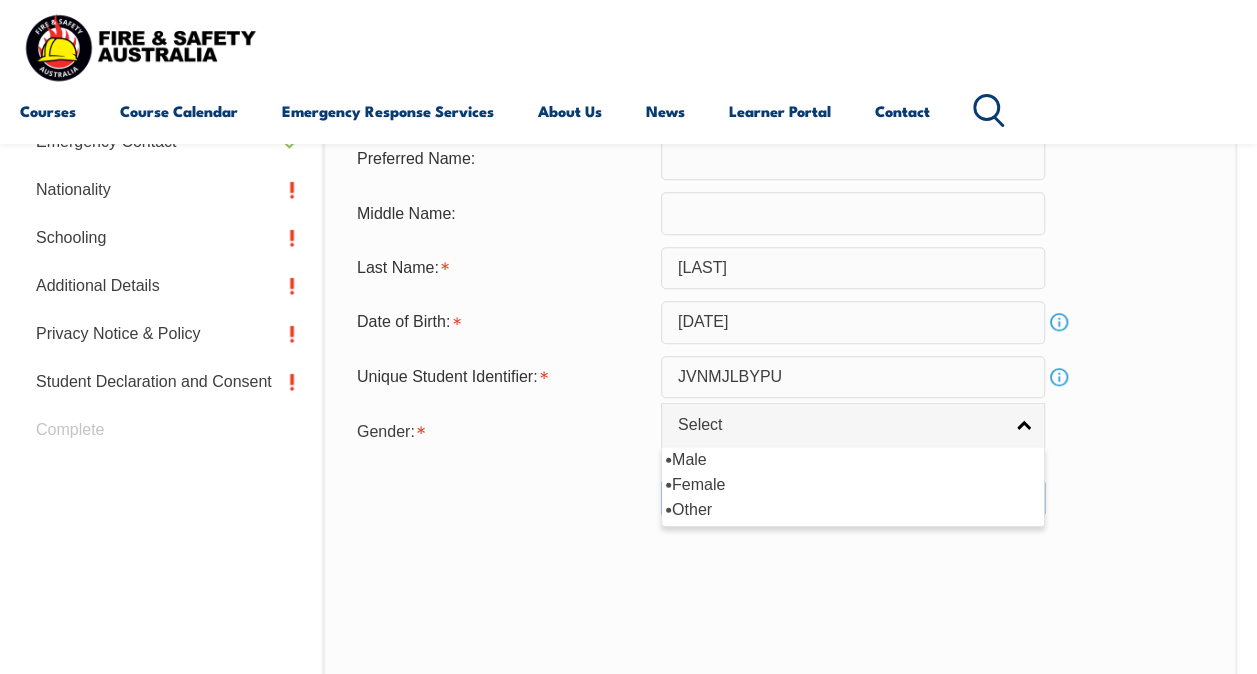 scroll, scrollTop: 844, scrollLeft: 0, axis: vertical 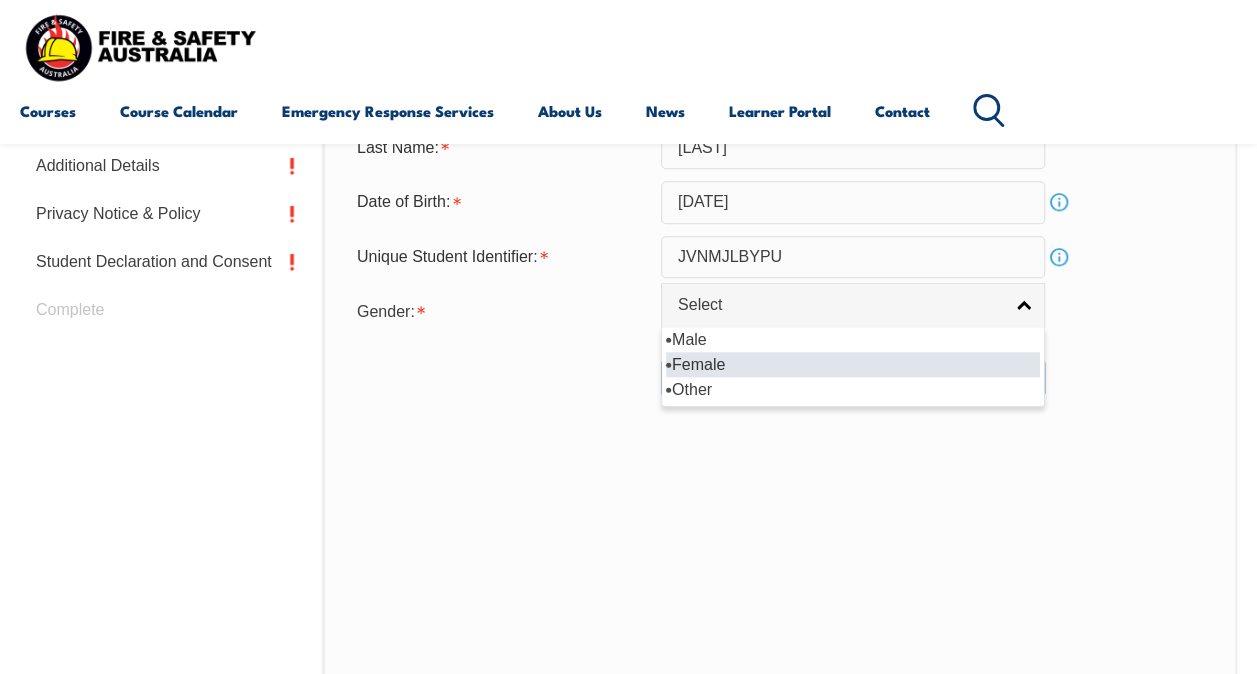 click on "Female" at bounding box center (853, 364) 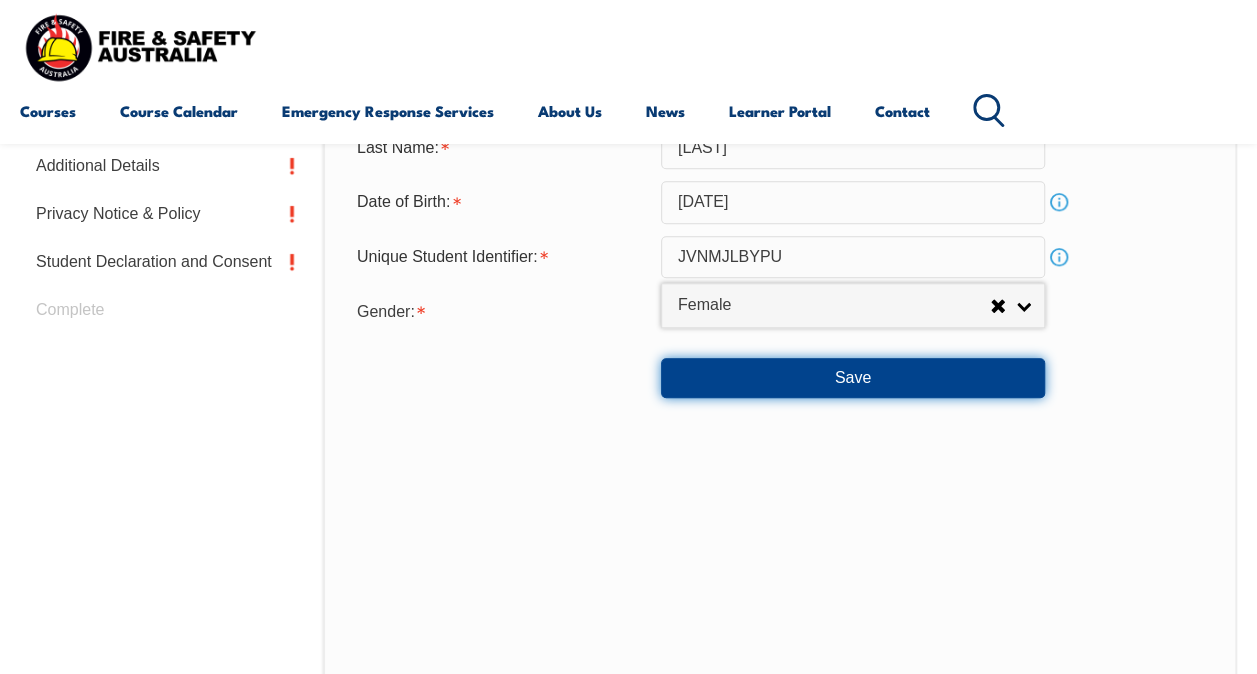 click on "Save" at bounding box center (853, 378) 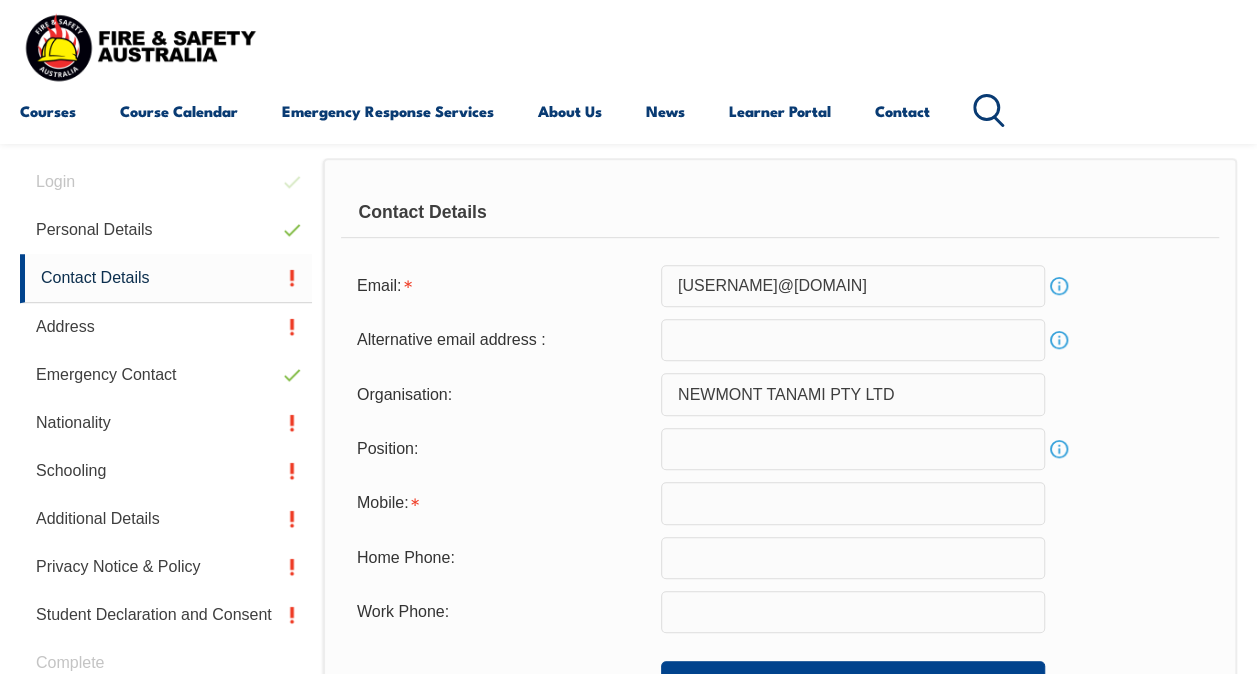 scroll, scrollTop: 484, scrollLeft: 0, axis: vertical 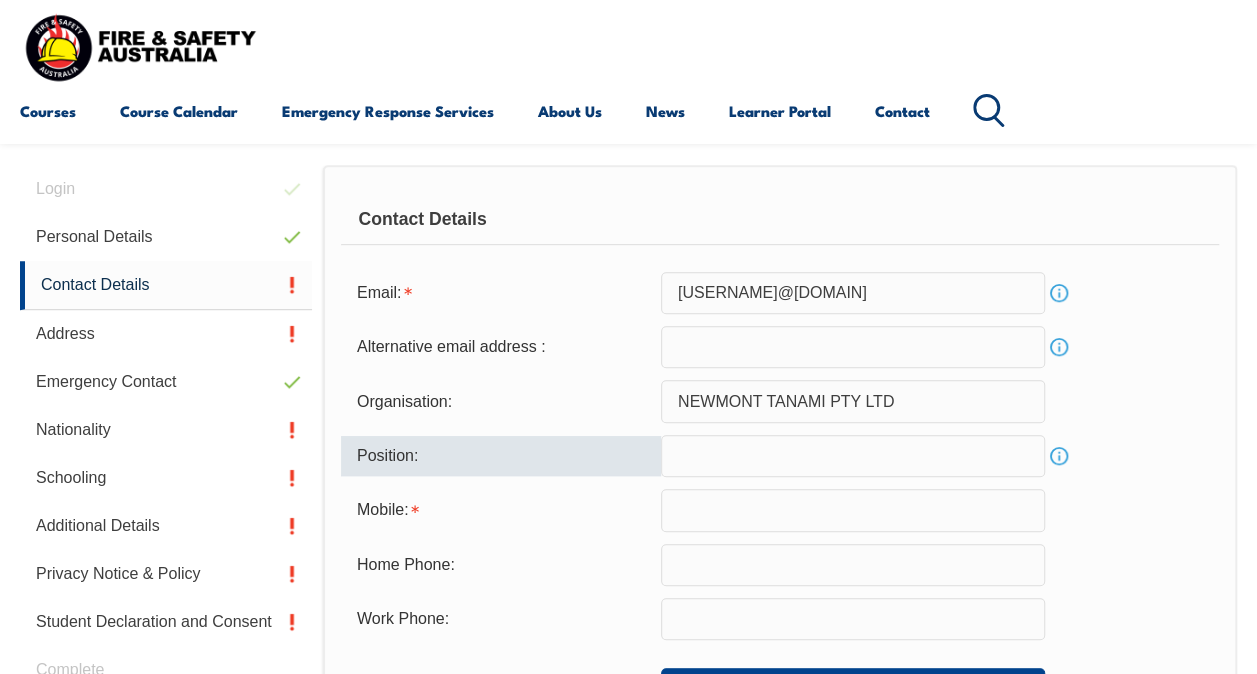click at bounding box center [853, 456] 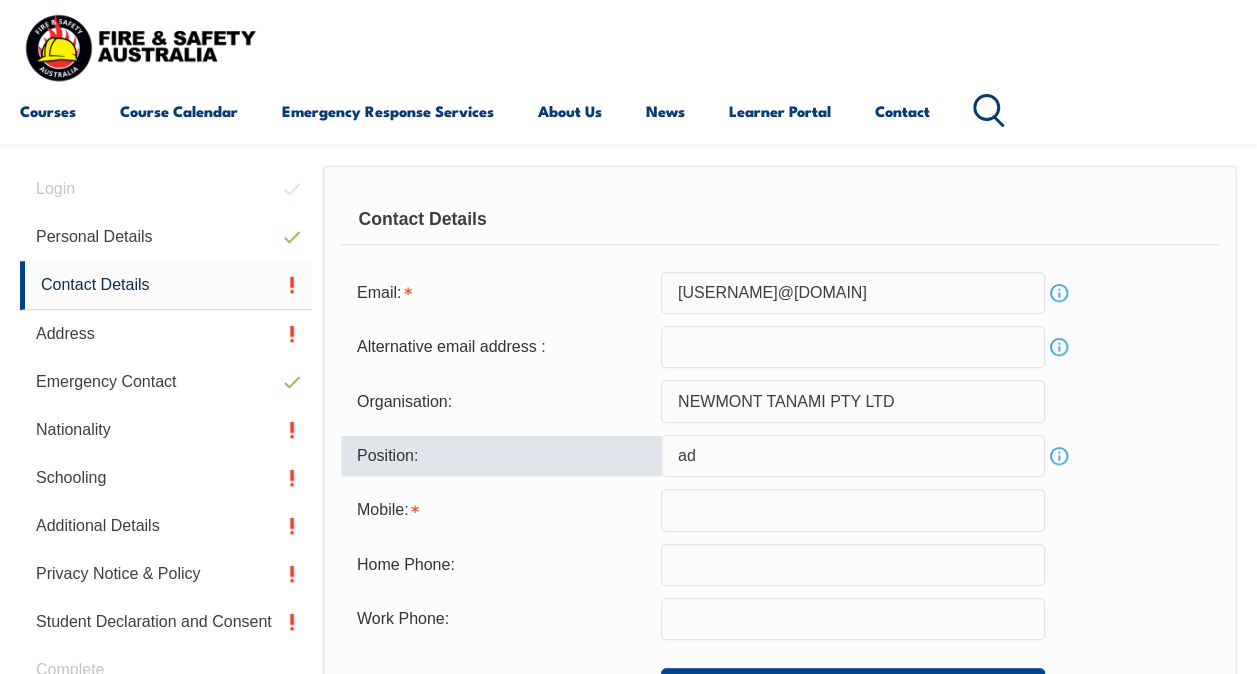type on "a" 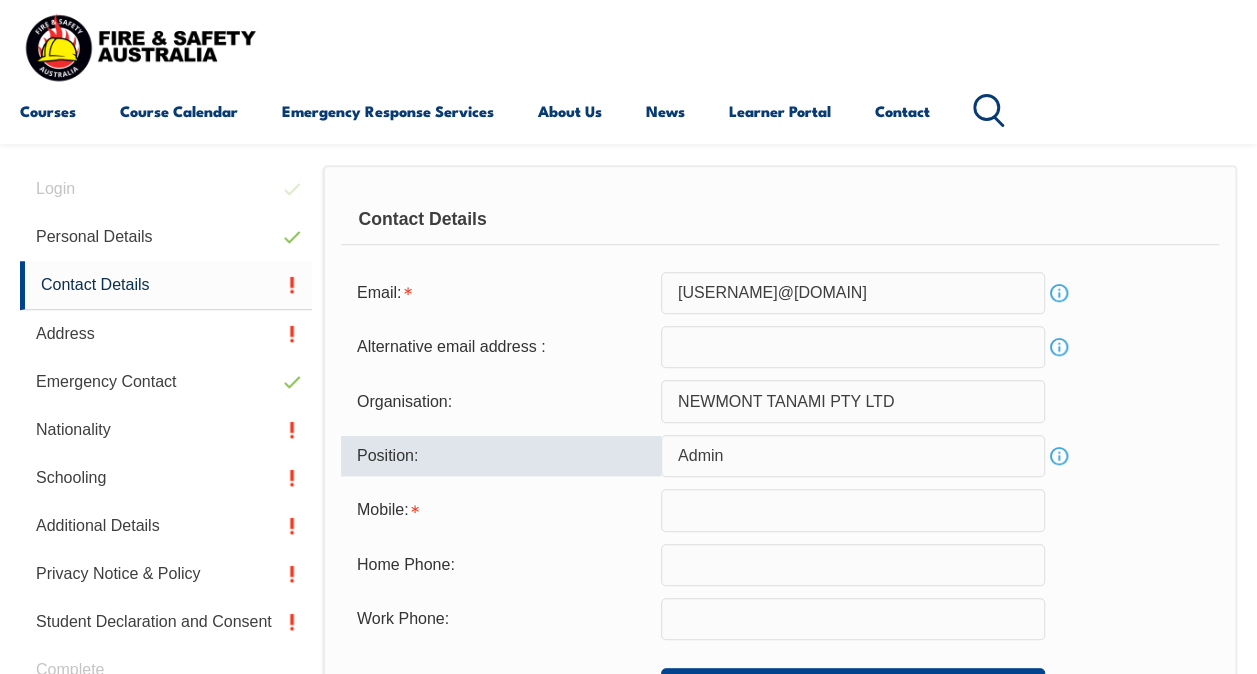 type on "Admin" 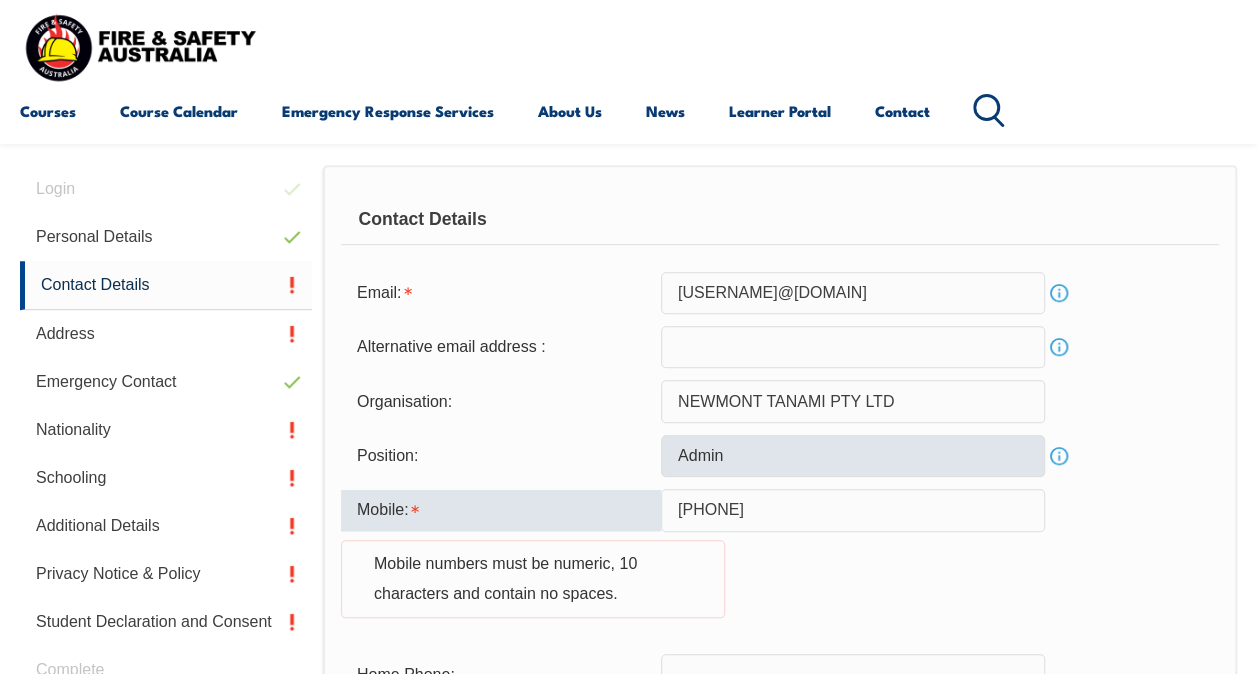 type on "-" 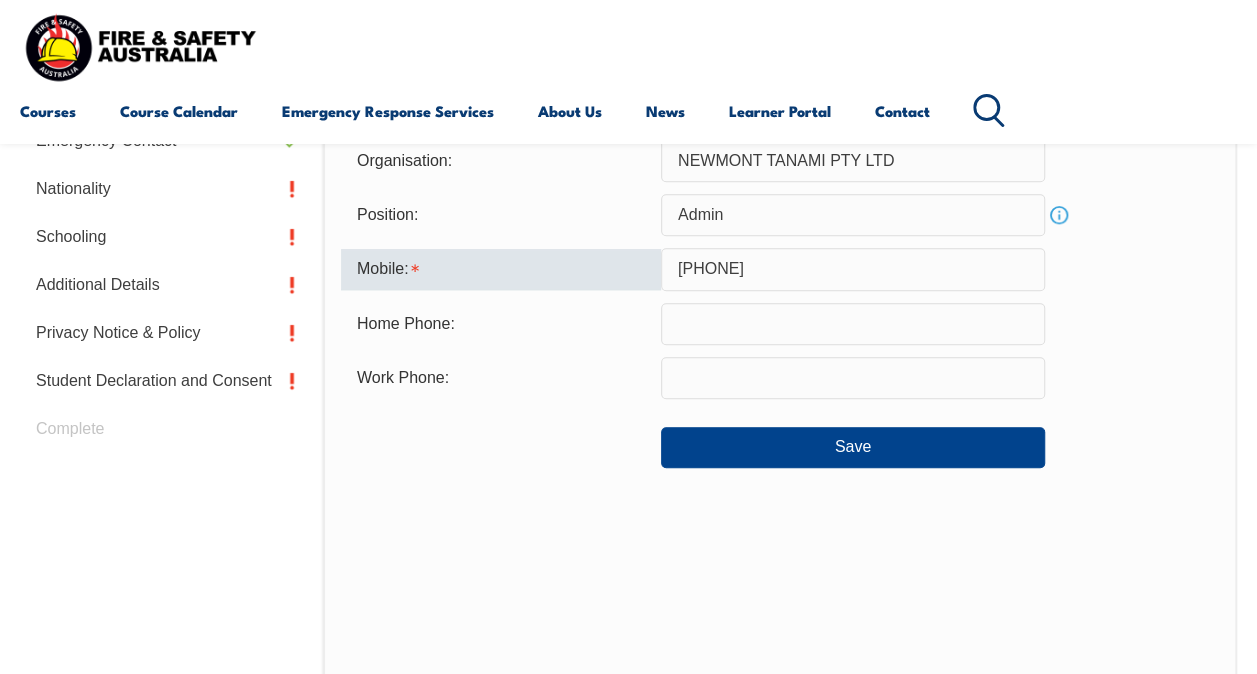 scroll, scrollTop: 752, scrollLeft: 0, axis: vertical 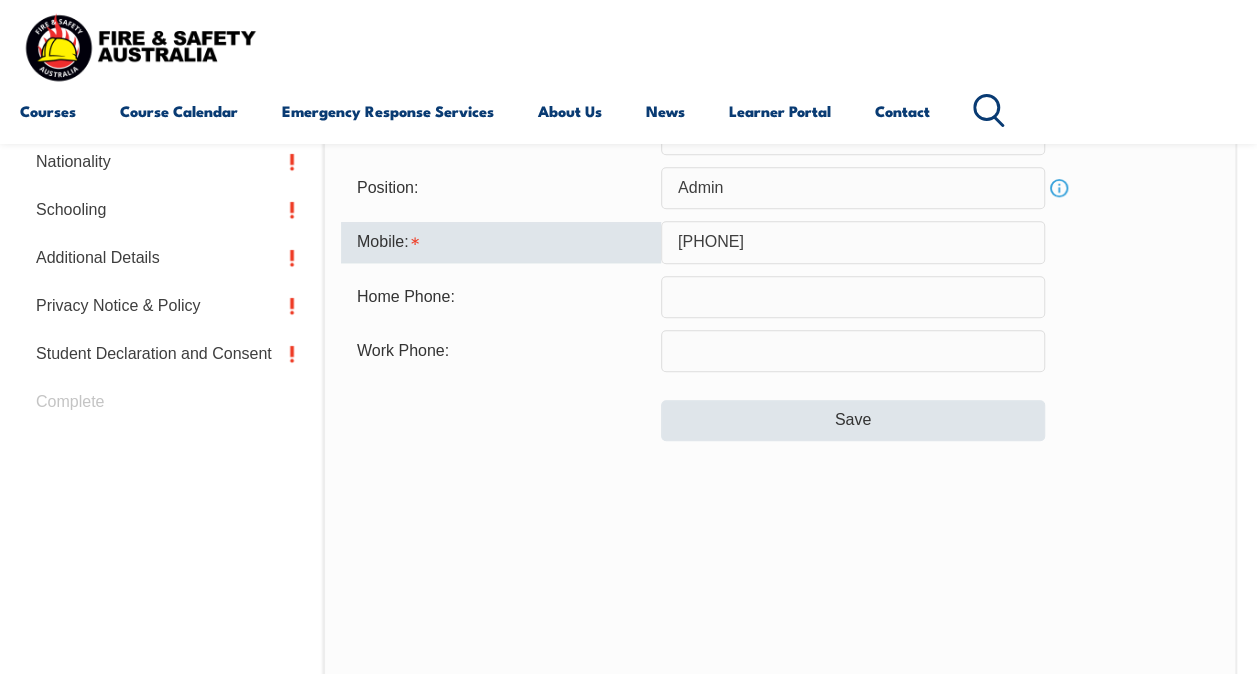 type on "[PHONE]" 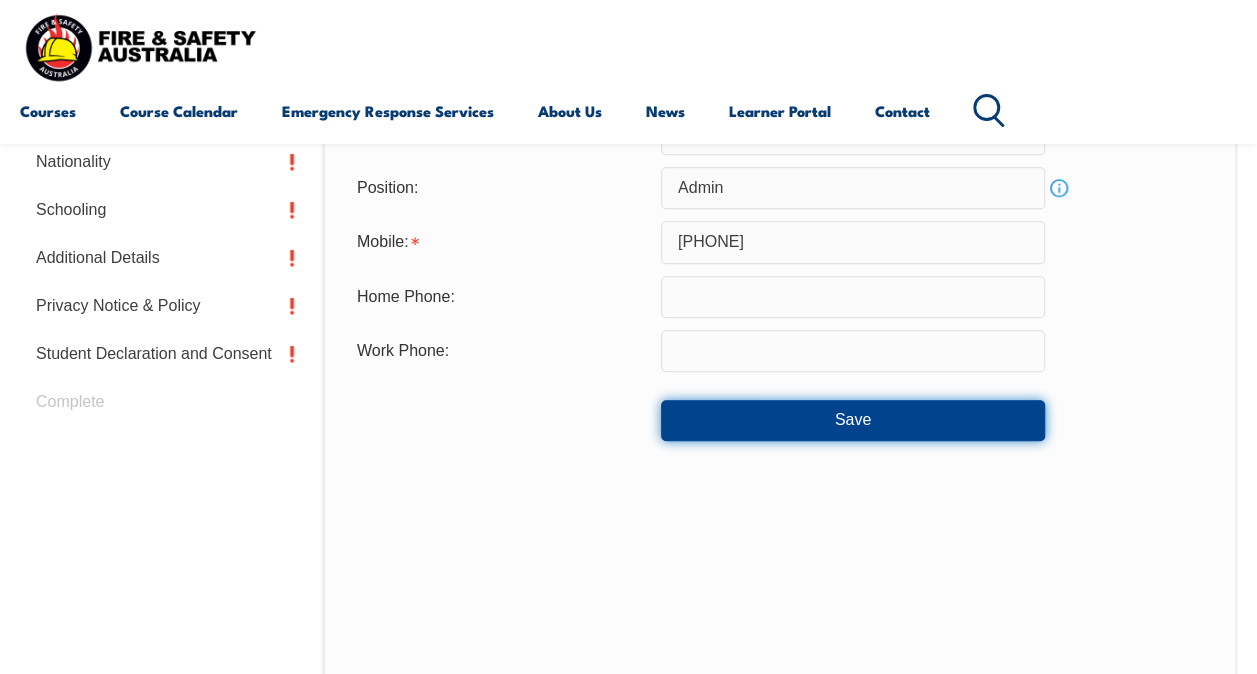 click on "Save" at bounding box center [853, 420] 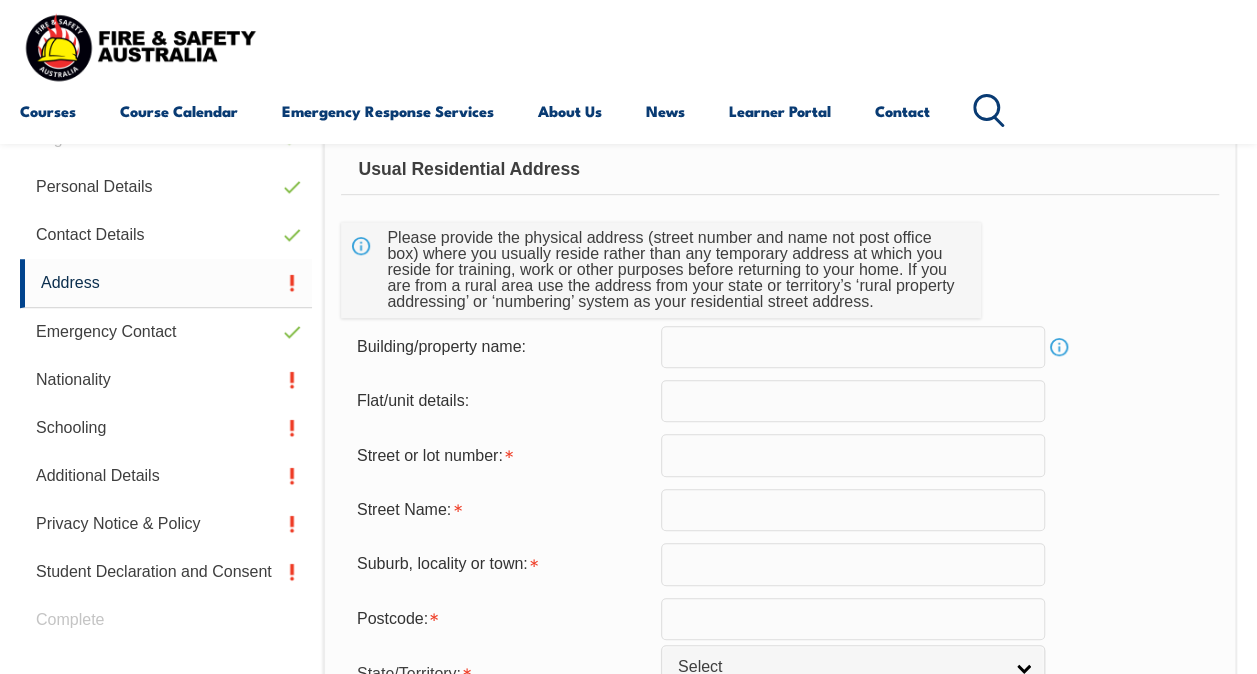 scroll, scrollTop: 485, scrollLeft: 0, axis: vertical 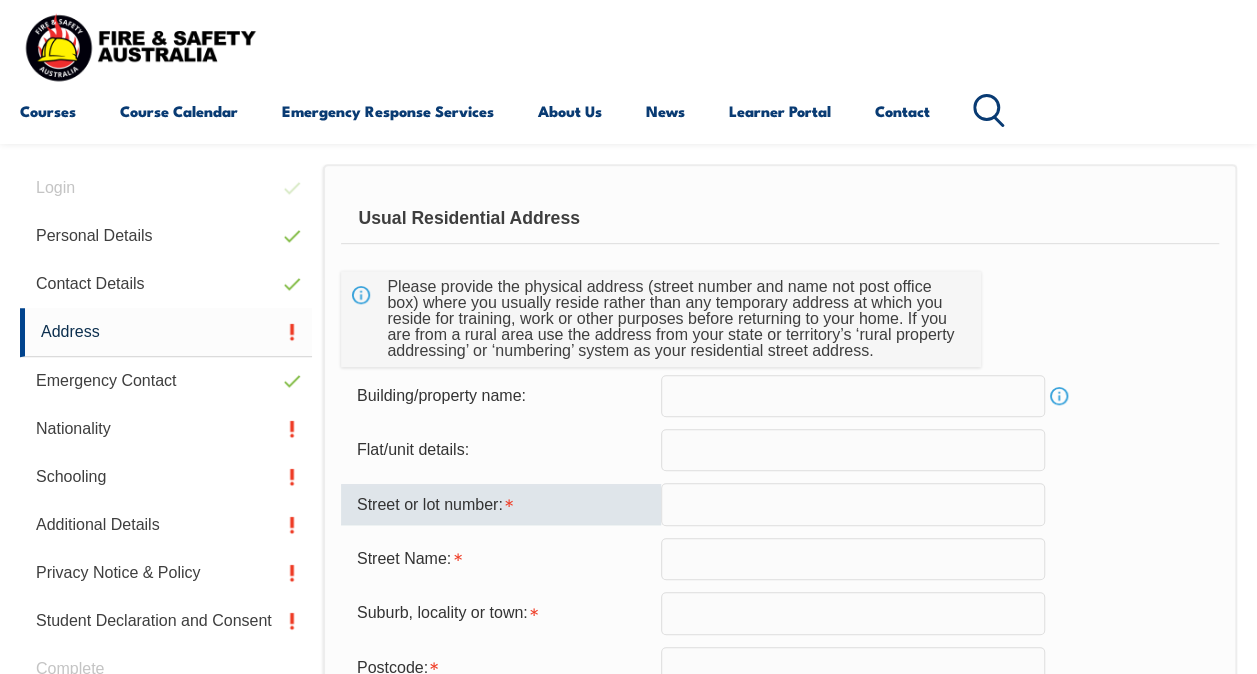 click at bounding box center (853, 504) 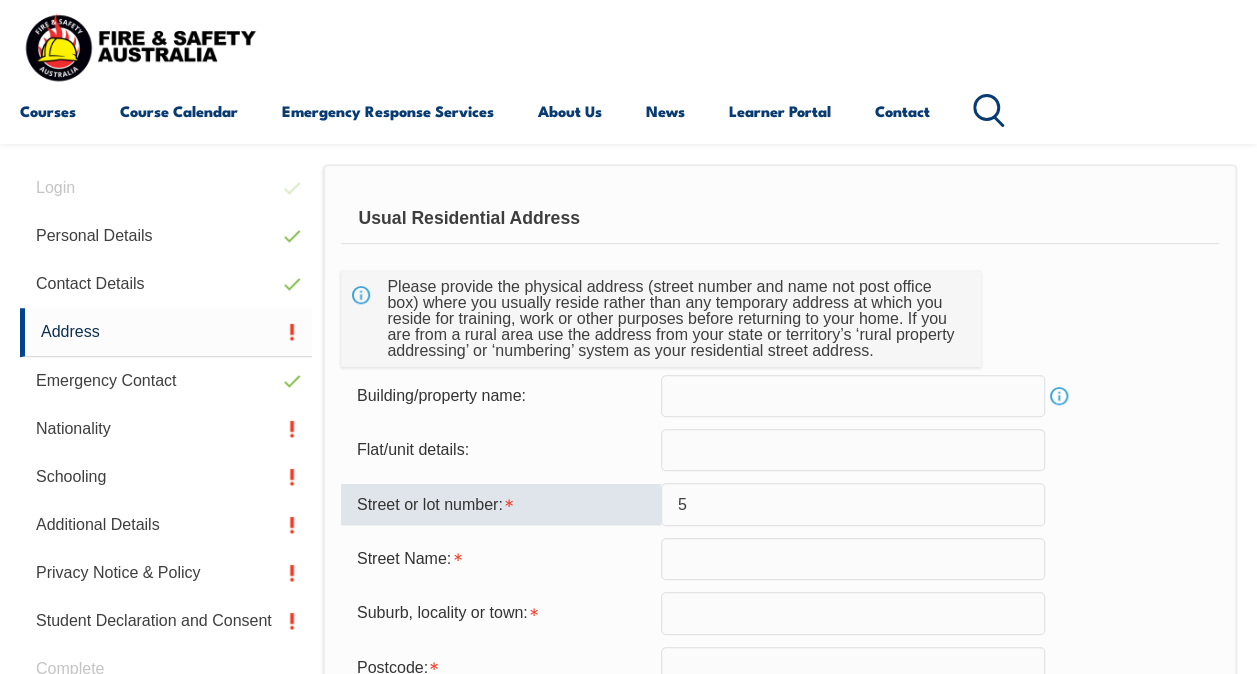 type on "5" 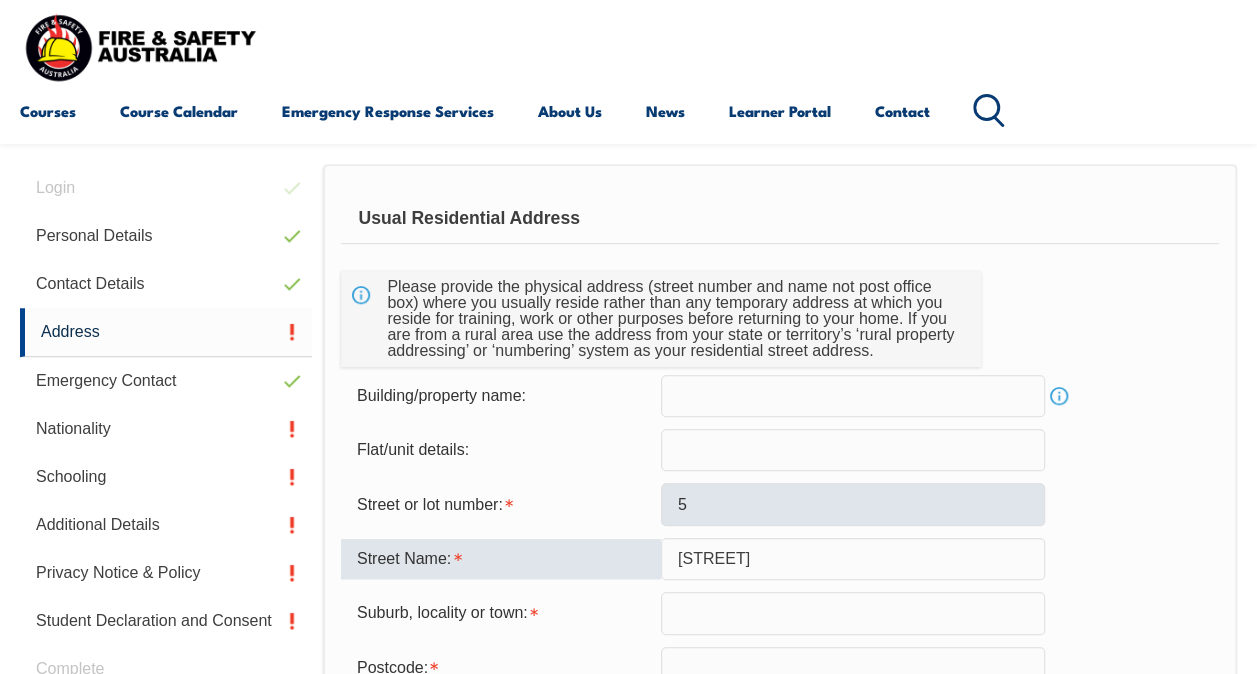 type on "[STREET]" 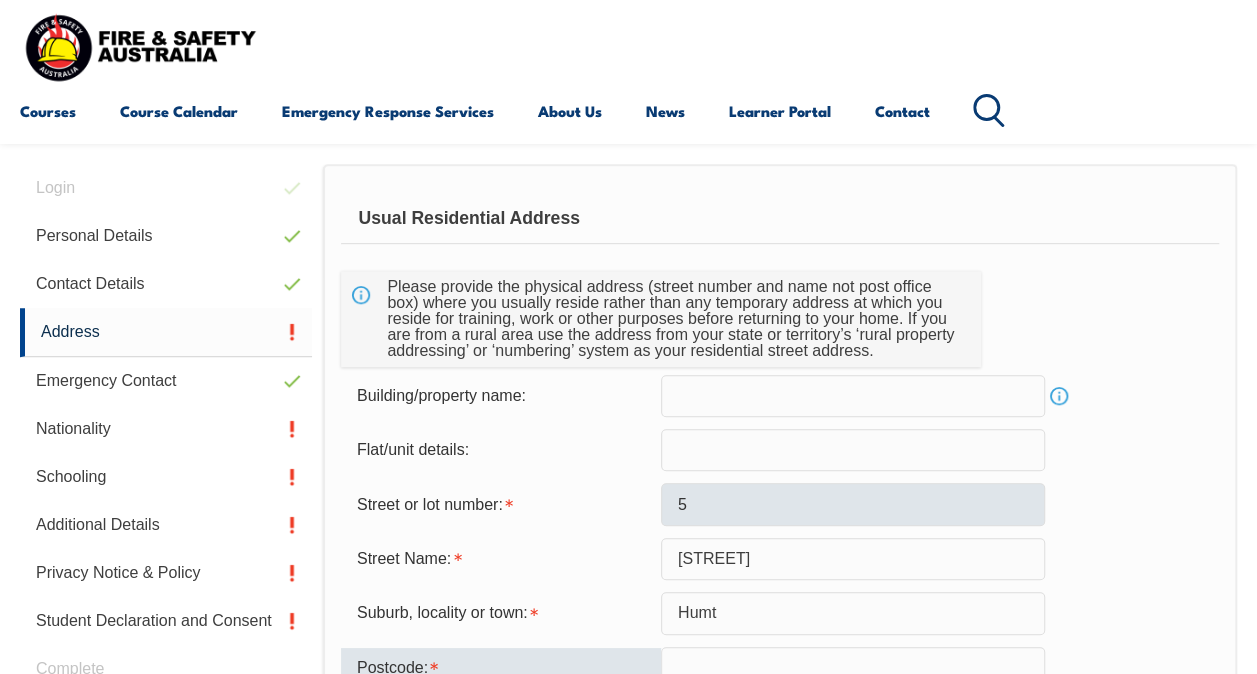 scroll, scrollTop: 488, scrollLeft: 0, axis: vertical 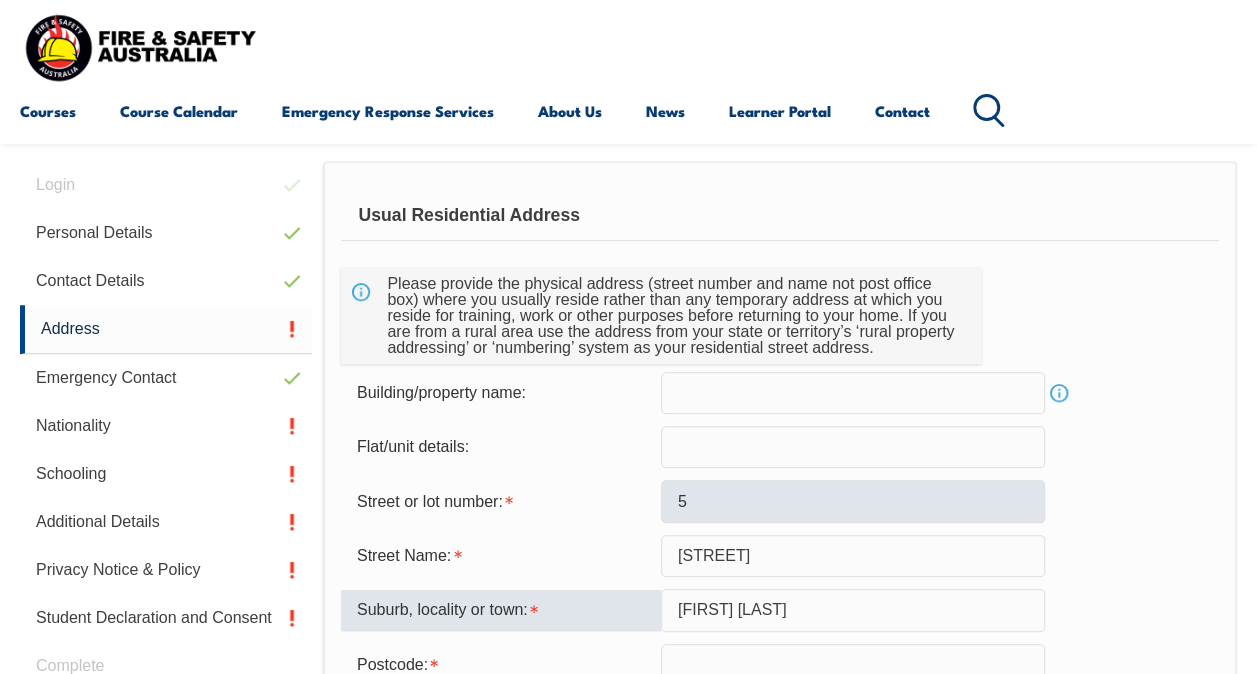 type on "Humpty Doo" 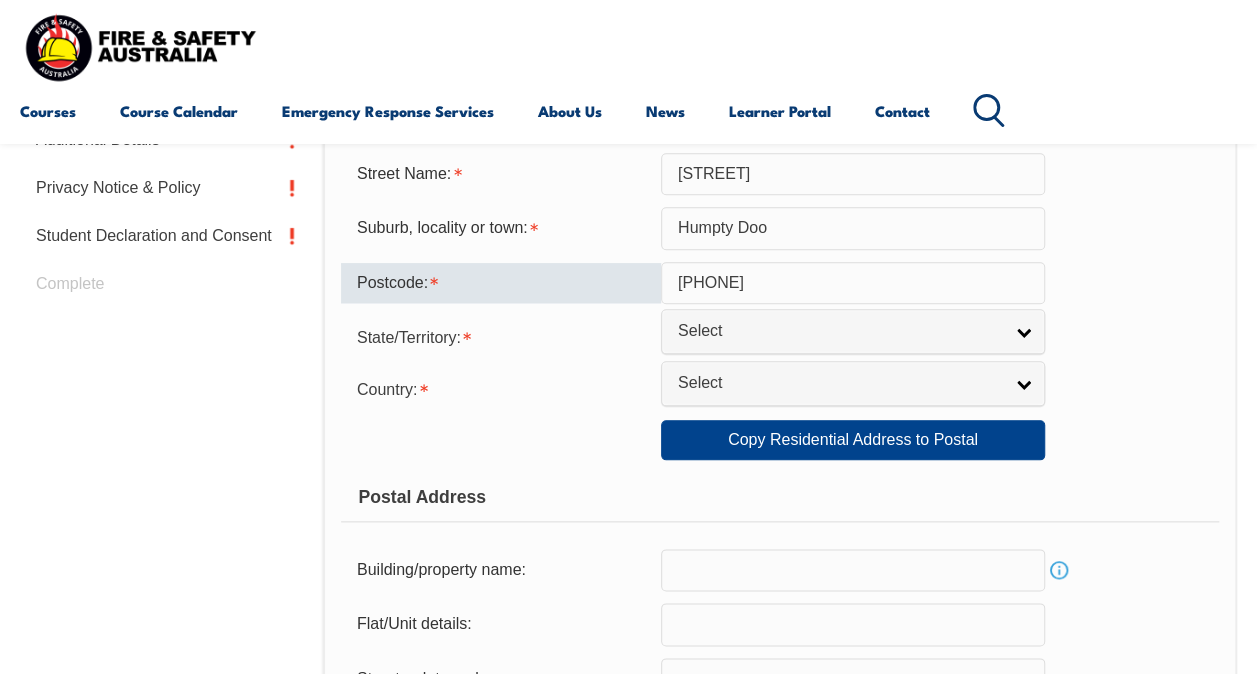 scroll, scrollTop: 870, scrollLeft: 0, axis: vertical 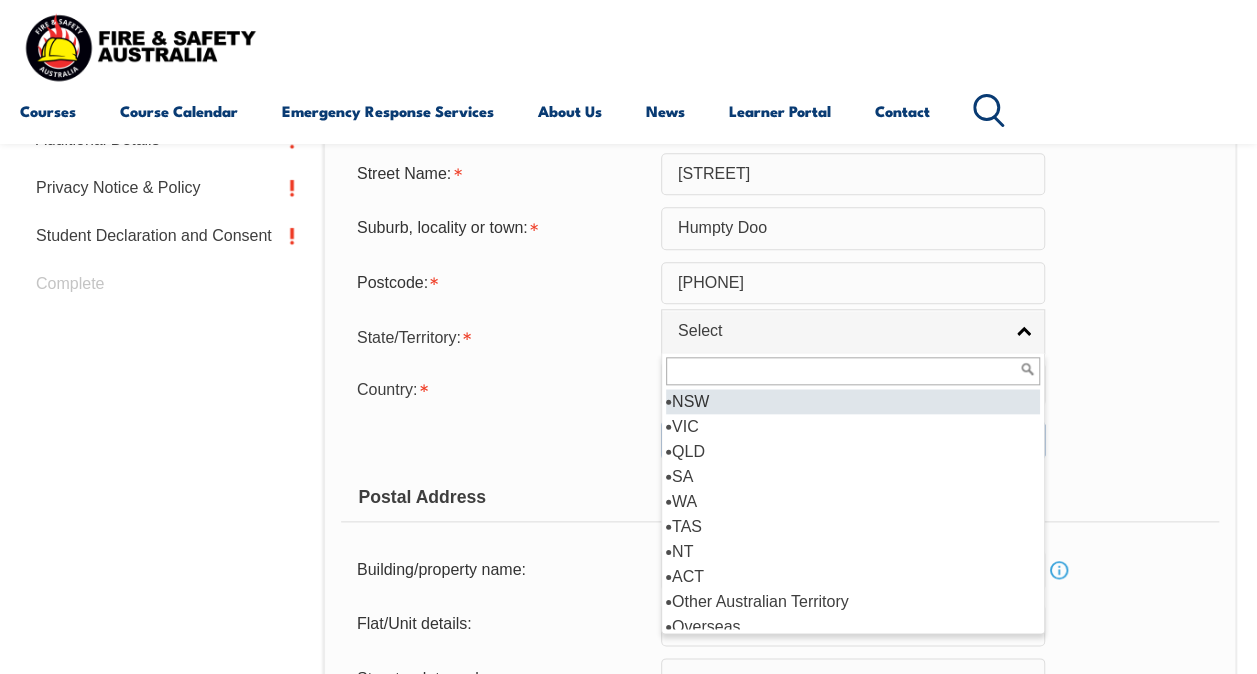 select on "NT" 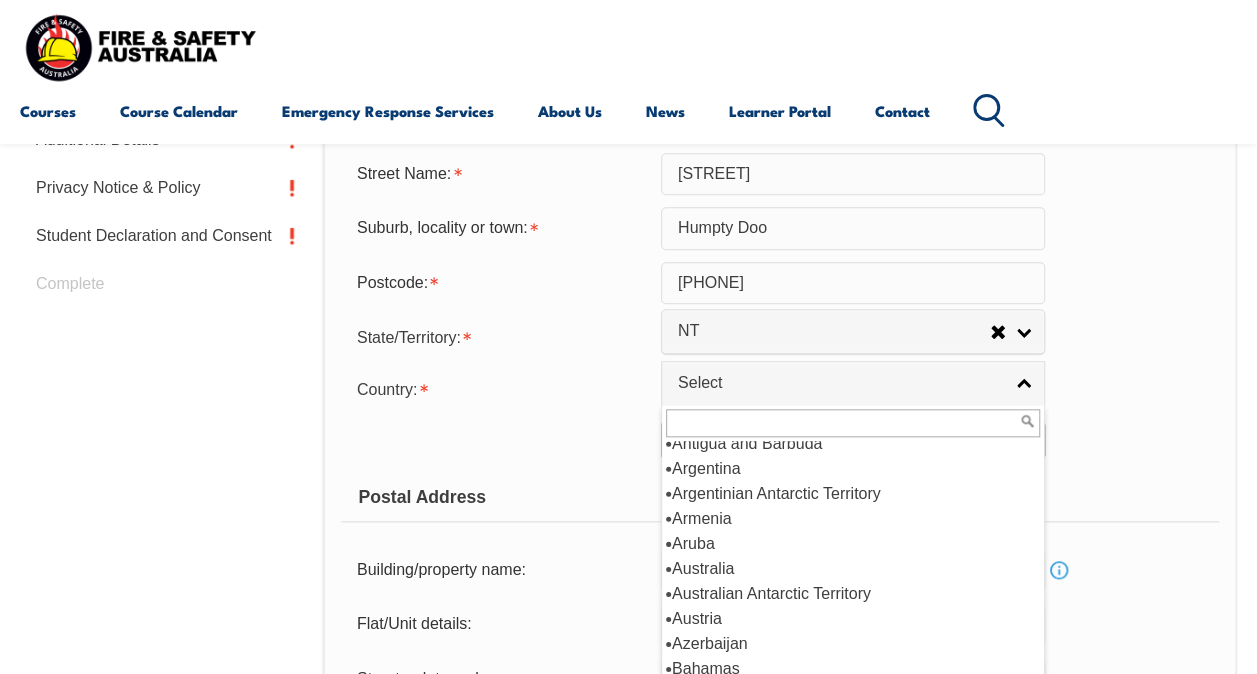 scroll, scrollTop: 223, scrollLeft: 0, axis: vertical 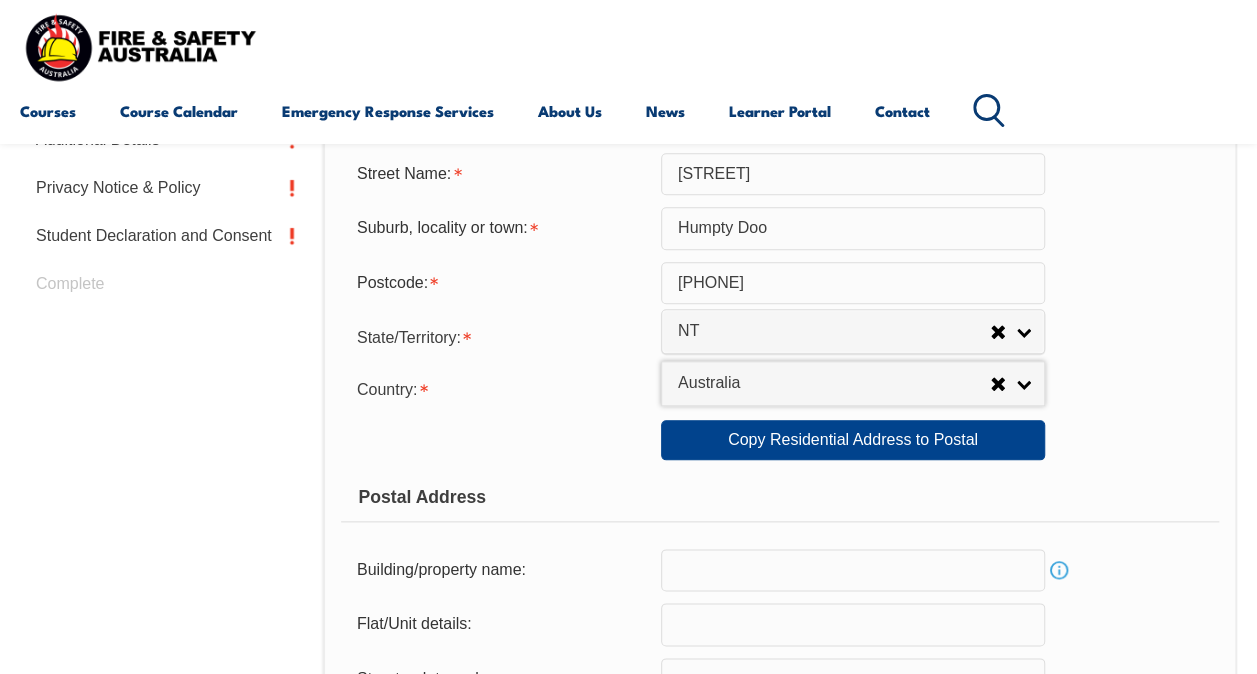 select on "1101" 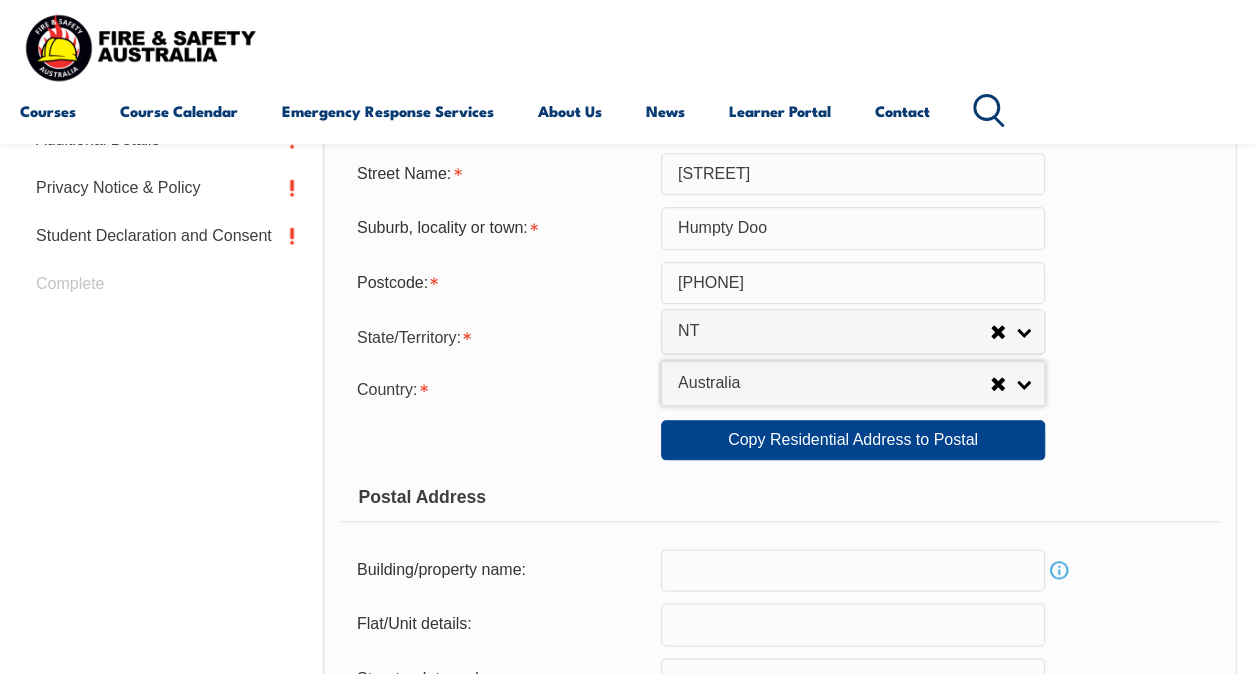 click on "Copy Residential Address to Postal: Copy Residential Address to Postal" at bounding box center [780, 440] 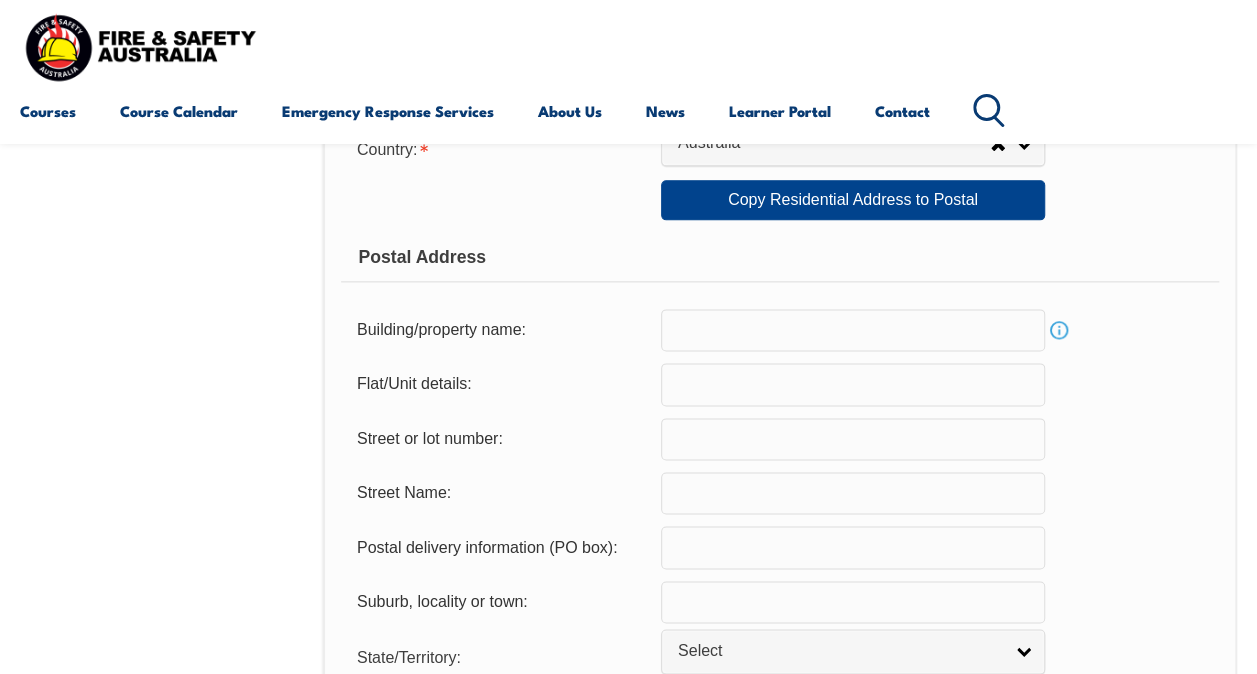scroll, scrollTop: 1114, scrollLeft: 0, axis: vertical 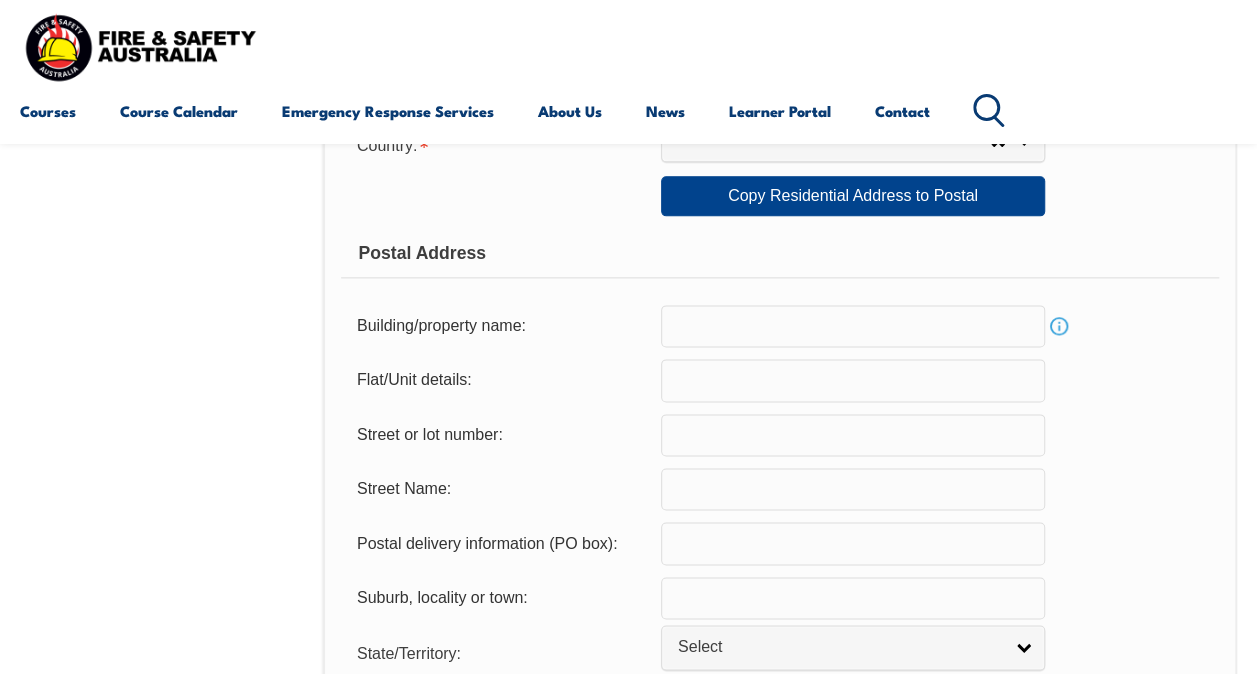 click at bounding box center [853, 543] 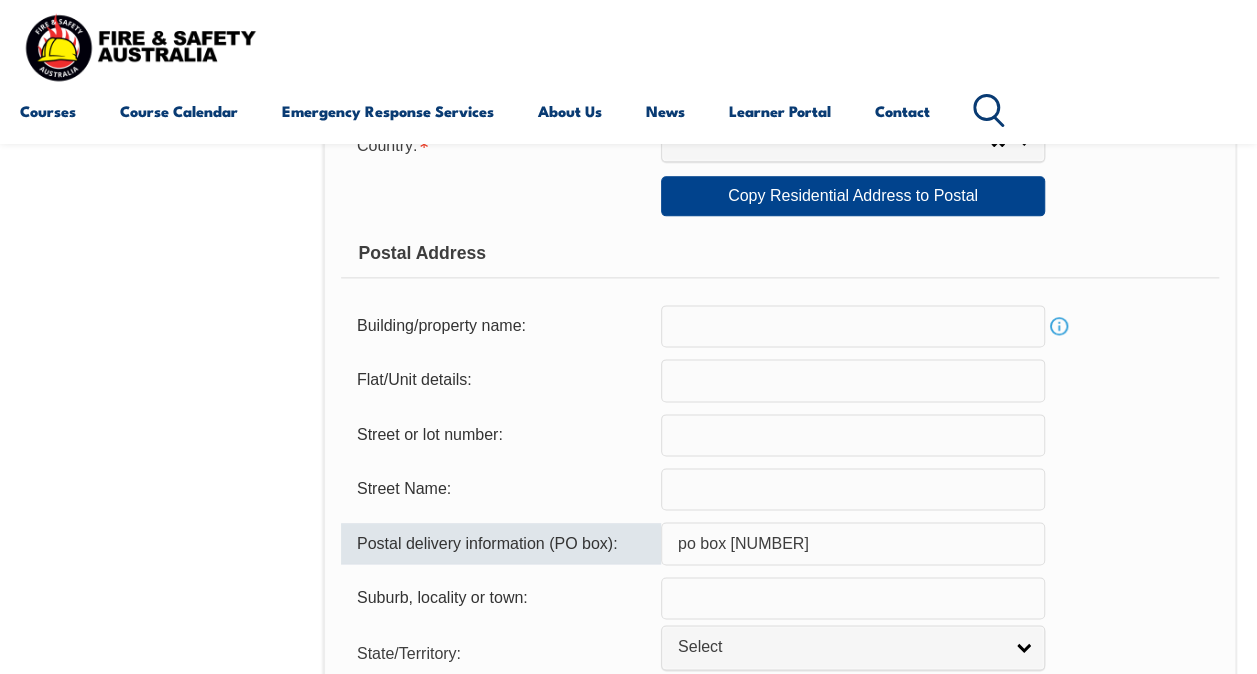 type on "po box [NUMBER]" 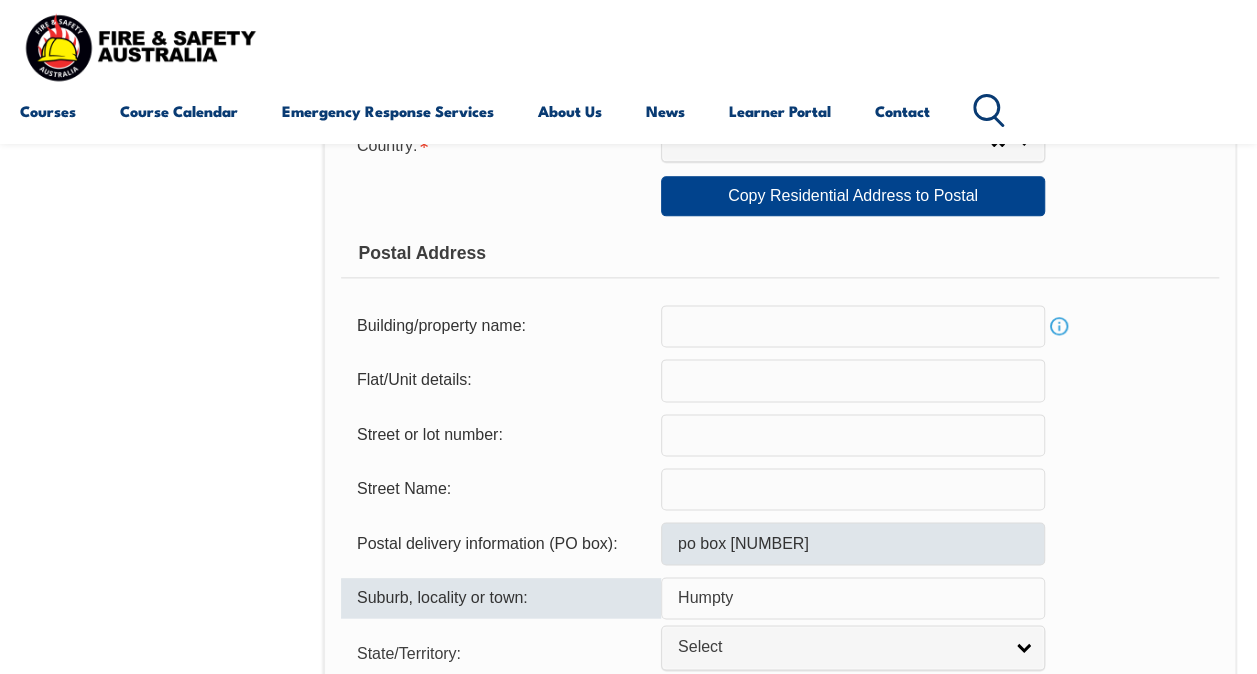 type on "Humpty Doo" 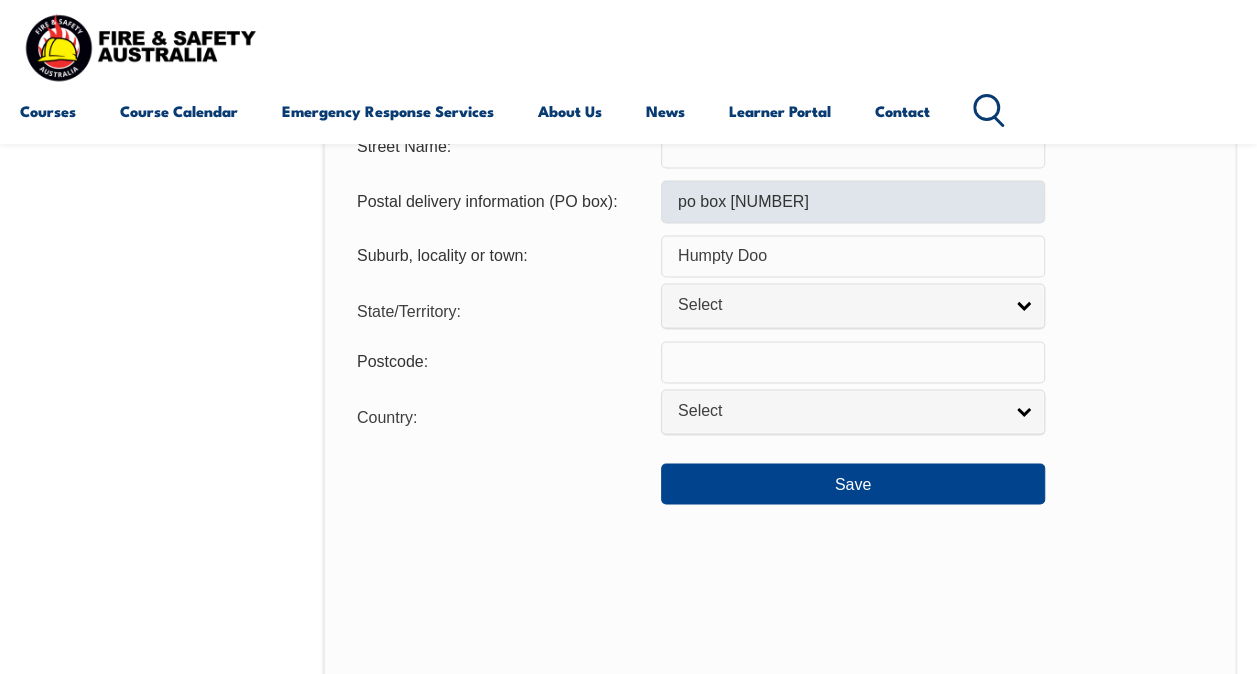 scroll, scrollTop: 1462, scrollLeft: 0, axis: vertical 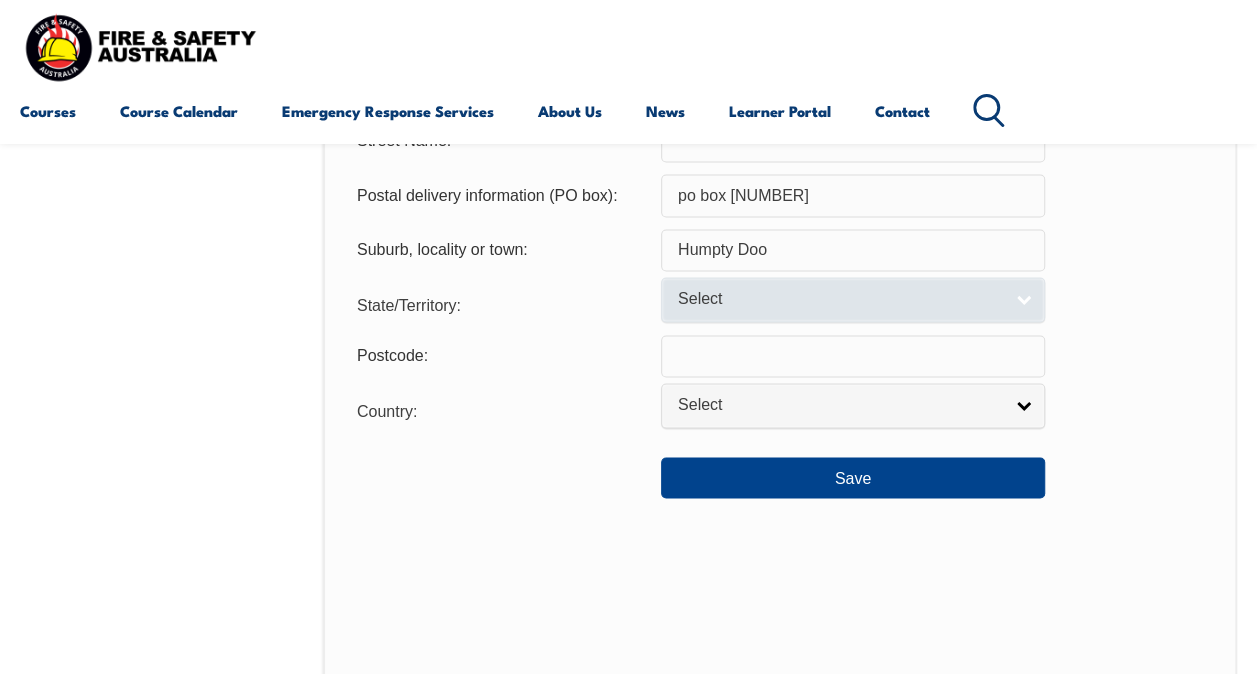 click on "Select" at bounding box center (853, 299) 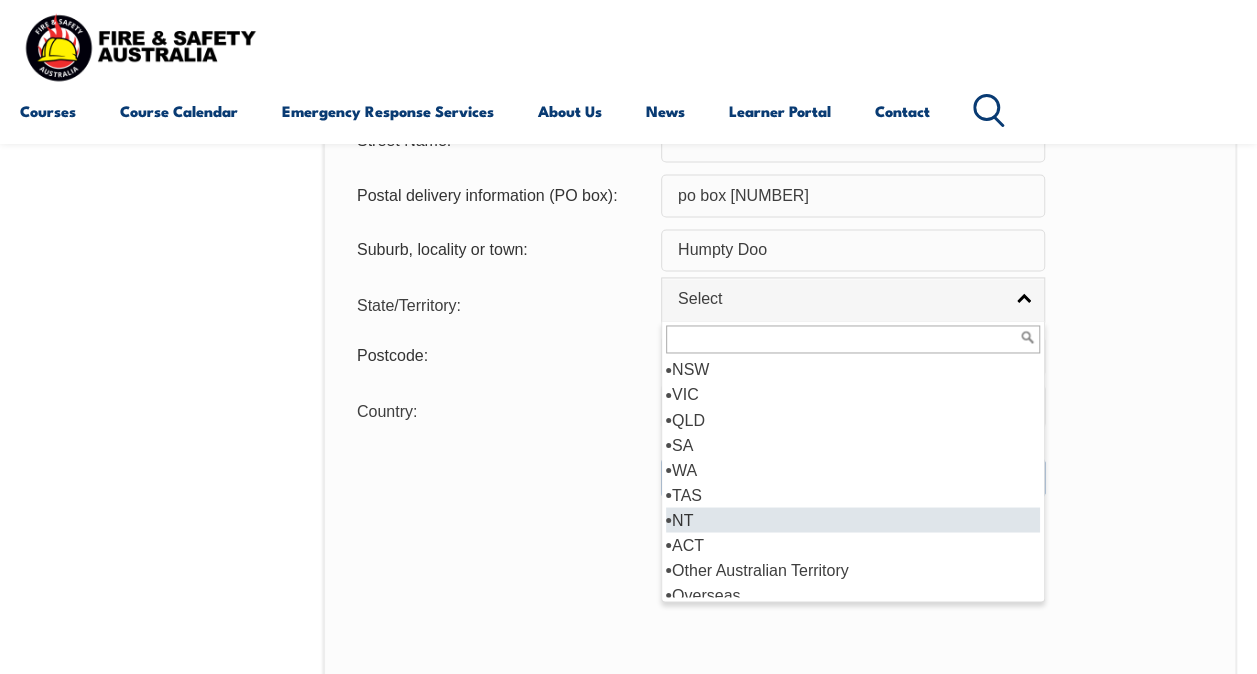 click on "NT" at bounding box center (853, 519) 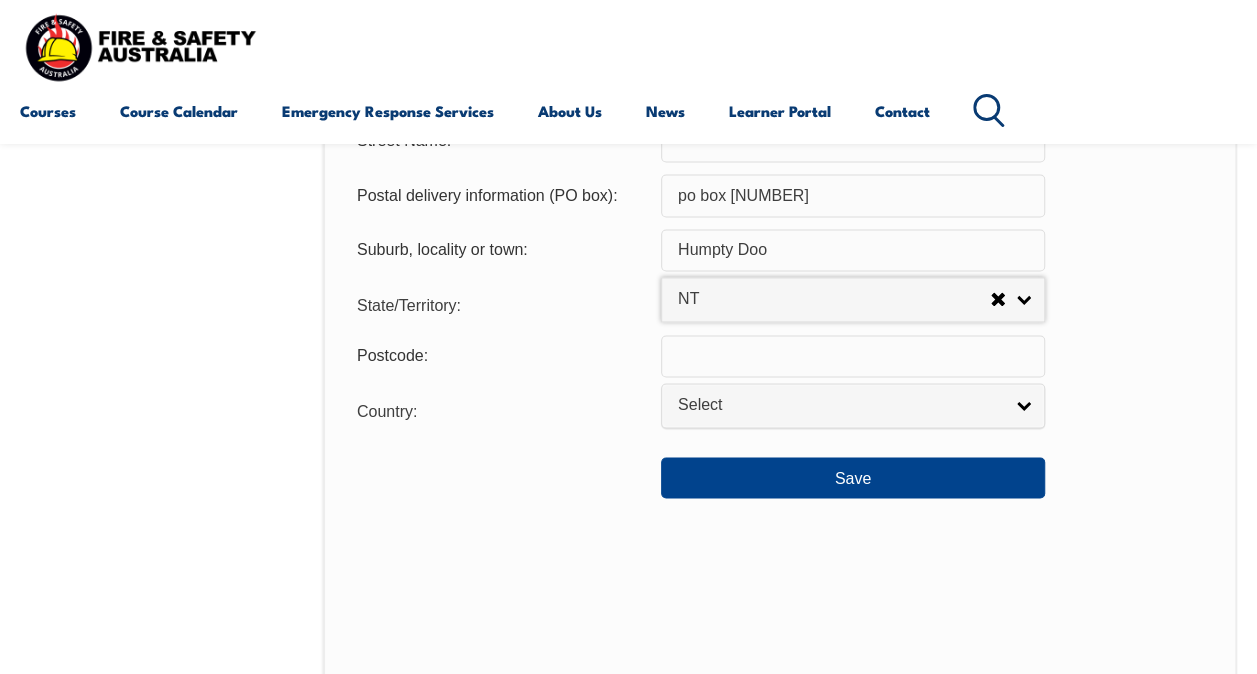 click at bounding box center [853, 356] 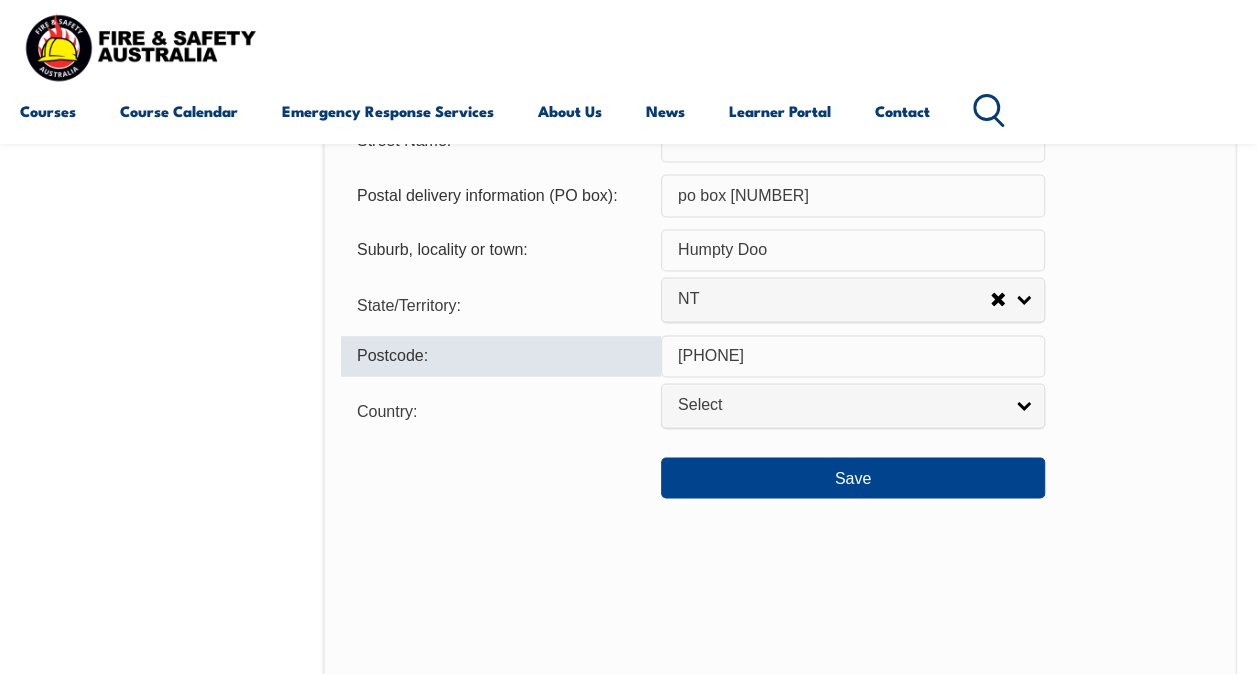 type on "[PHONE]" 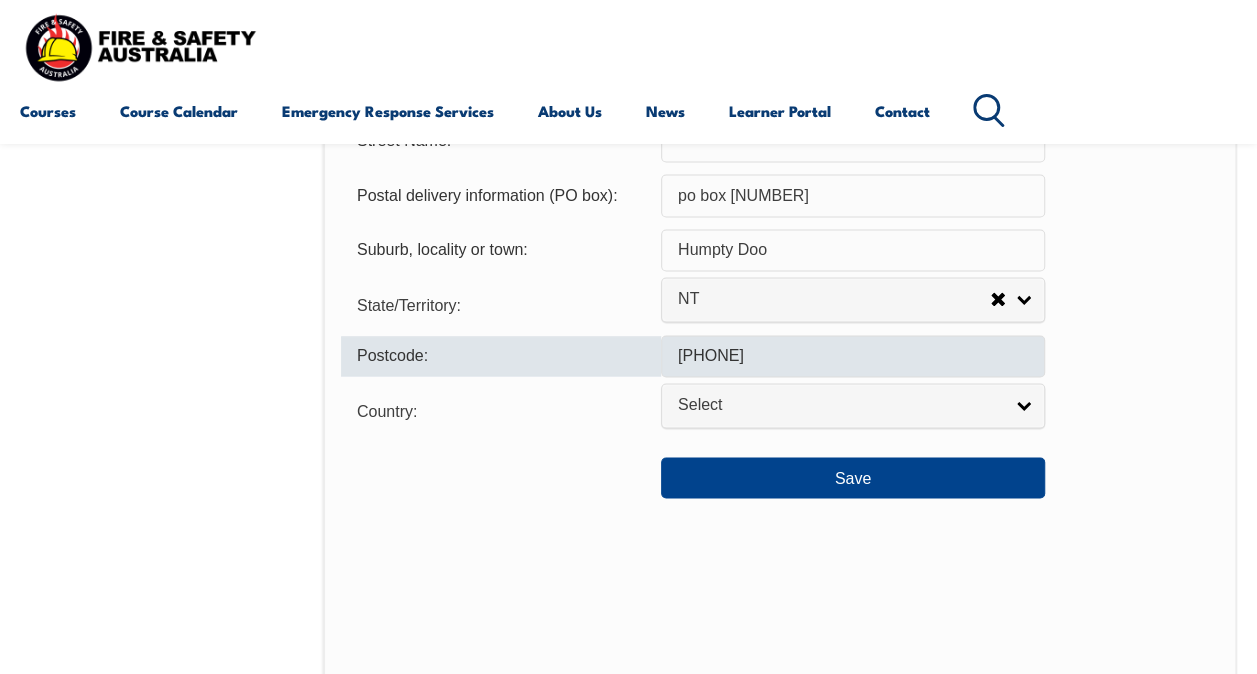 select on "1101" 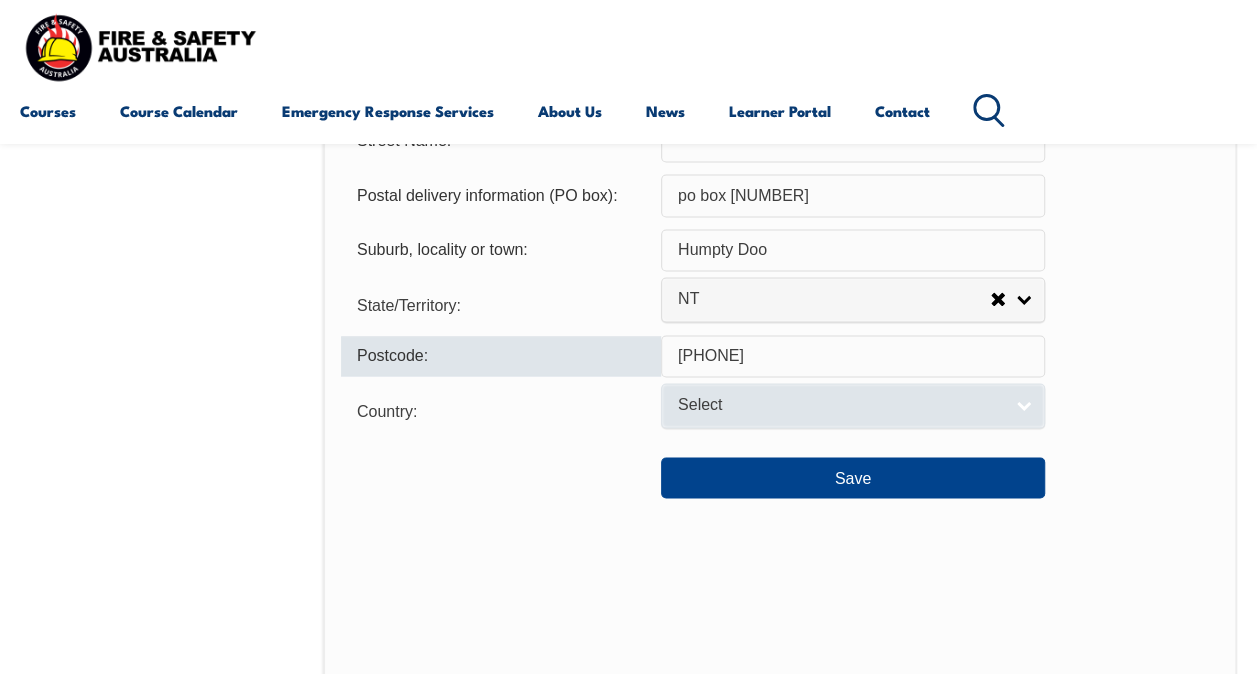 type on "[PHONE]" 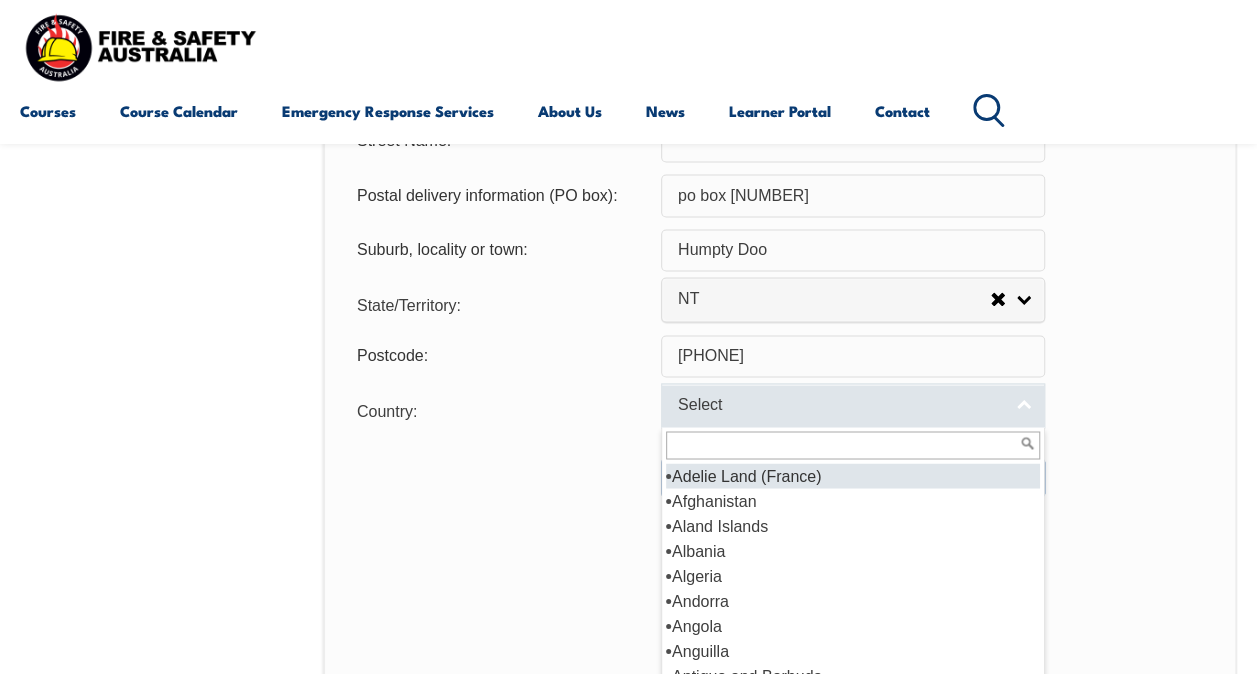 click on "Select" at bounding box center [840, 405] 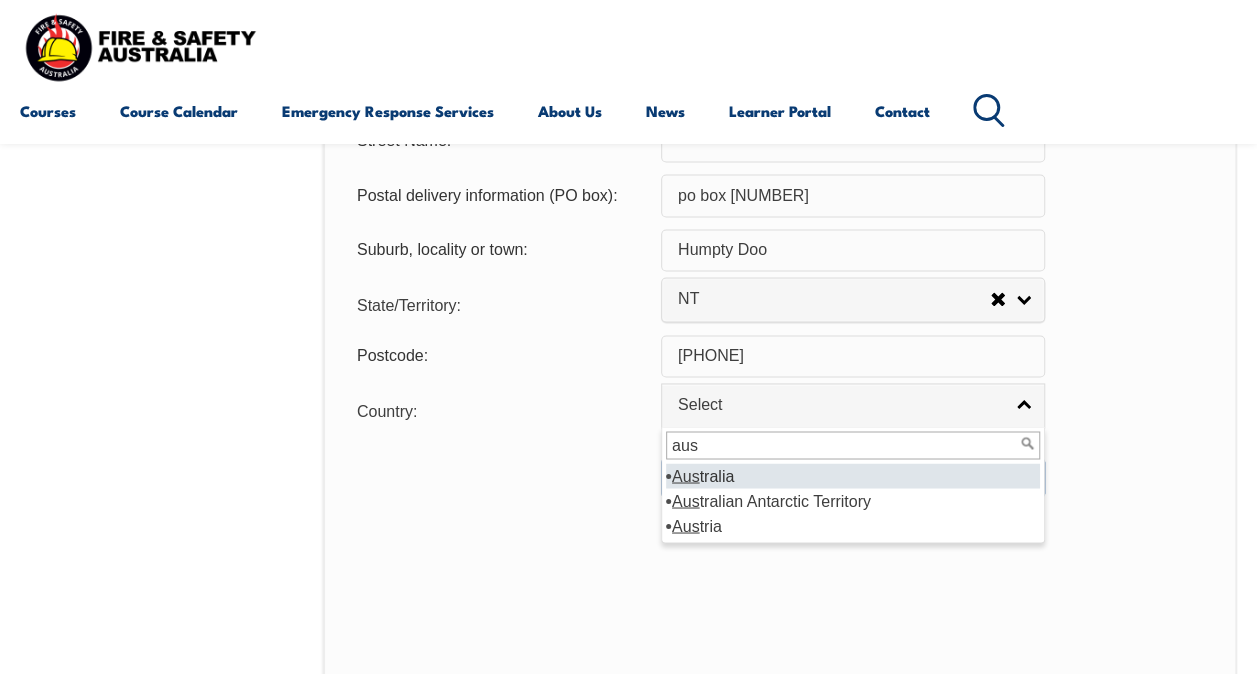 type on "aus" 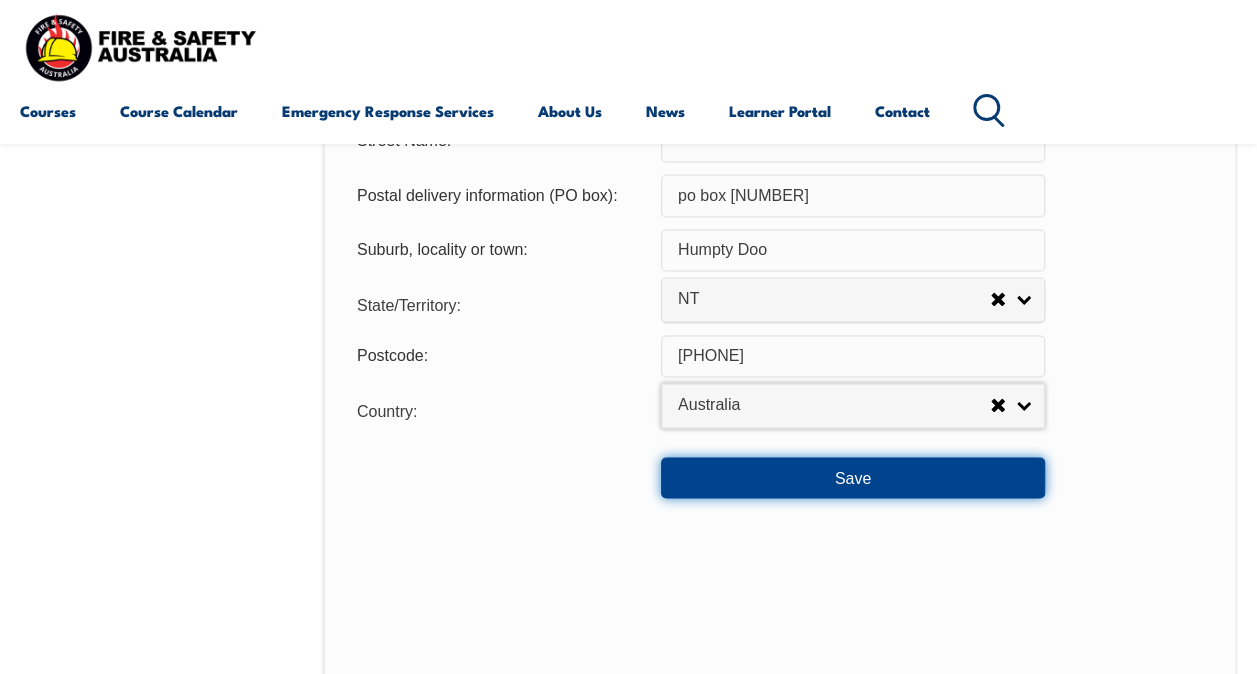 click on "Save" at bounding box center [853, 477] 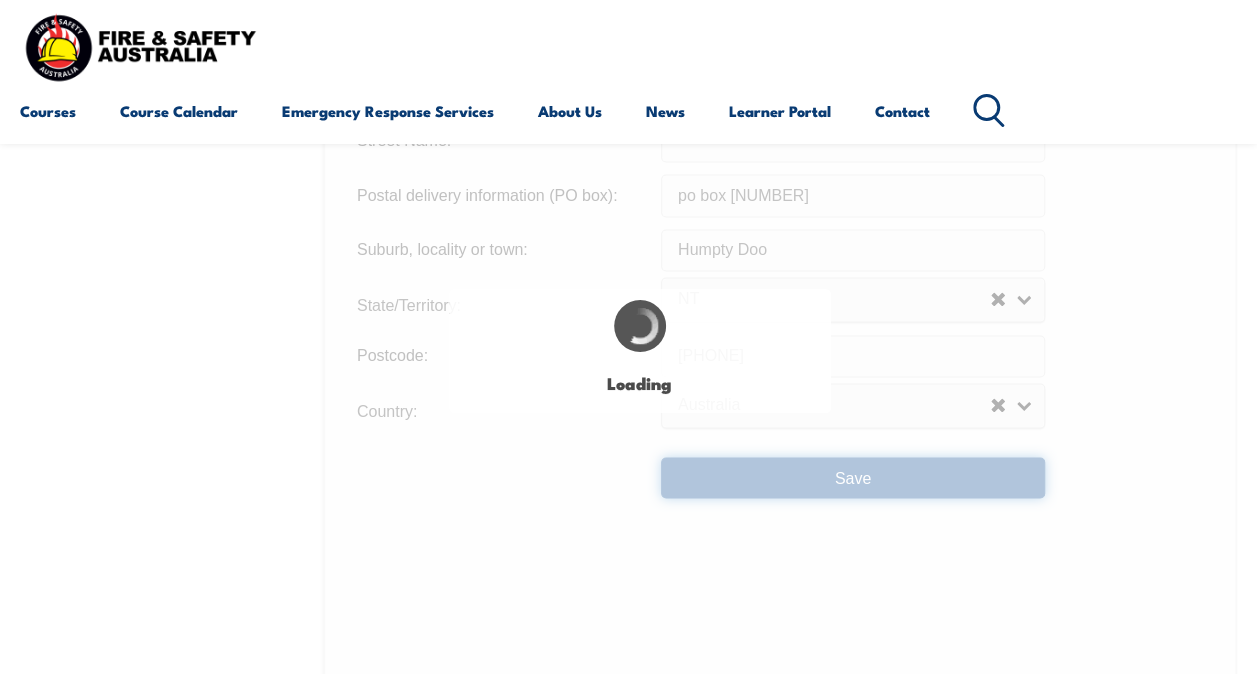 scroll, scrollTop: 0, scrollLeft: 0, axis: both 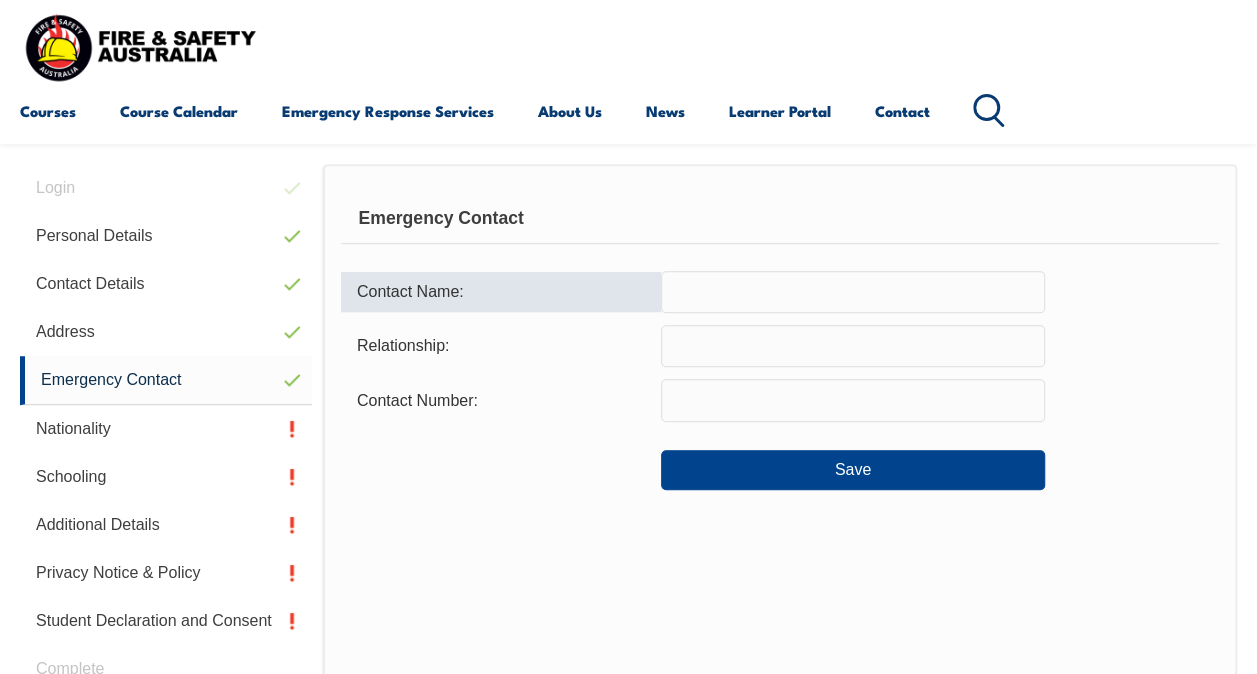 click at bounding box center [853, 292] 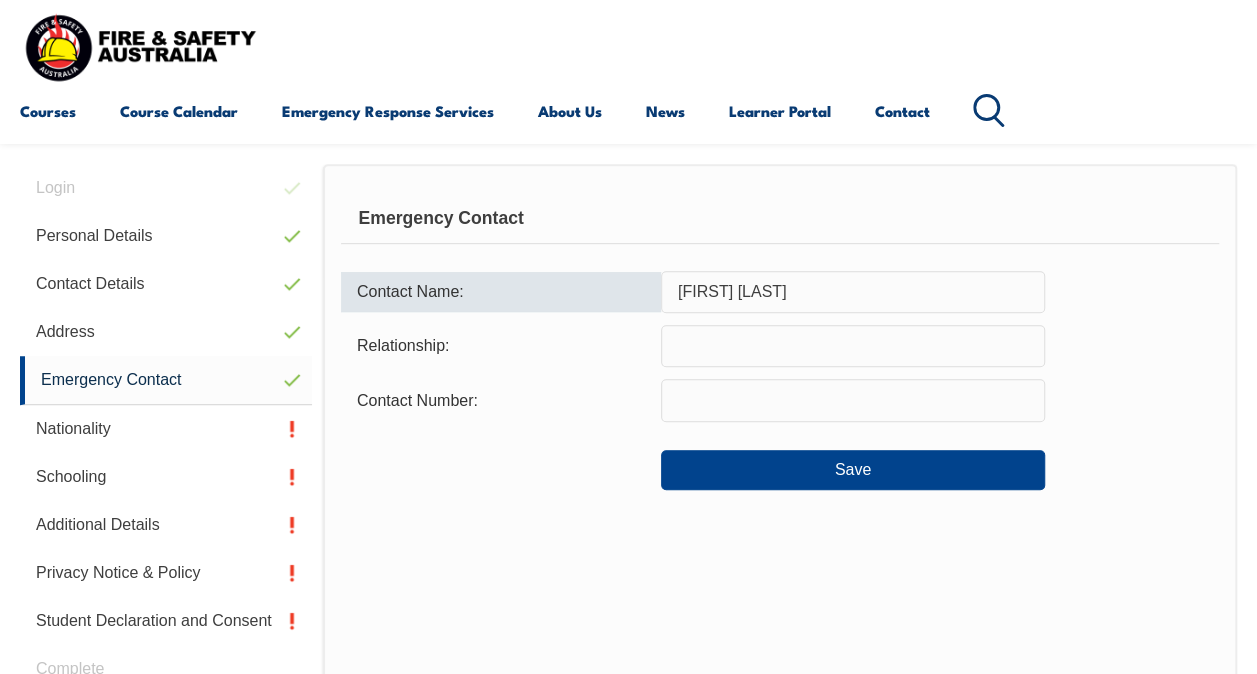 type on "[FIRST] [LAST]" 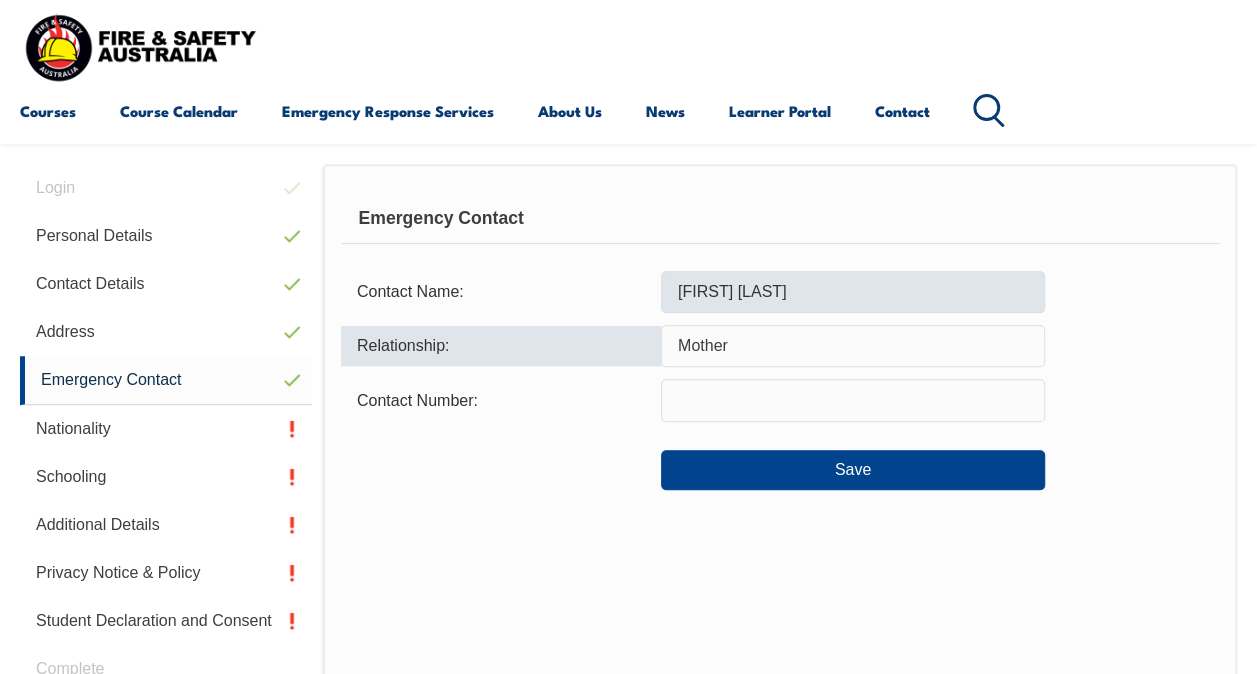 type on "Mother" 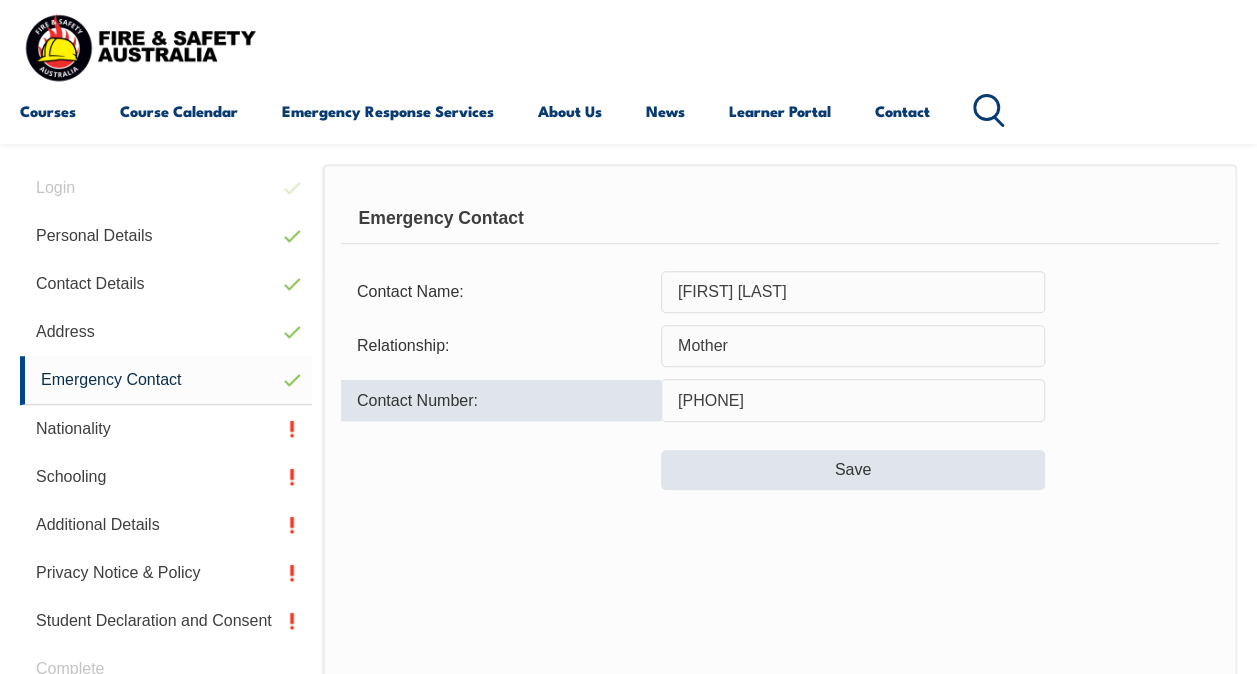 type on "[PHONE]" 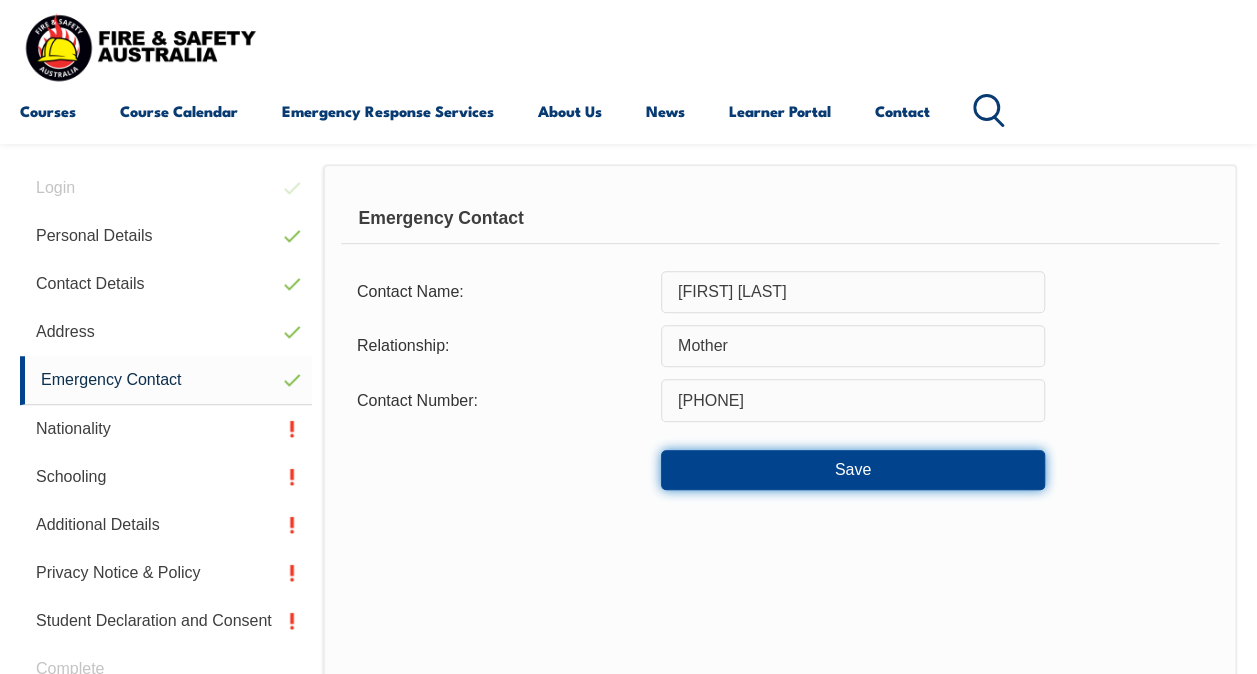 click on "Save" at bounding box center [853, 470] 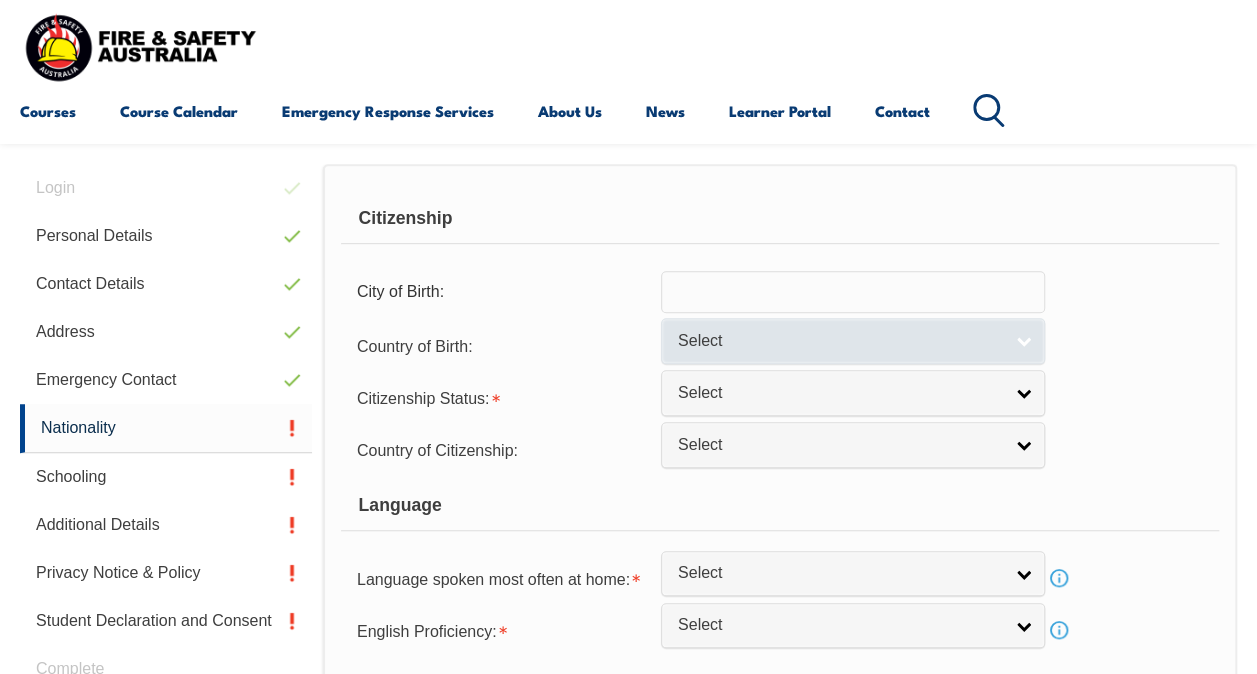 click on "Select" at bounding box center [853, 340] 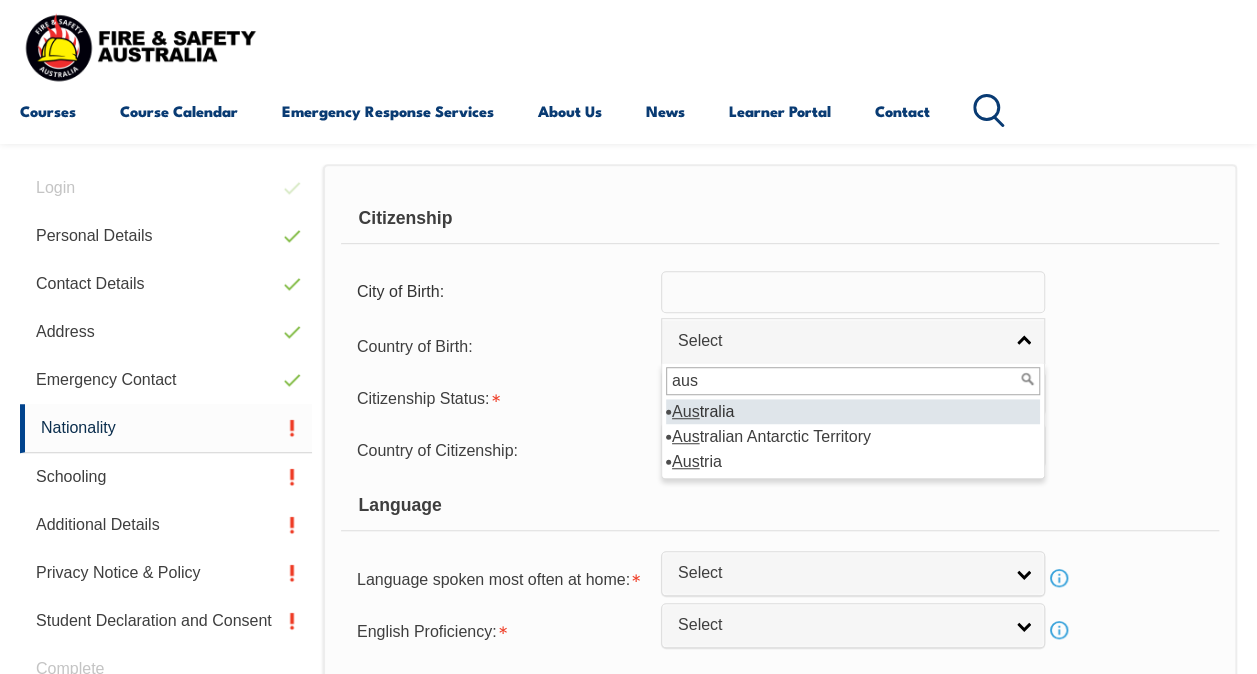 type on "aus" 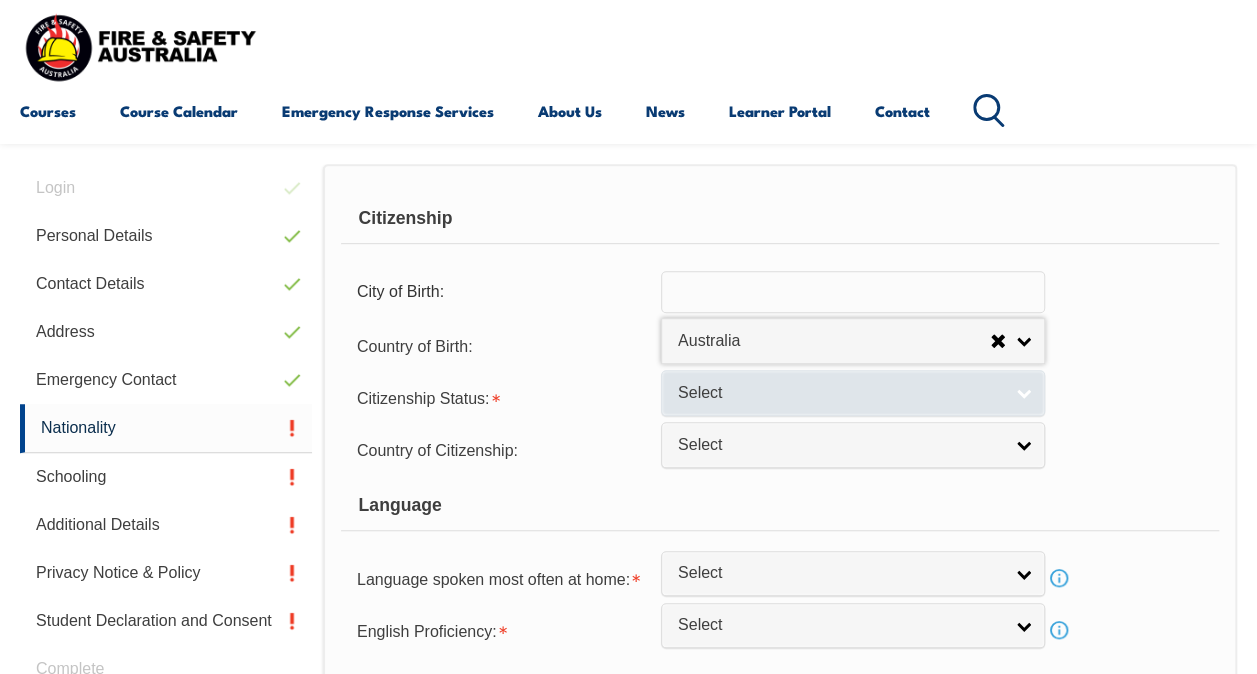 click on "Select" at bounding box center (853, 392) 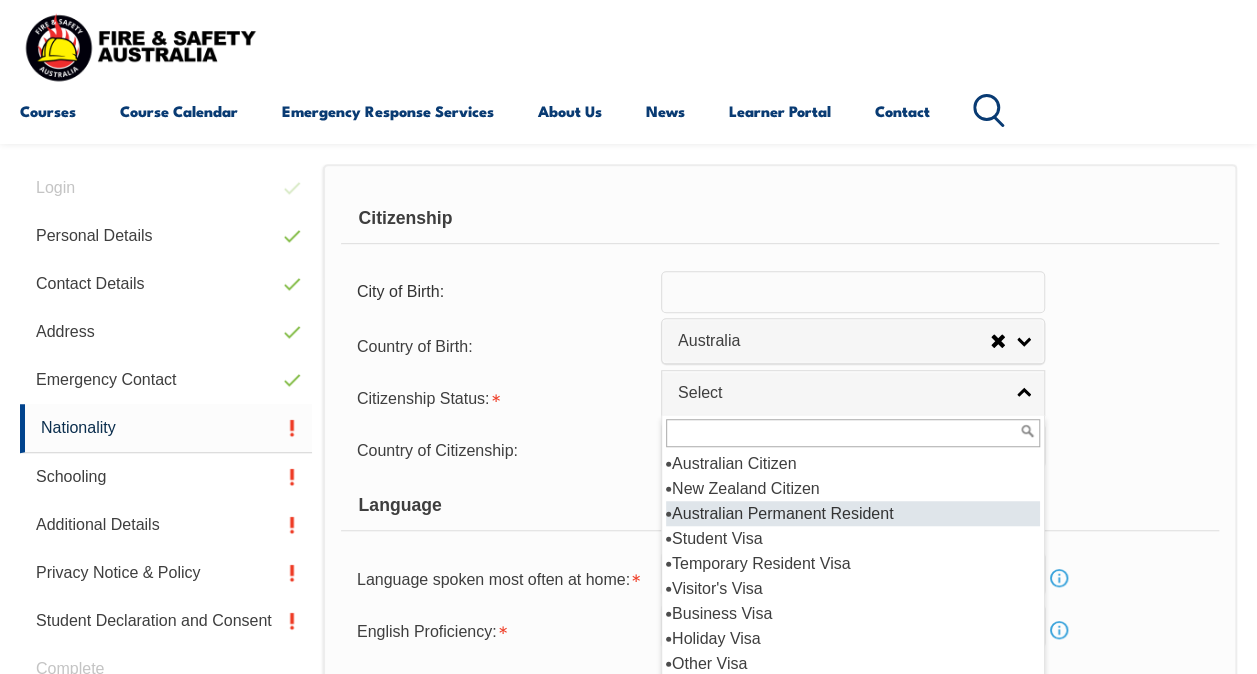 click on "Australian Permanent Resident" at bounding box center (853, 513) 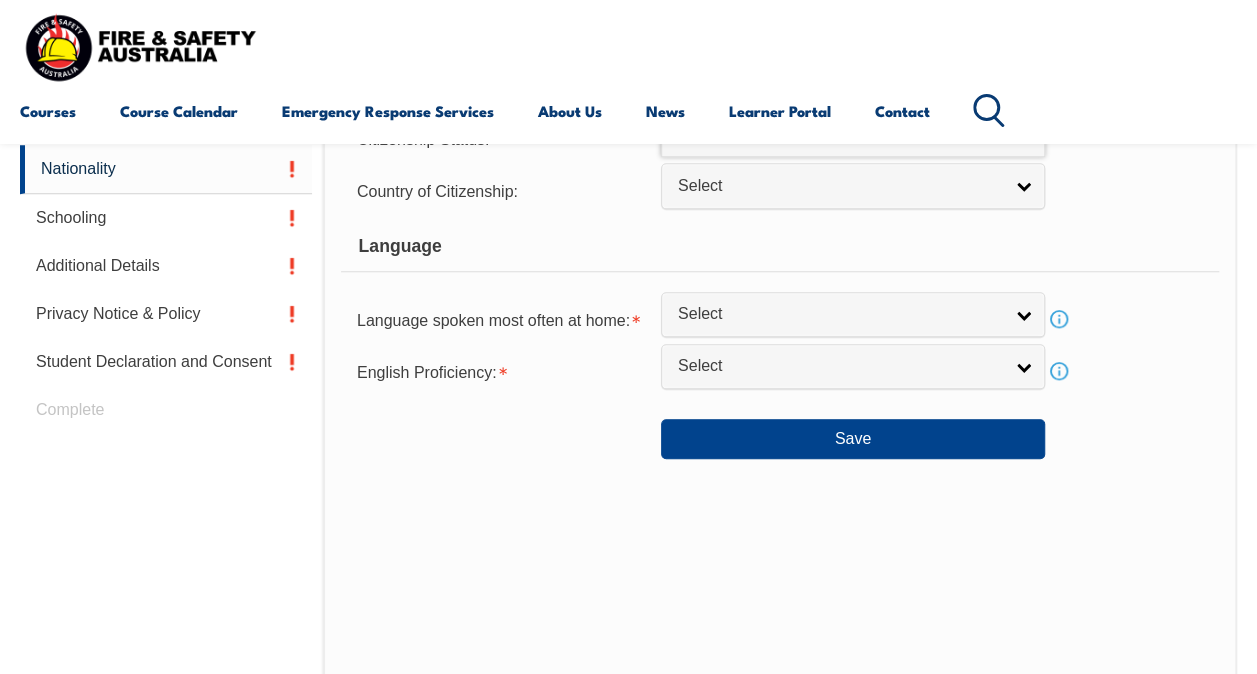 scroll, scrollTop: 754, scrollLeft: 0, axis: vertical 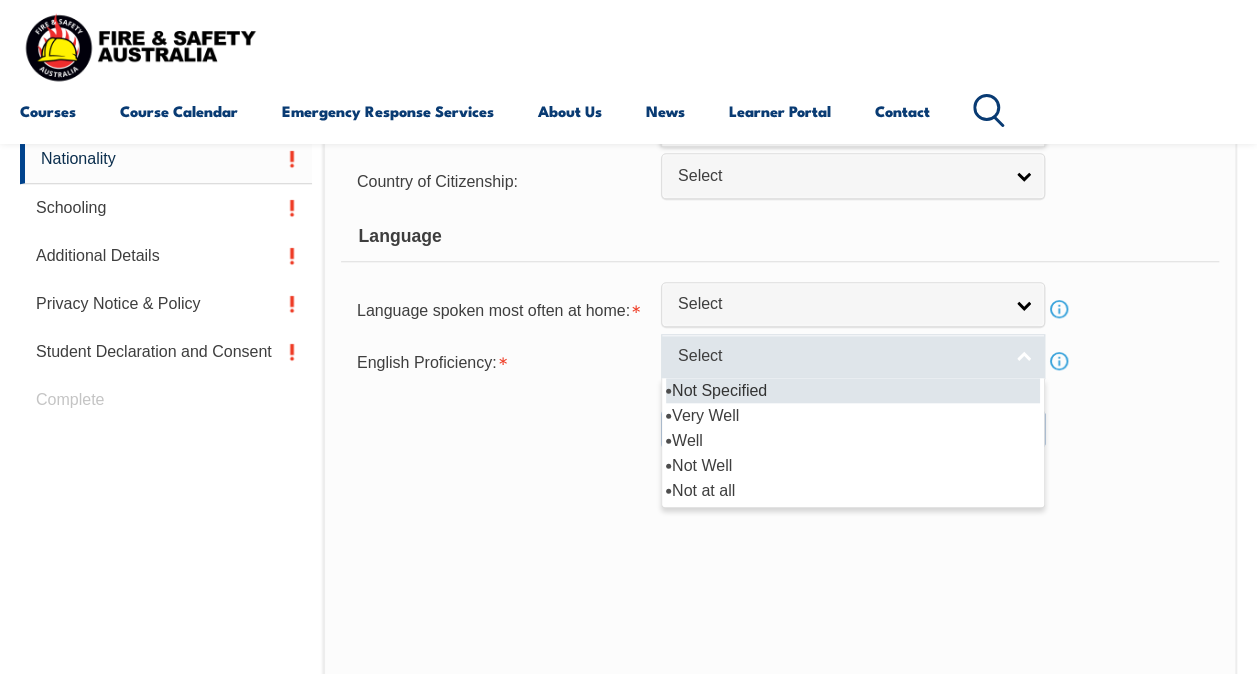 click on "Select" at bounding box center [853, 356] 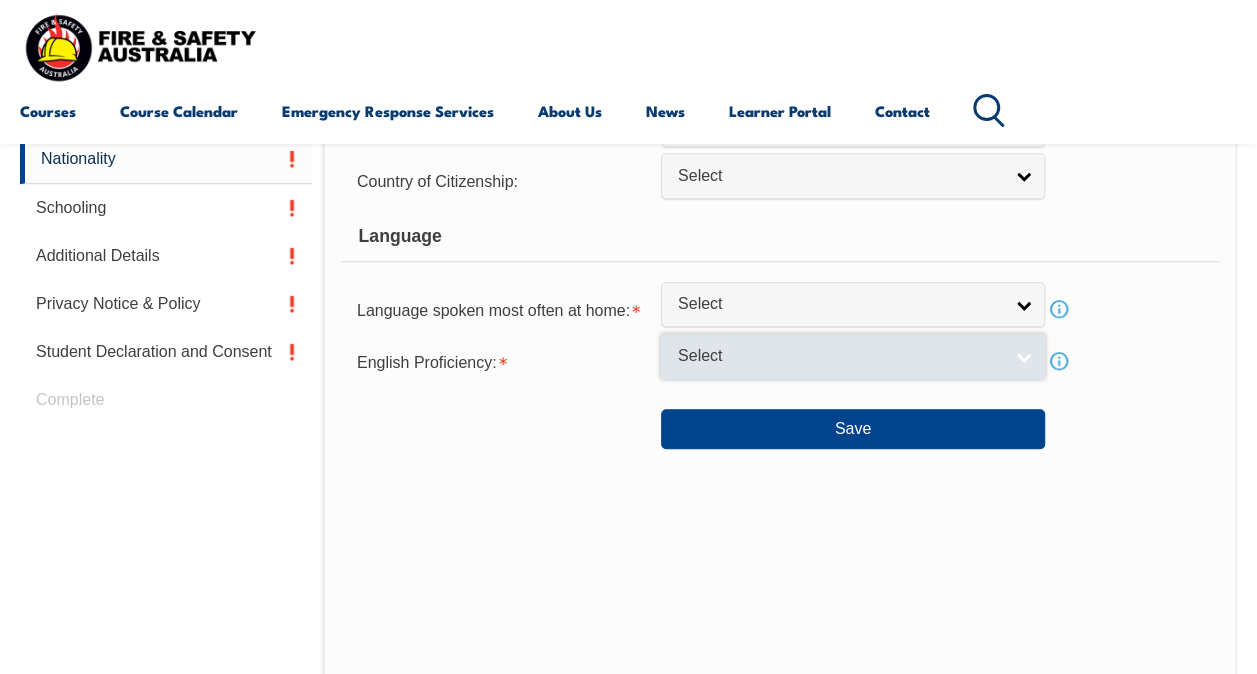 click on "Select" at bounding box center [853, 356] 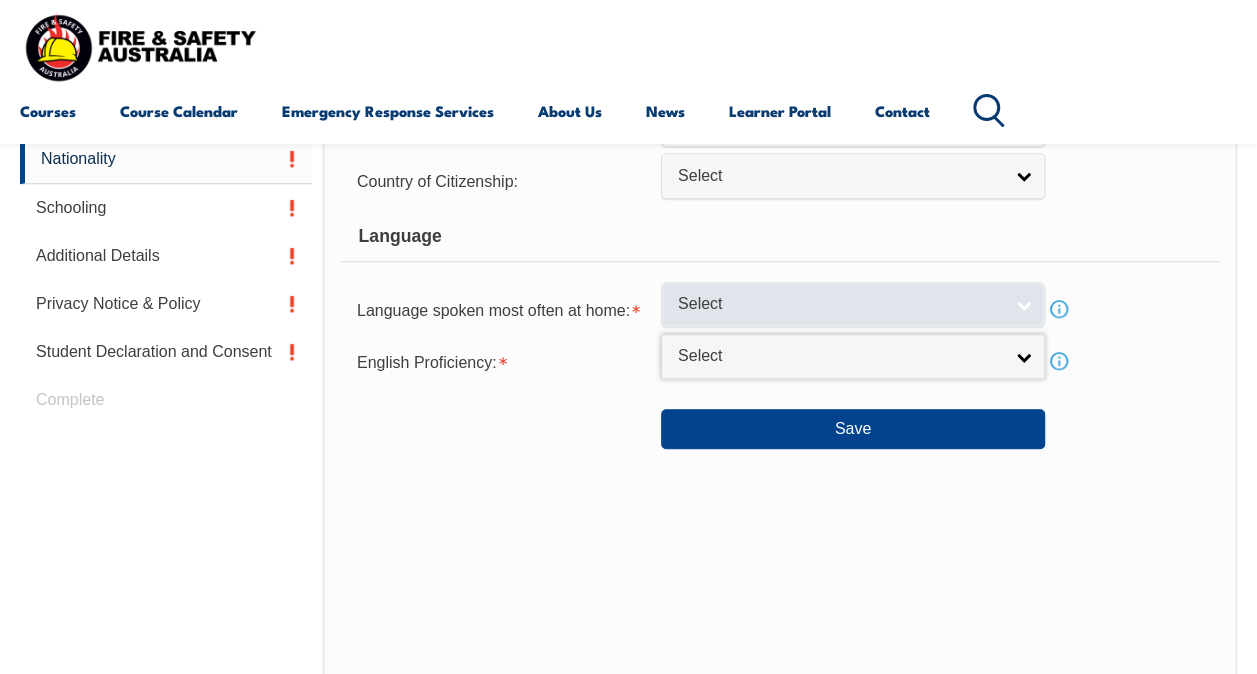 click on "Select" at bounding box center (840, 304) 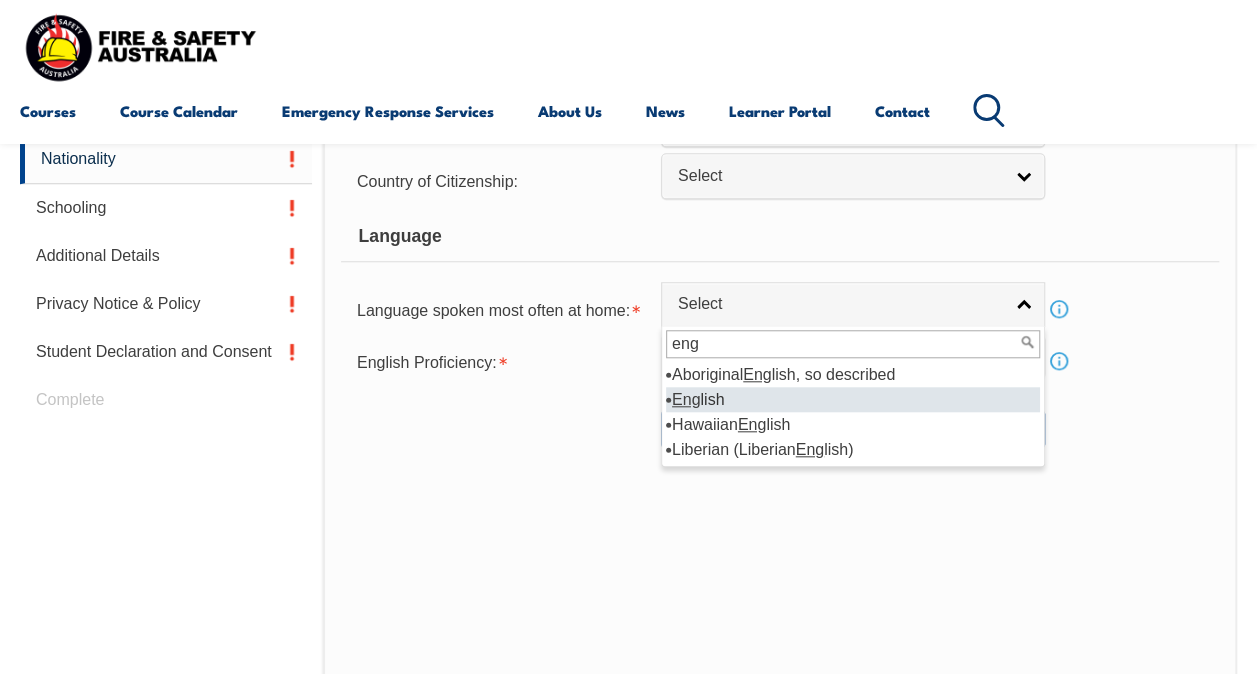 type on "eng" 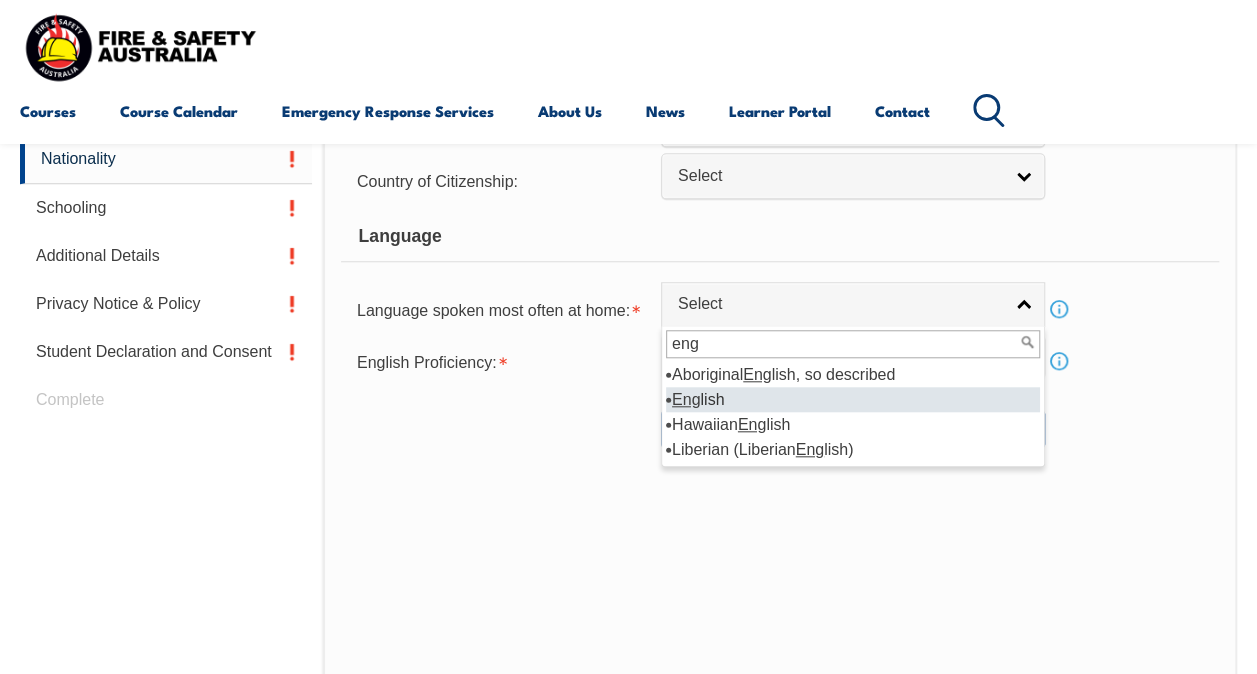 click on "Eng lish" at bounding box center (853, 399) 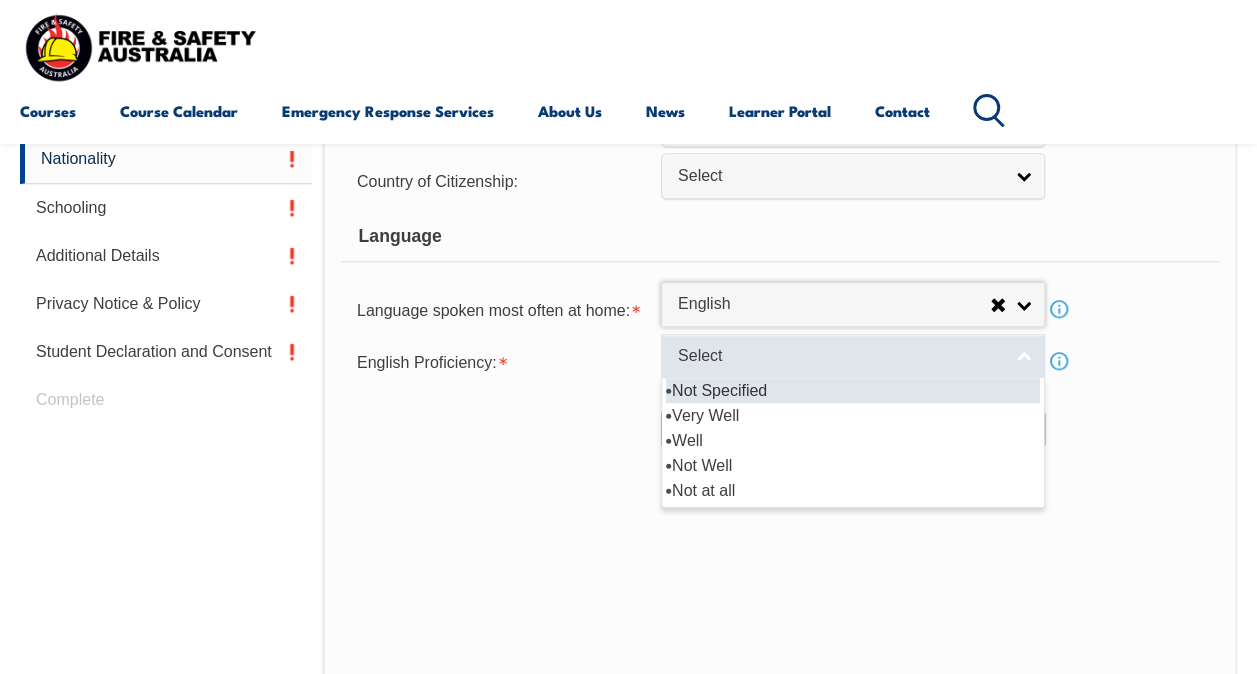 click on "Select" at bounding box center (840, 356) 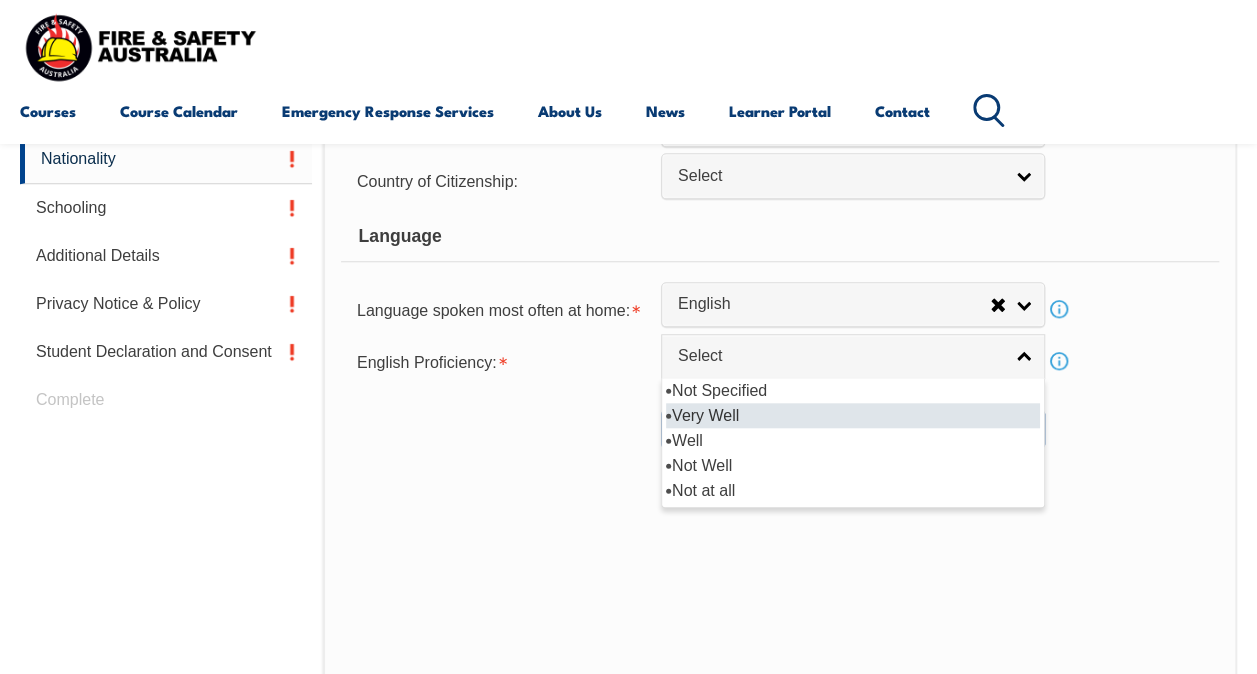 click on "Very Well" at bounding box center [853, 415] 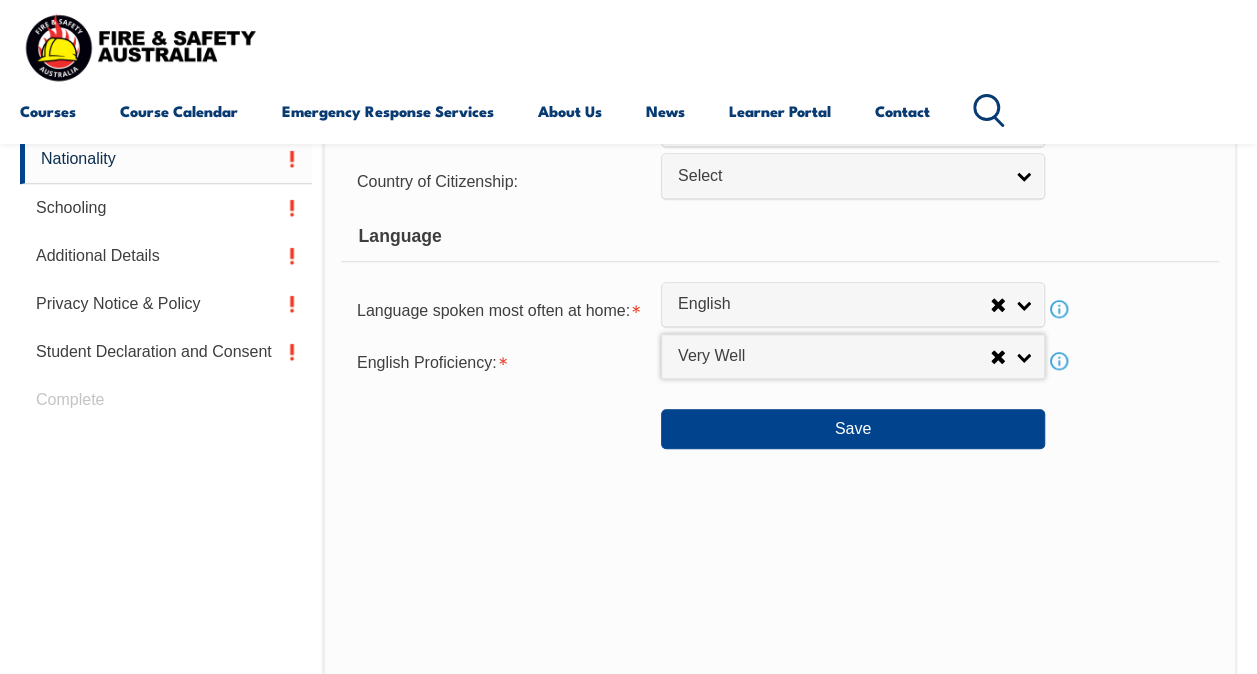 click on "Citizenship City of Birth: Country of Birth: Adelie Land (France) Afghanistan Aland Islands Albania Algeria Andorra Angola Anguilla Antigua and Barbuda Argentina Argentinian Antarctic Territory Armenia Aruba Australia Australian Antarctic Territory Austria Azerbaijan Bahamas Bahrain Bangladesh Barbados Belarus Belgium Belize Benin Bermuda Bhutan Bolivia Bonaire, Sint Eustatius and Saba Bosnia and Herzegovina Botswana Brazil British Antarctic Territory Brunei Darussalam Bulgaria Burkina Faso Burundi Cambodia Cameroon Canada Cape Verde Cayman Islands Central African Republic Chad Chile Chilean Antarctic Territory China (excludes SARs and Taiwan) Colombia Comoros Congo, Democratic Republic of Congo, Republic of Cook Islands Costa Rica Cote d'Ivoire Croatia Cuba Curacao Cyprus Czechia Denmark Djibouti Dominica Dominican Republic Ecuador Egypt El Salvador England Equatorial Guinea Eritrea Estonia Eswatini Ethiopia Falkland Islands Faroe Islands Fiji Finland France French Guiana French Polynesia Gabon Gambia Ghana" at bounding box center [780, 315] 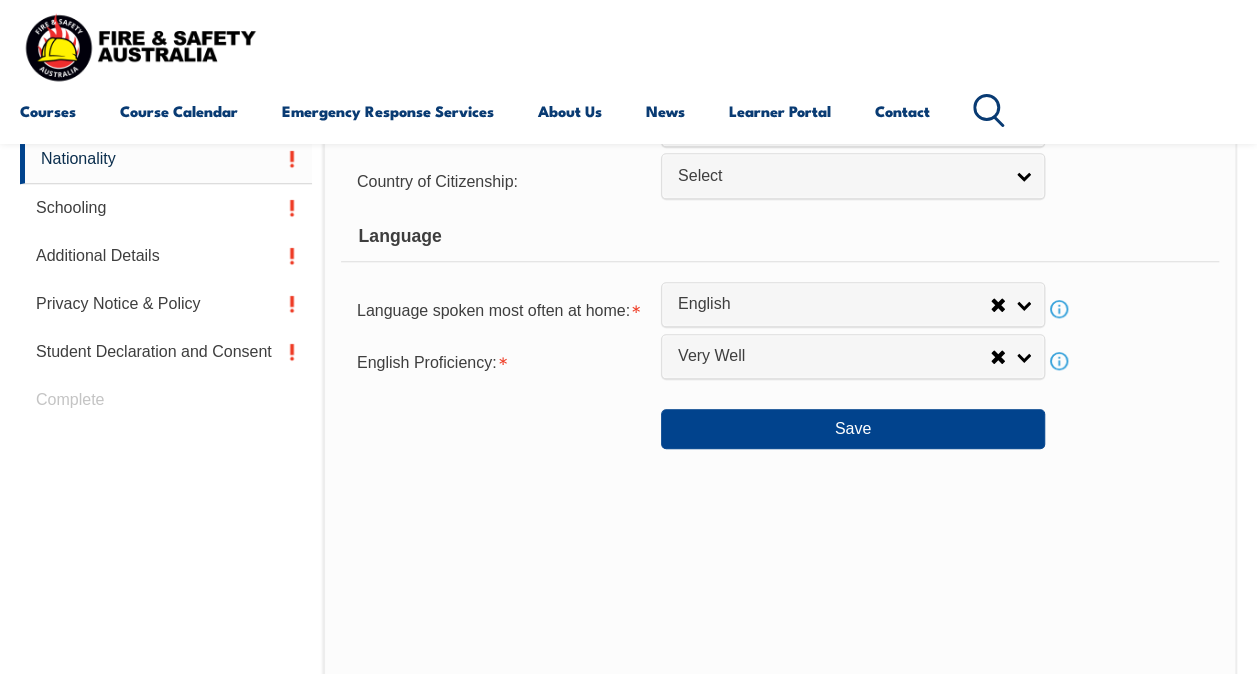 click on "Save" at bounding box center (780, 421) 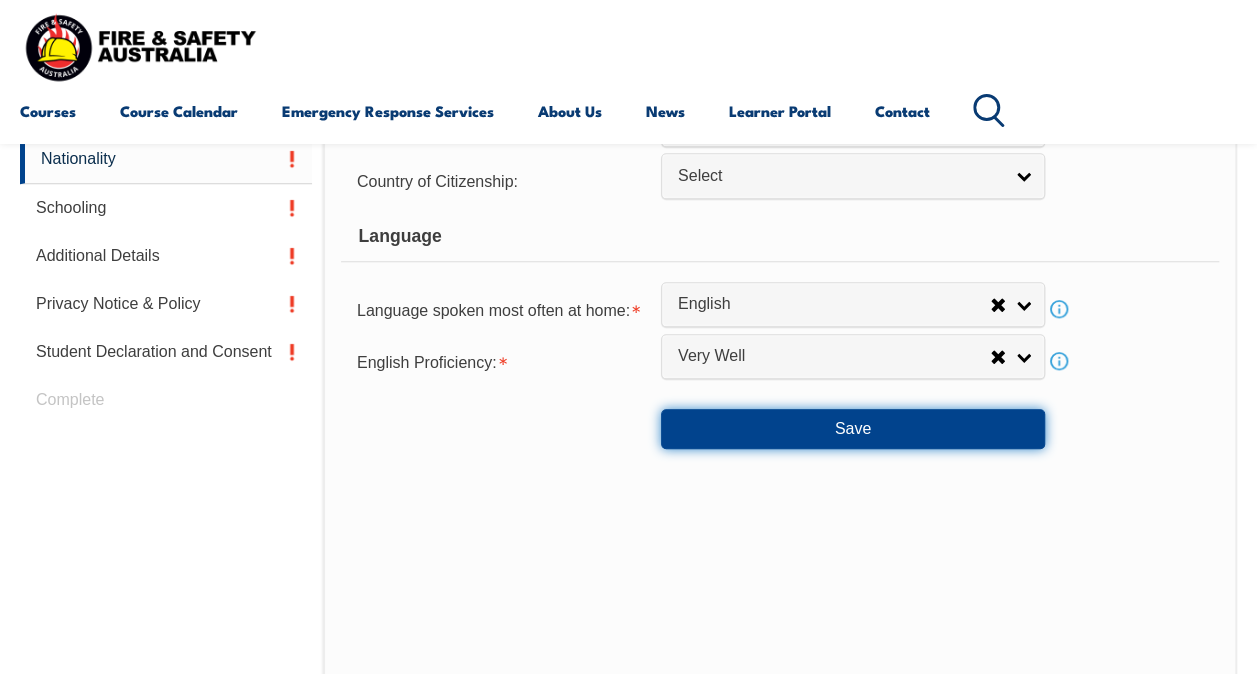 click on "Save" at bounding box center (853, 429) 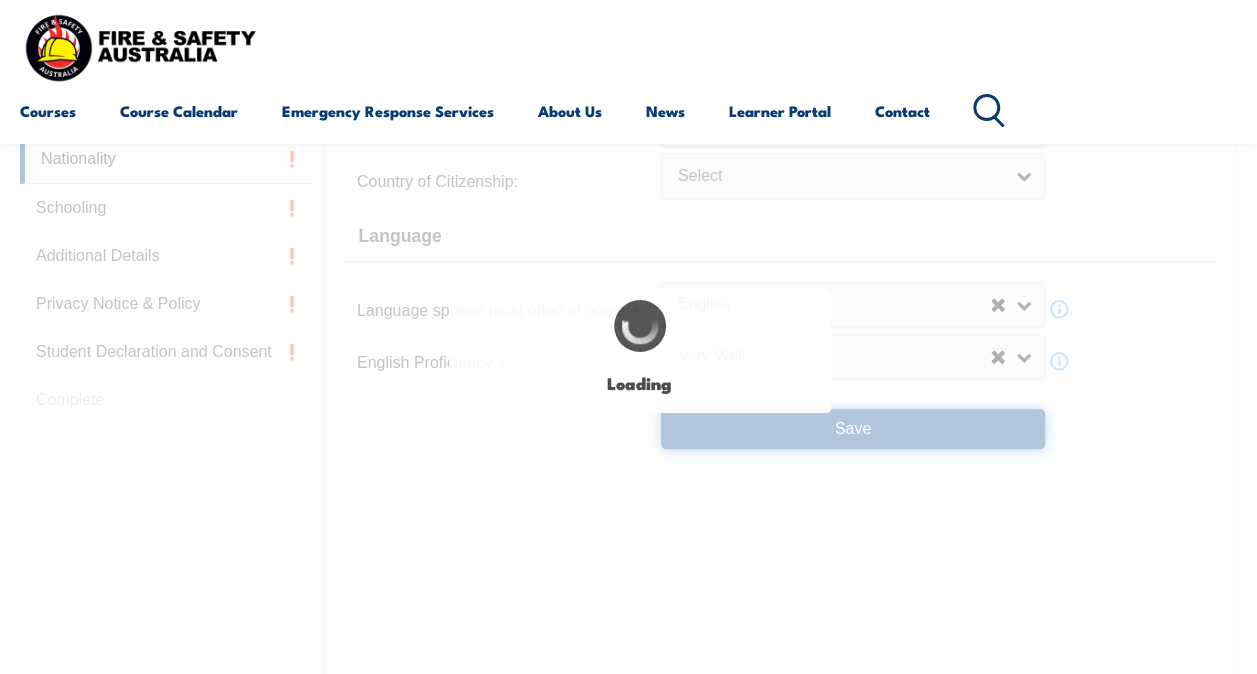 select on "false" 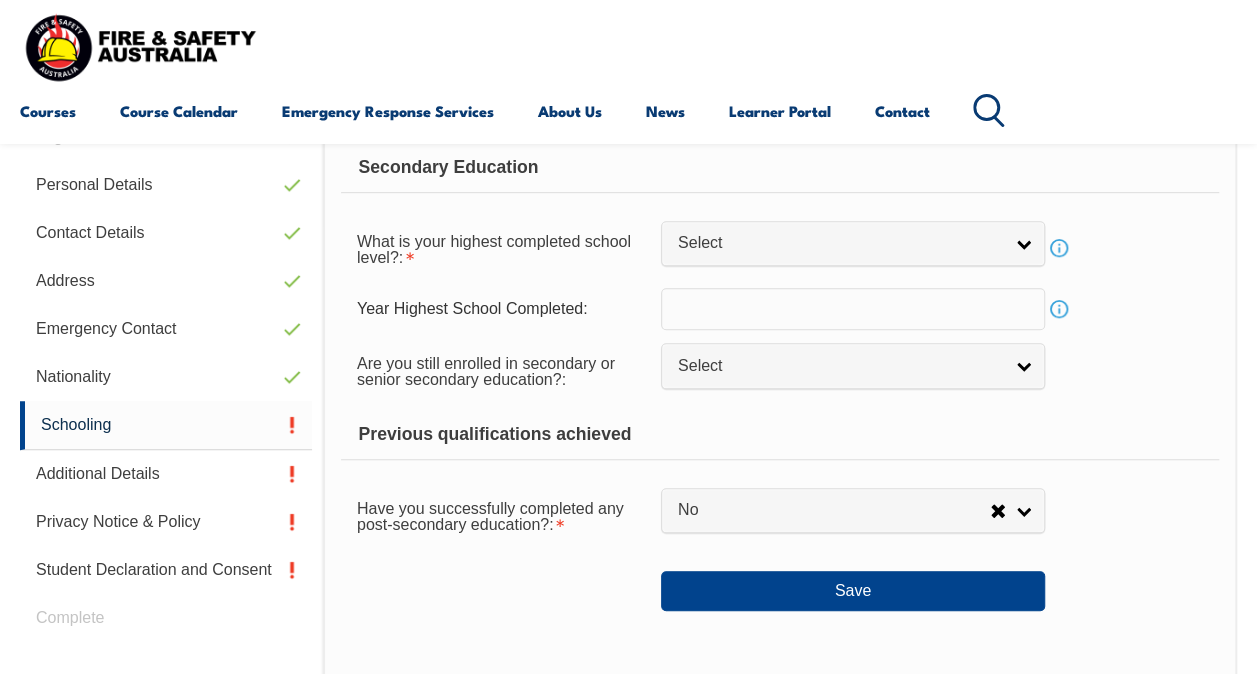 scroll, scrollTop: 485, scrollLeft: 0, axis: vertical 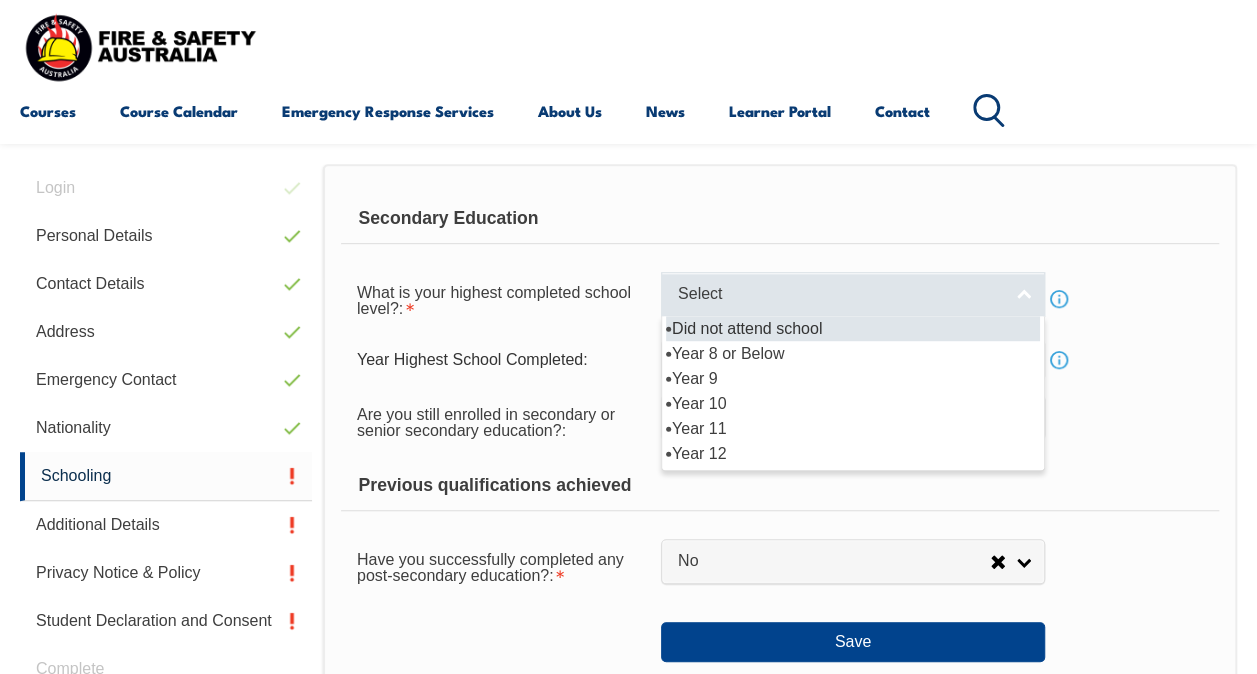 click on "Select" at bounding box center [840, 294] 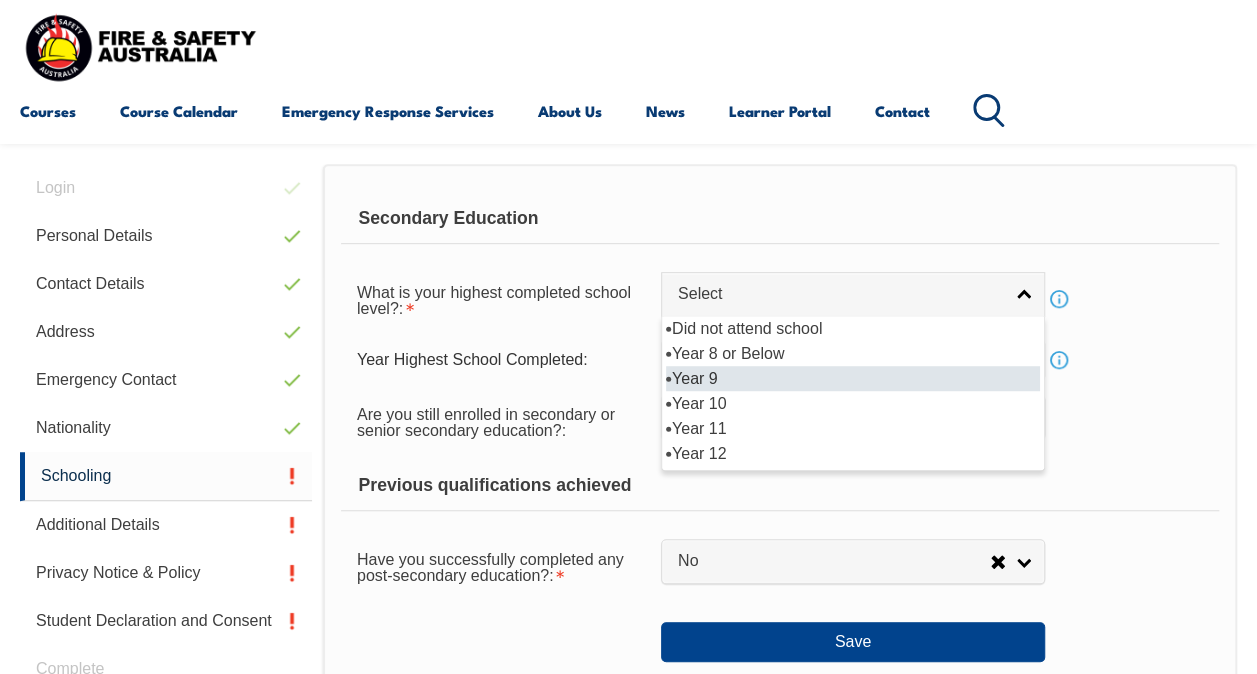 click on "Year 9" at bounding box center [853, 378] 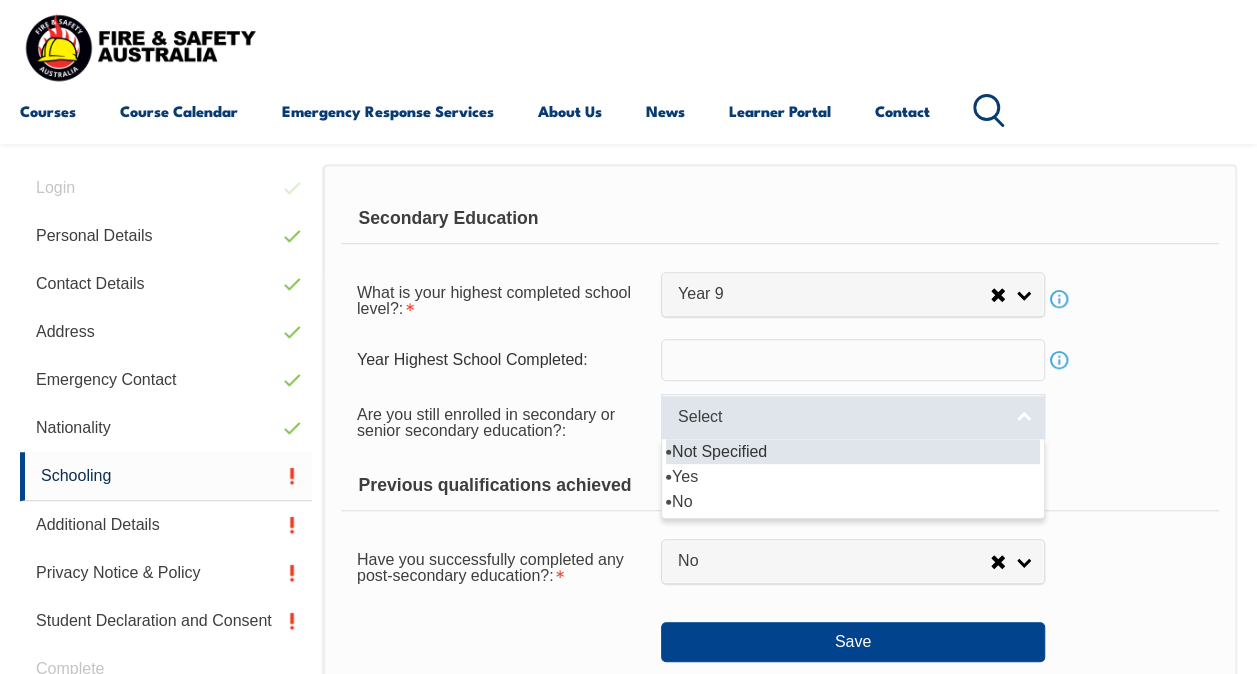 click on "Select" at bounding box center (840, 417) 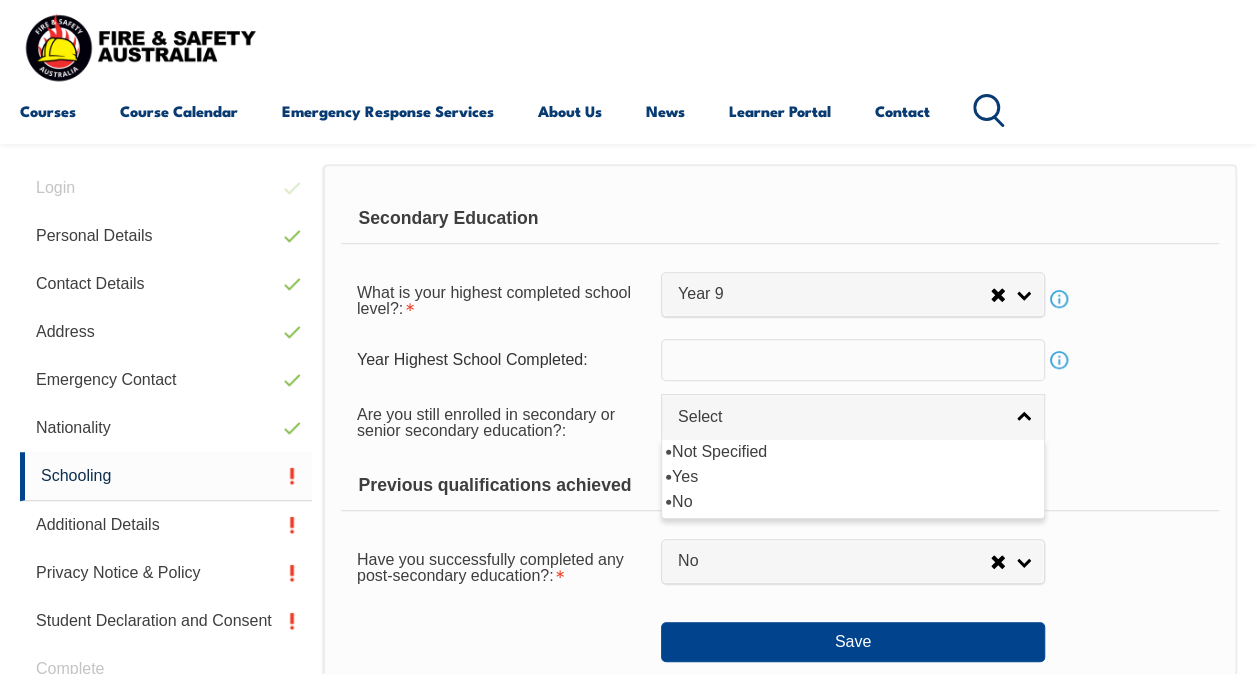 click on "Are you still enrolled in secondary or senior secondary education?: Not Specified Yes No
Select
Not Specified Yes No" at bounding box center [780, 421] 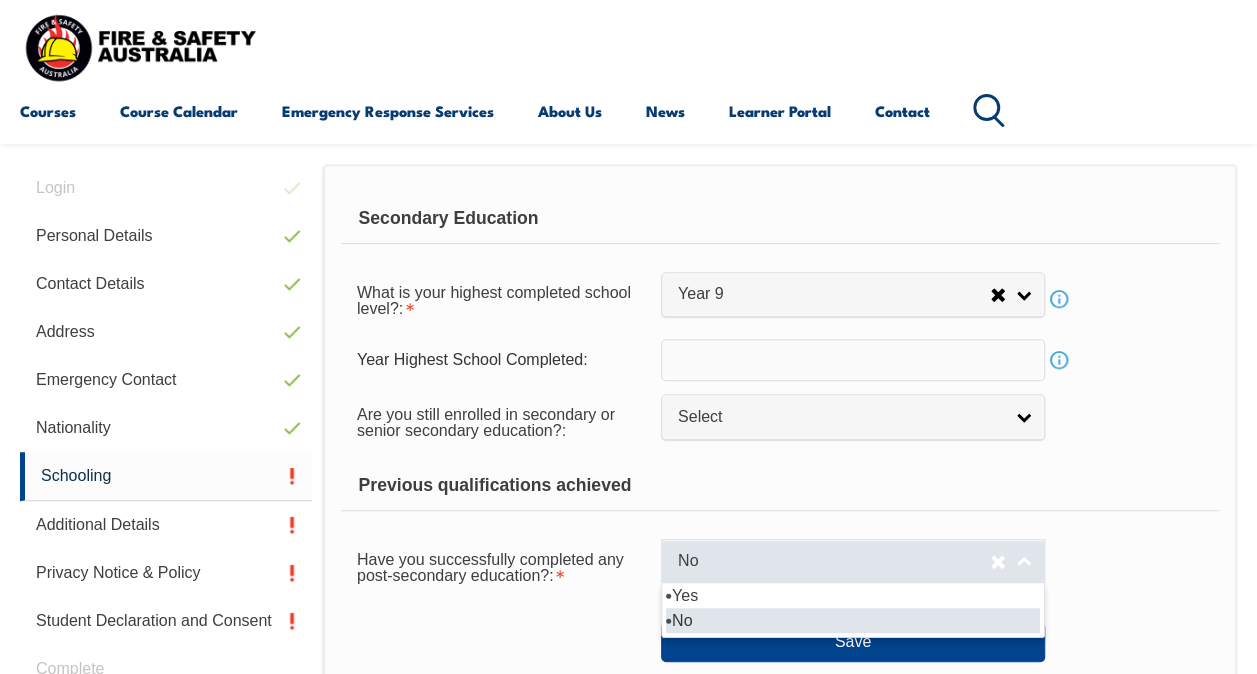 click on "No" at bounding box center (834, 561) 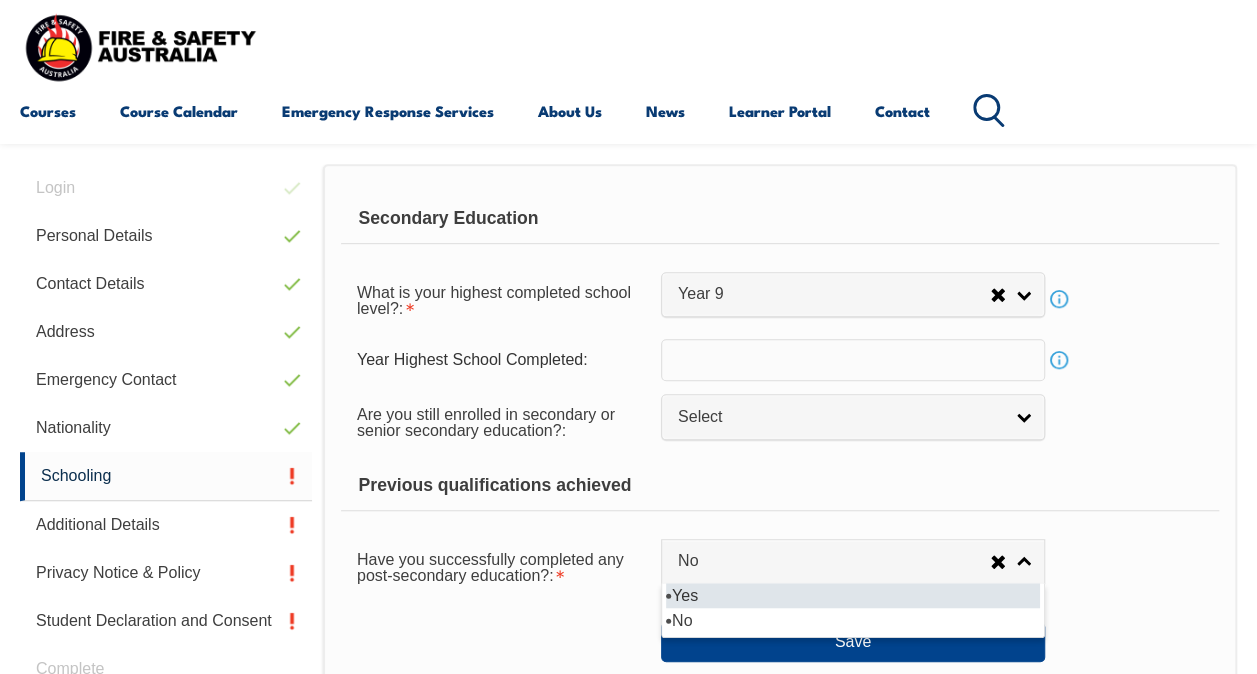 click on "Yes" at bounding box center [853, 595] 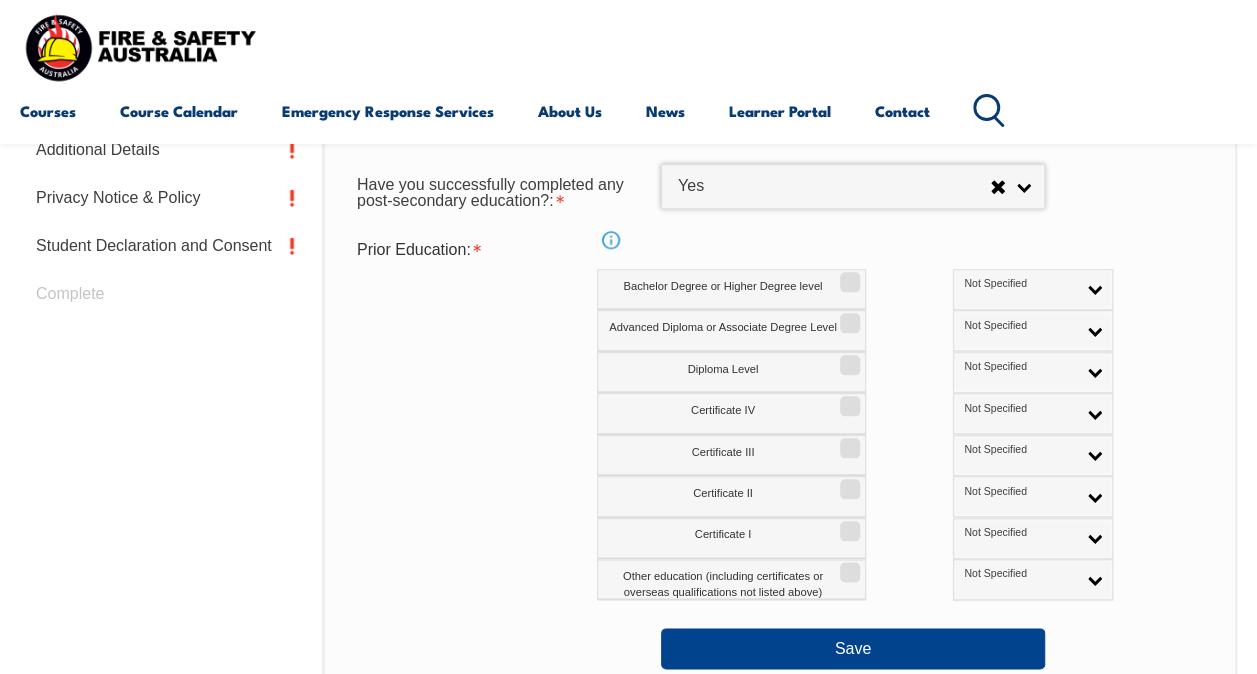 scroll, scrollTop: 868, scrollLeft: 0, axis: vertical 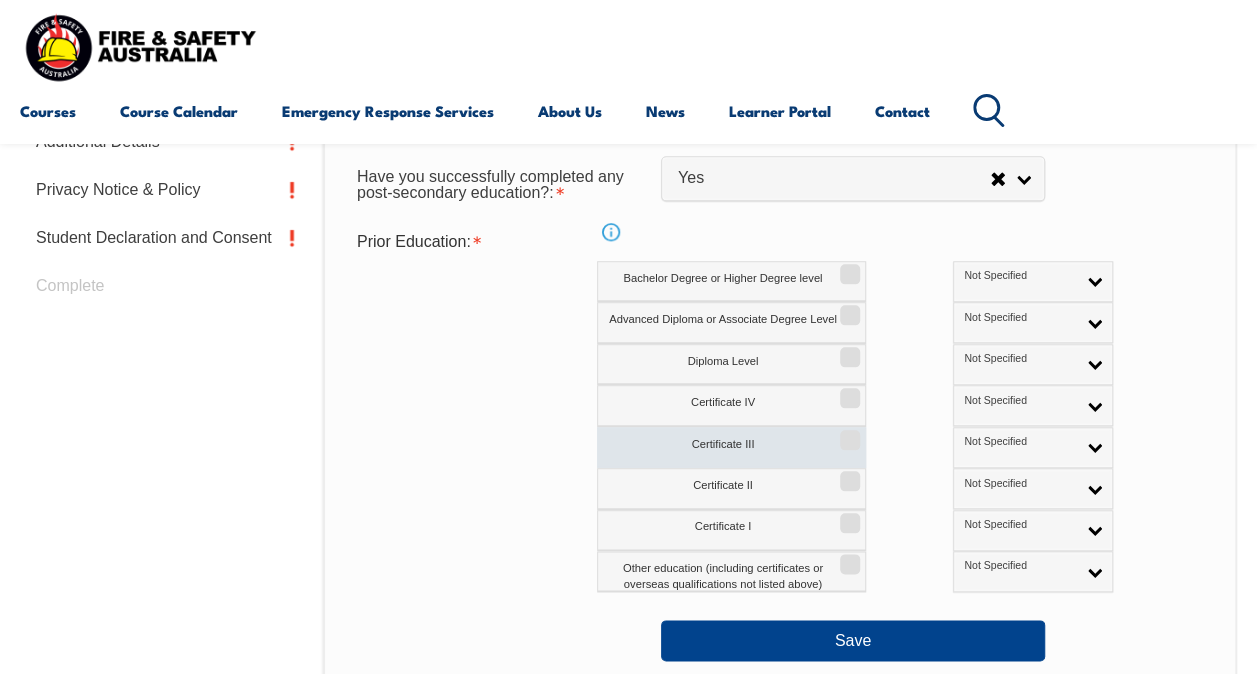 click on "Certificate III" at bounding box center (847, 433) 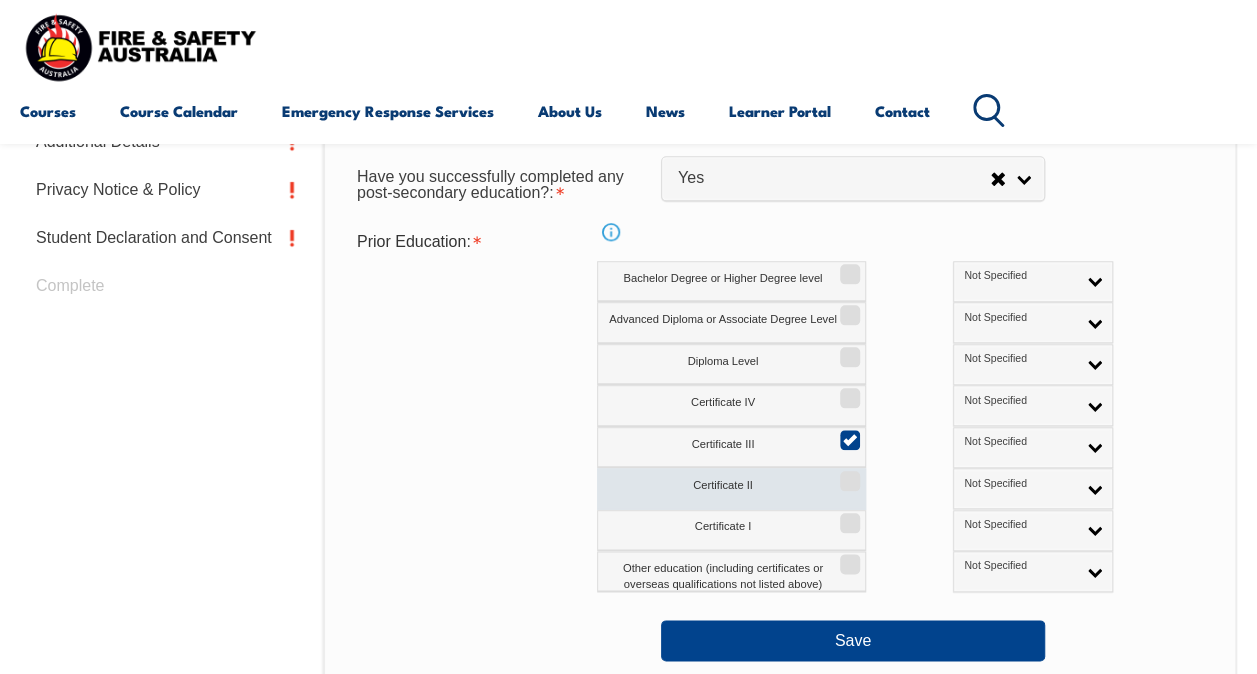 click on "Certificate II" at bounding box center (847, 474) 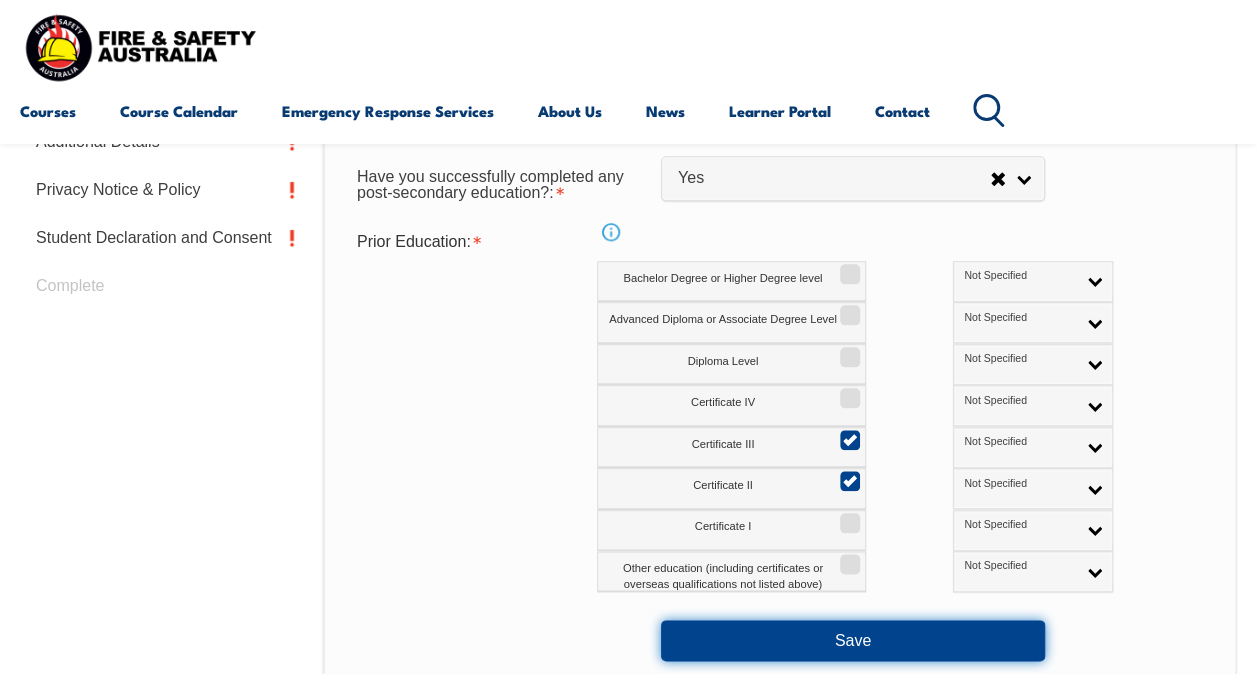 click on "Save" at bounding box center [853, 640] 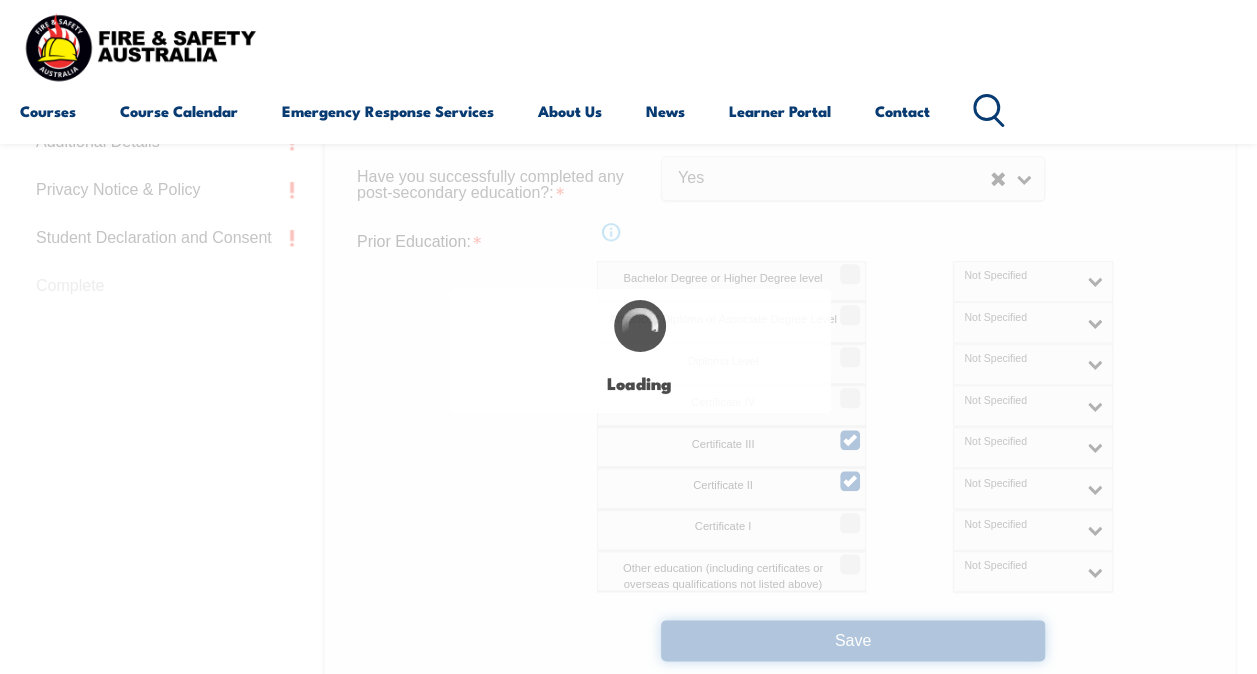 select 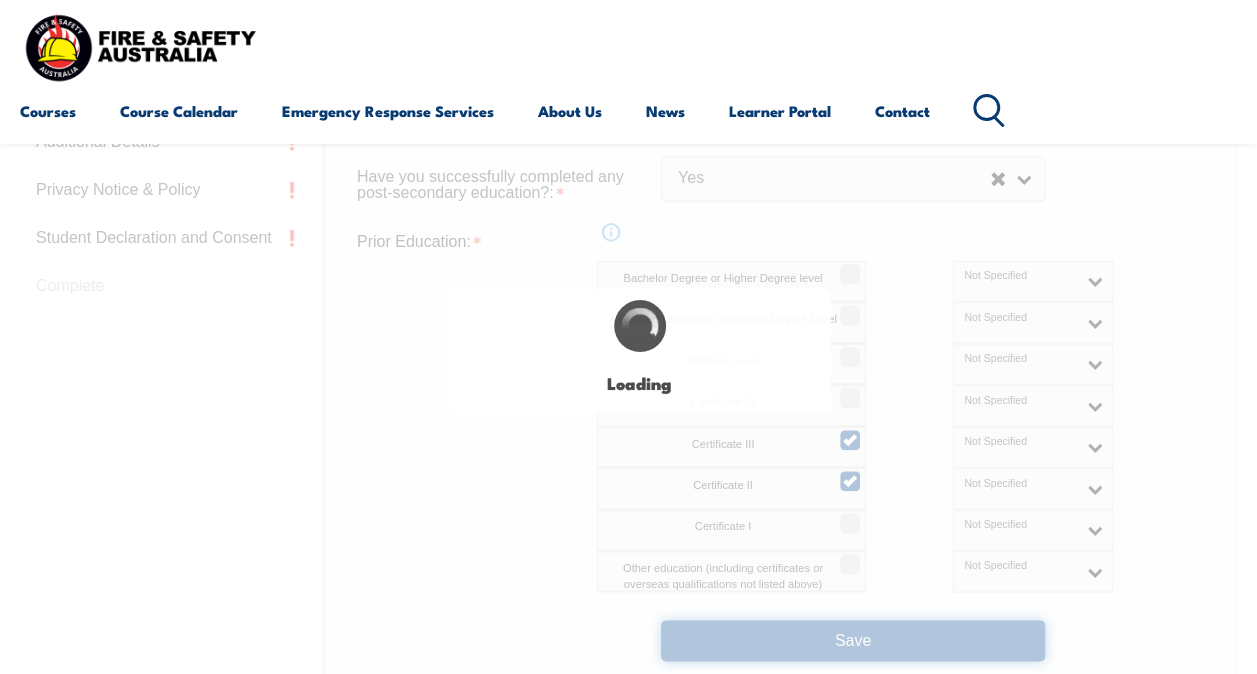 select on "true" 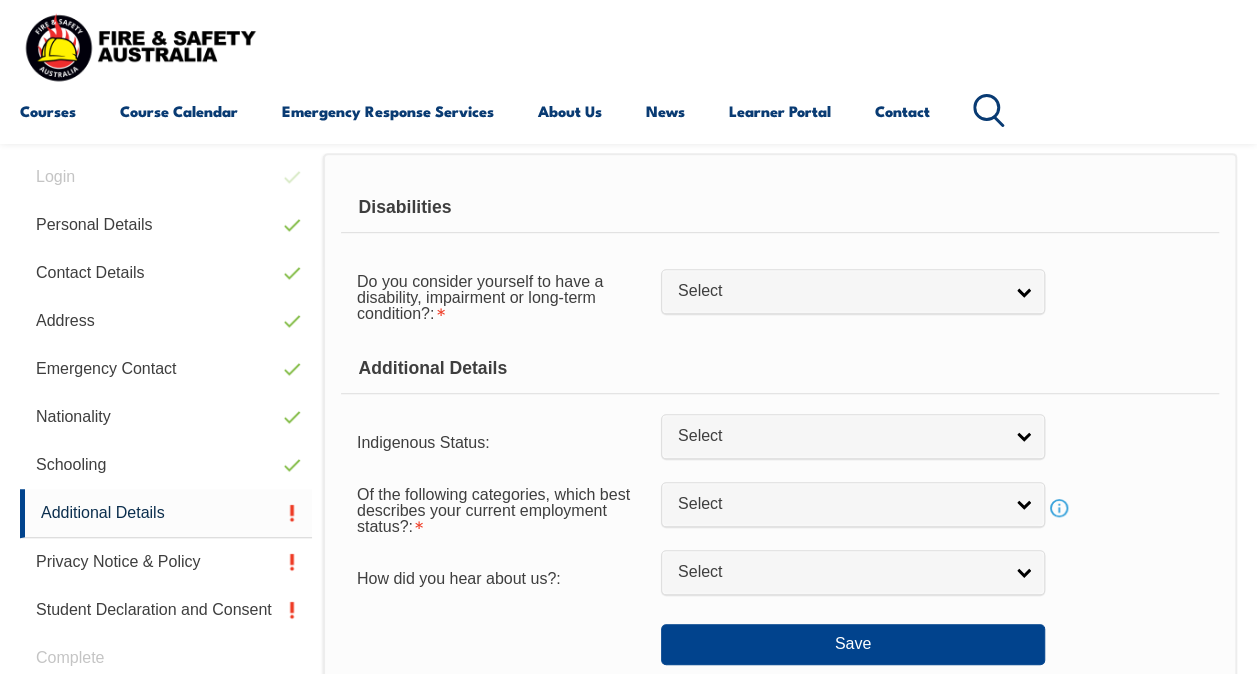 scroll, scrollTop: 485, scrollLeft: 0, axis: vertical 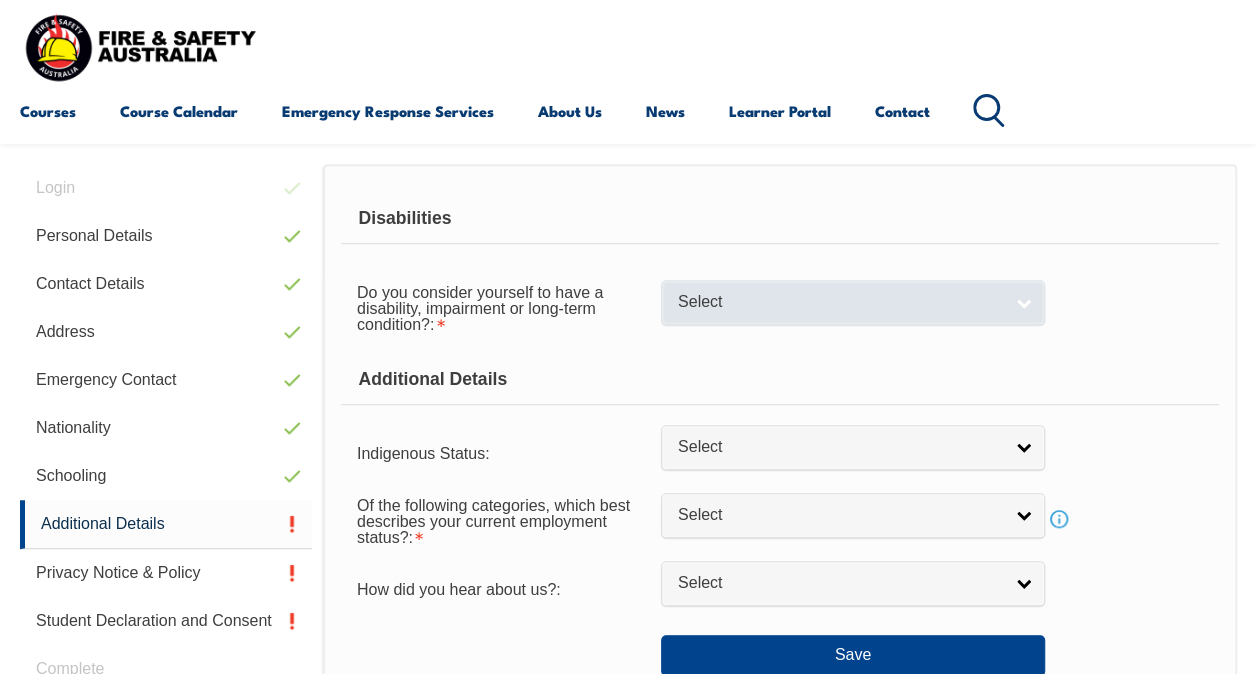click on "Select" at bounding box center [853, 302] 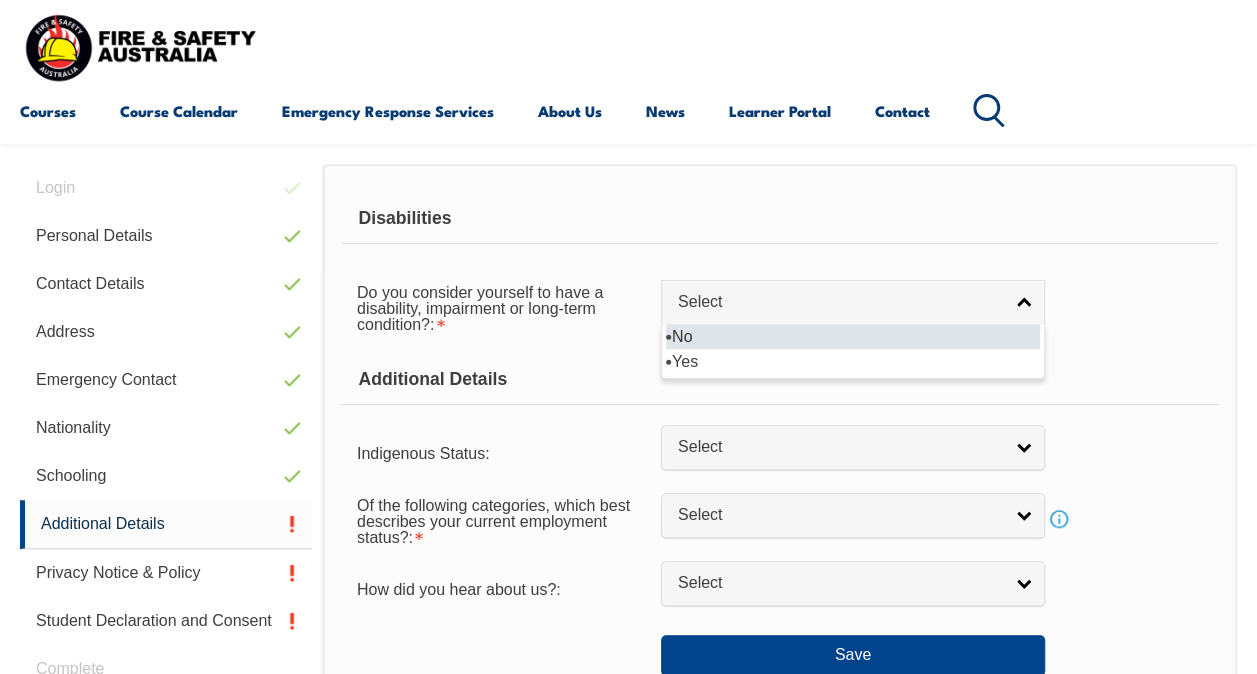 click on "No" at bounding box center (853, 336) 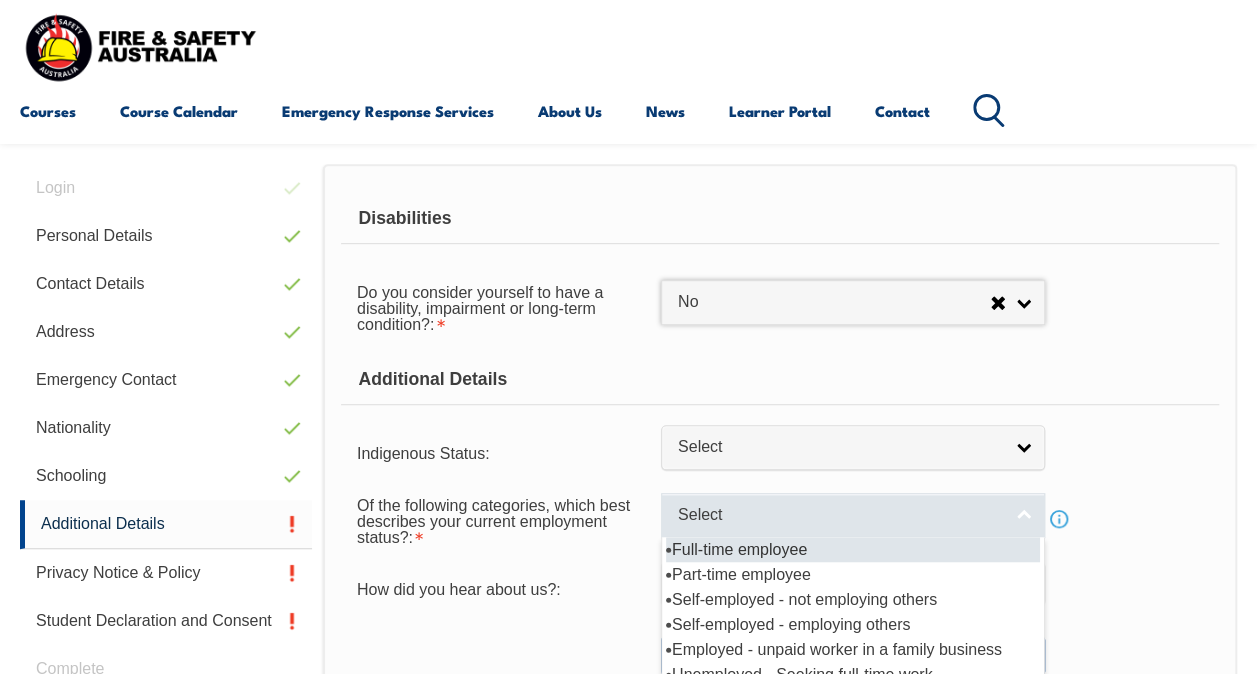 click on "Select" at bounding box center (853, 515) 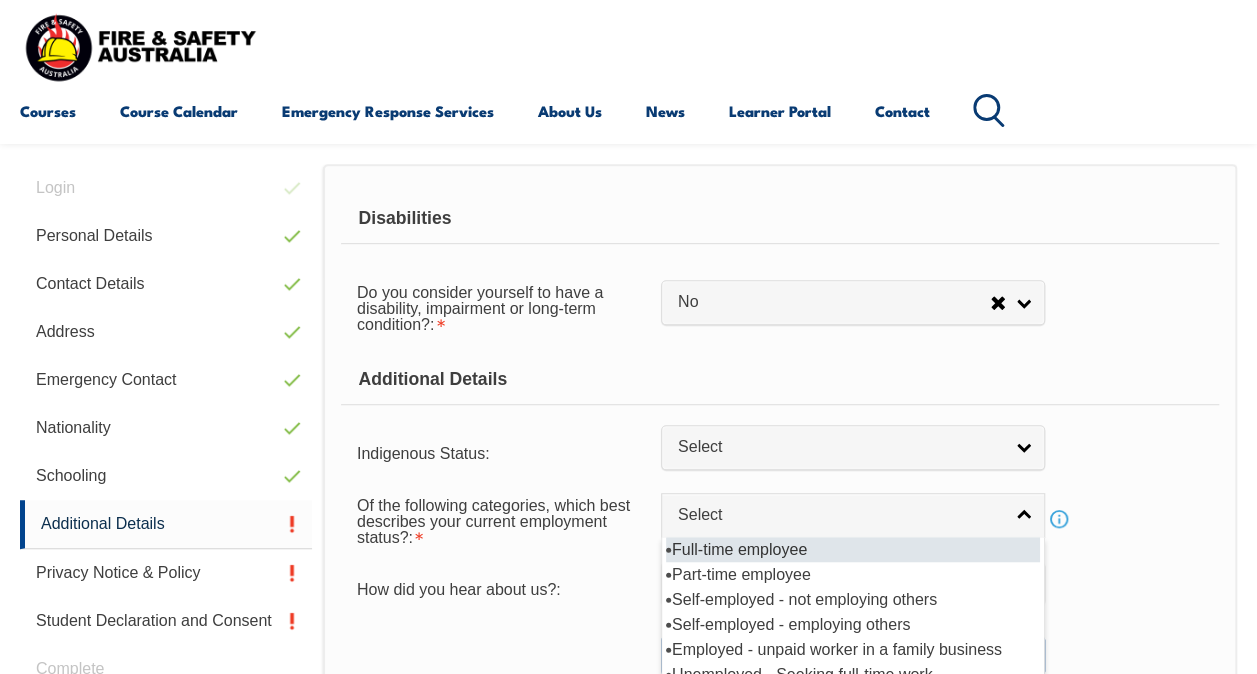 click on "Full-time employee" at bounding box center [853, 549] 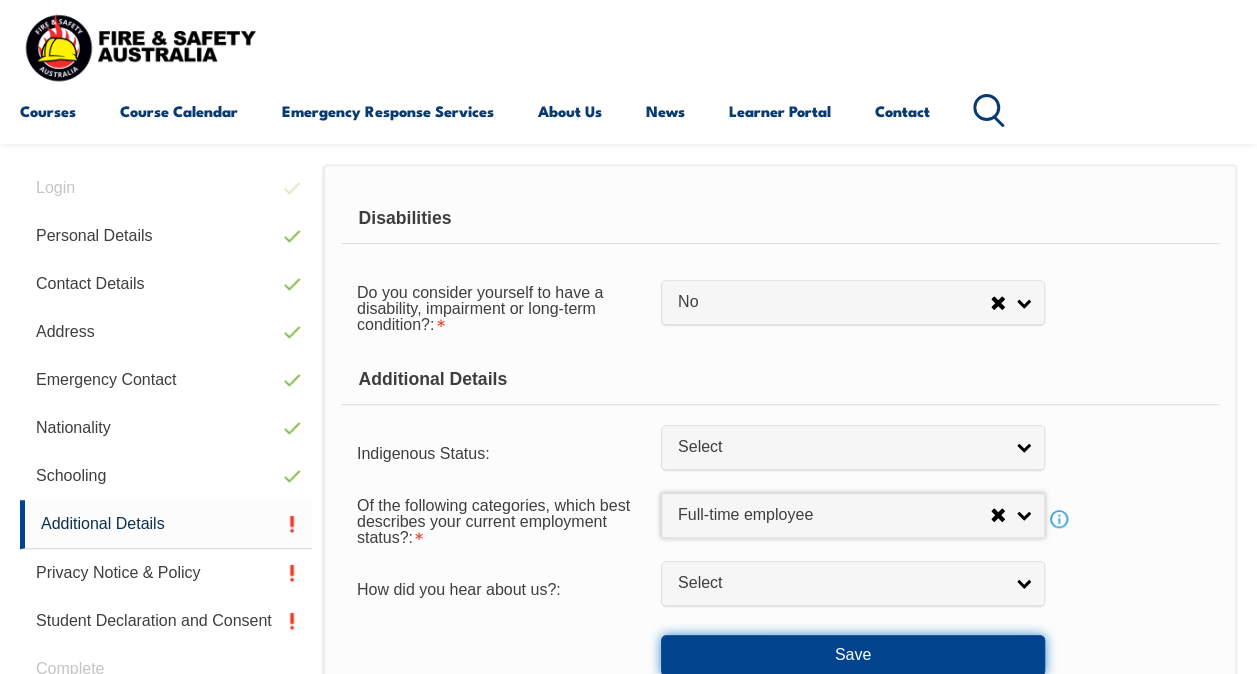 click on "Save" at bounding box center [853, 655] 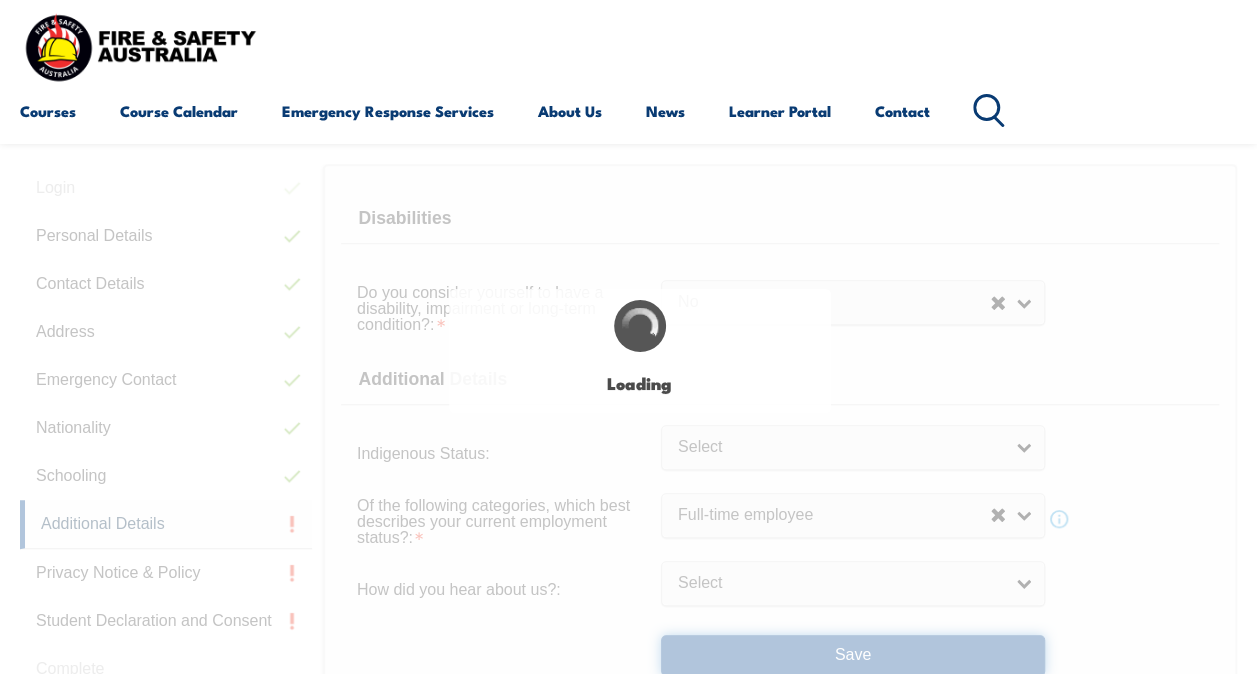 select on "false" 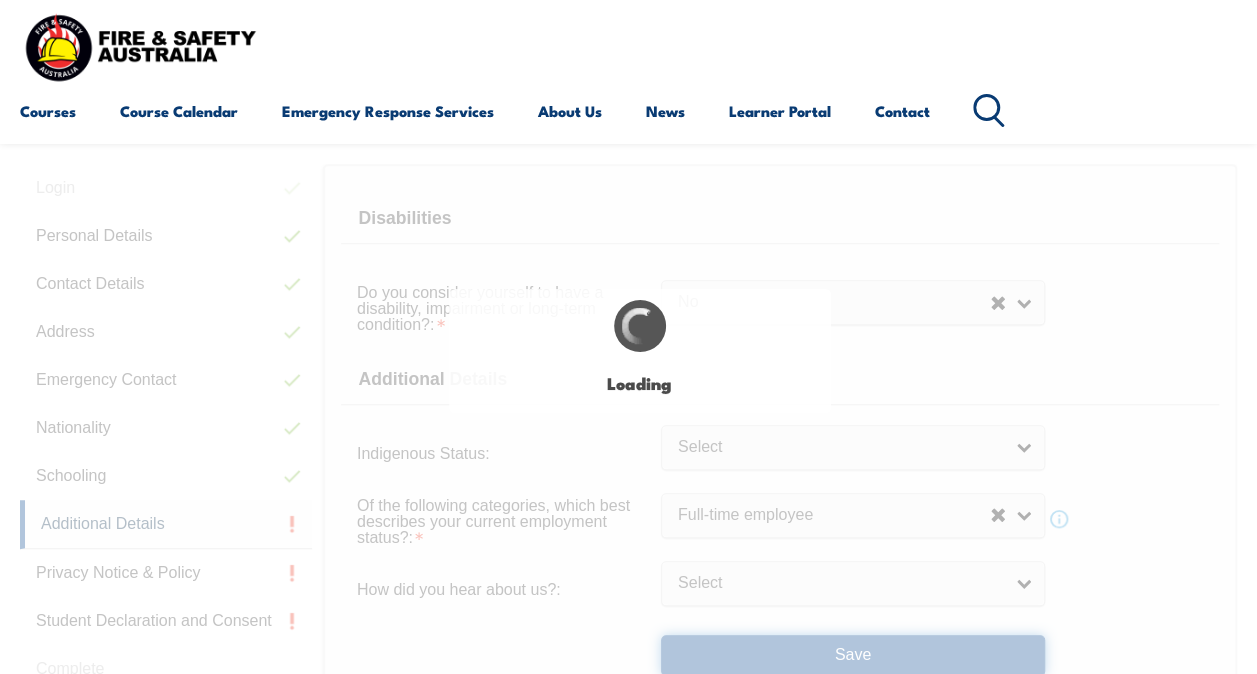 select 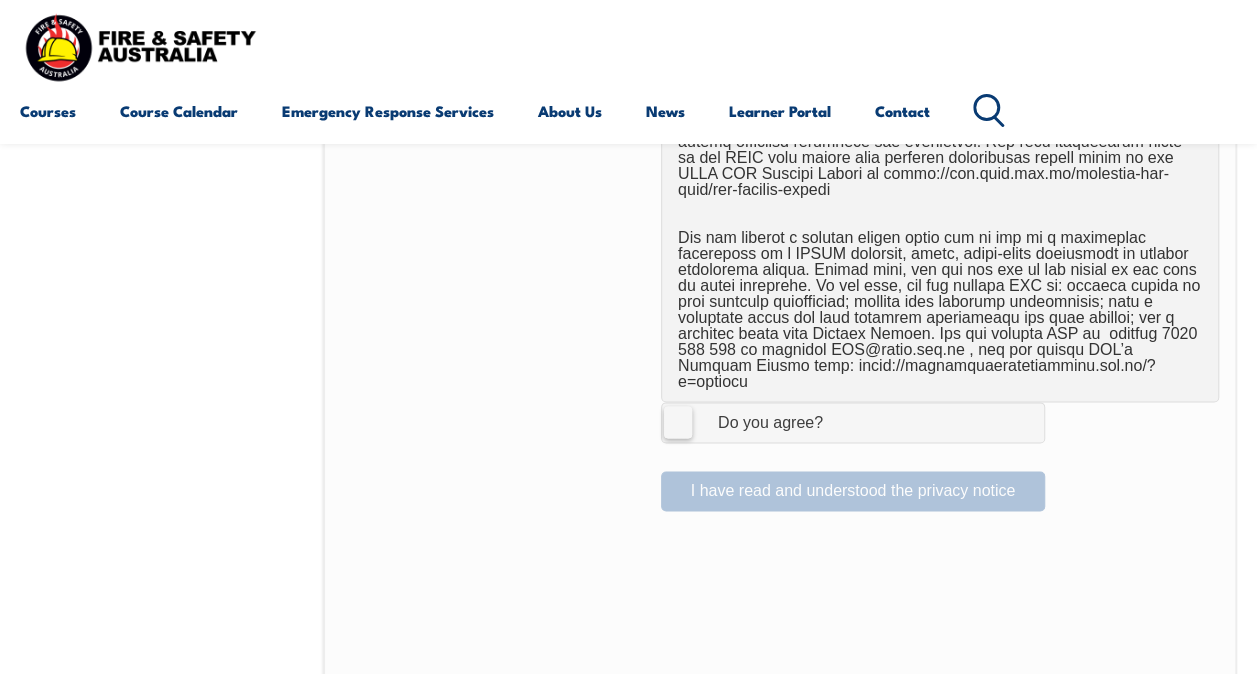 scroll, scrollTop: 1325, scrollLeft: 0, axis: vertical 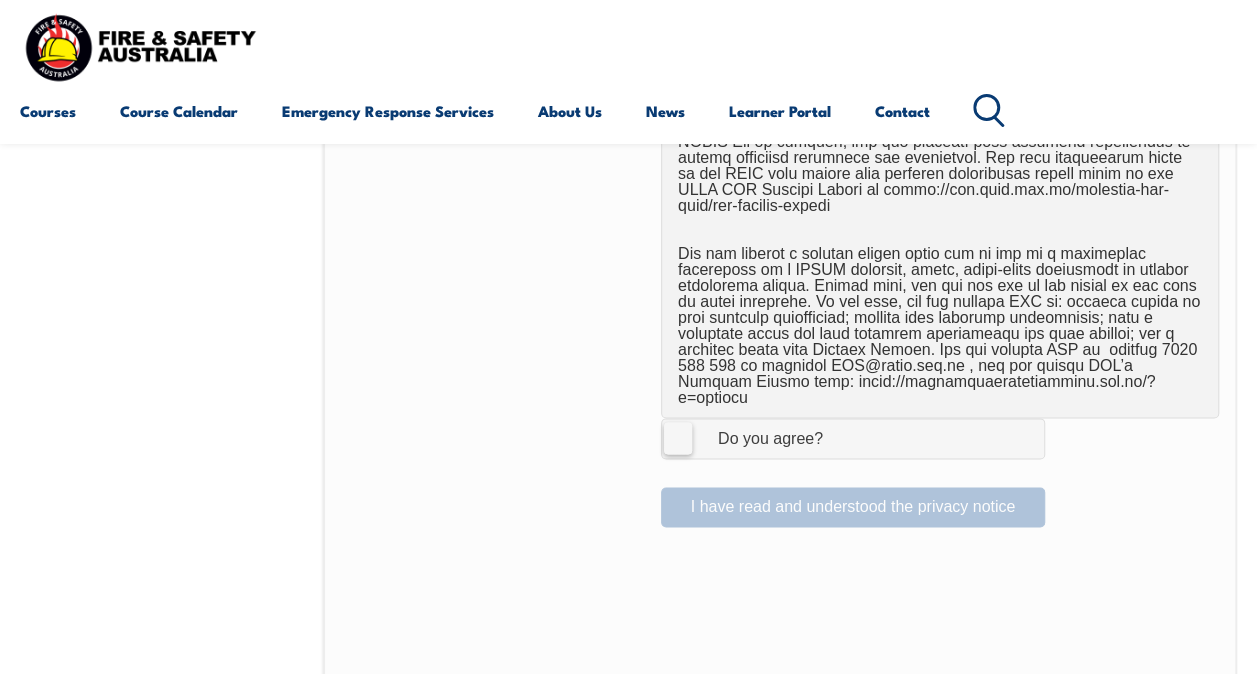 click on "I Agree Do you agree?" at bounding box center (853, 438) 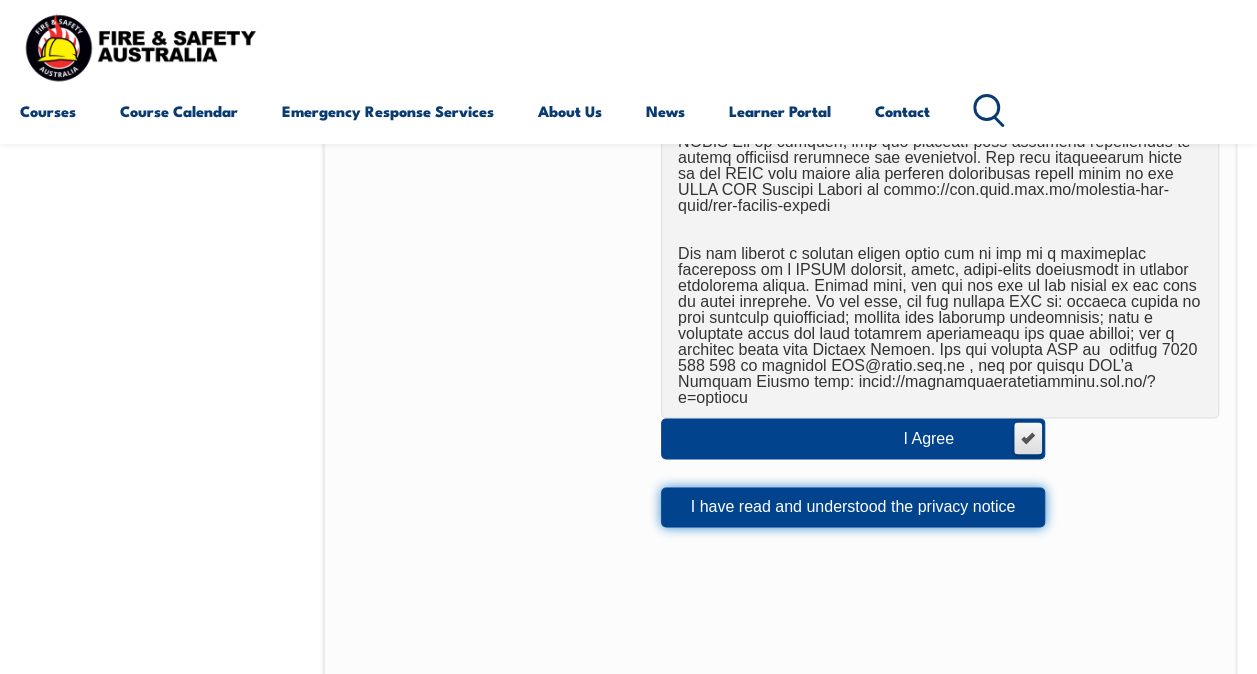 click on "I have read and understood the privacy notice" at bounding box center (853, 507) 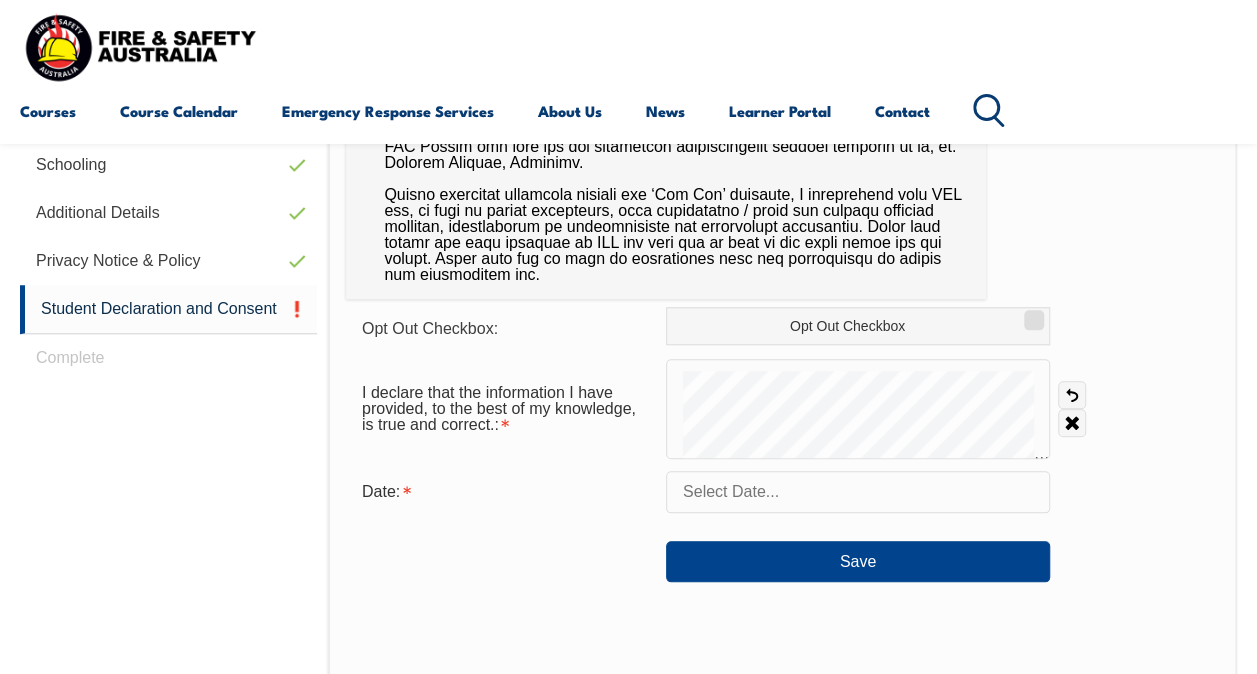 scroll, scrollTop: 750, scrollLeft: 0, axis: vertical 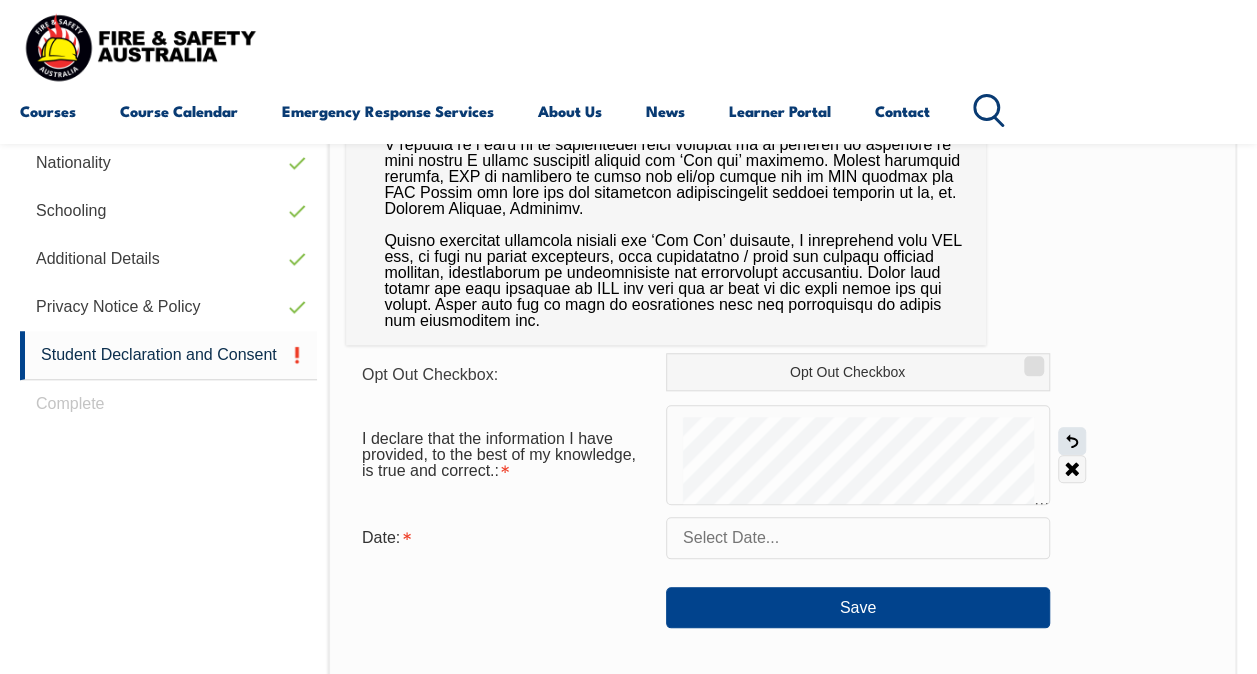click on "Undo" at bounding box center [1072, 441] 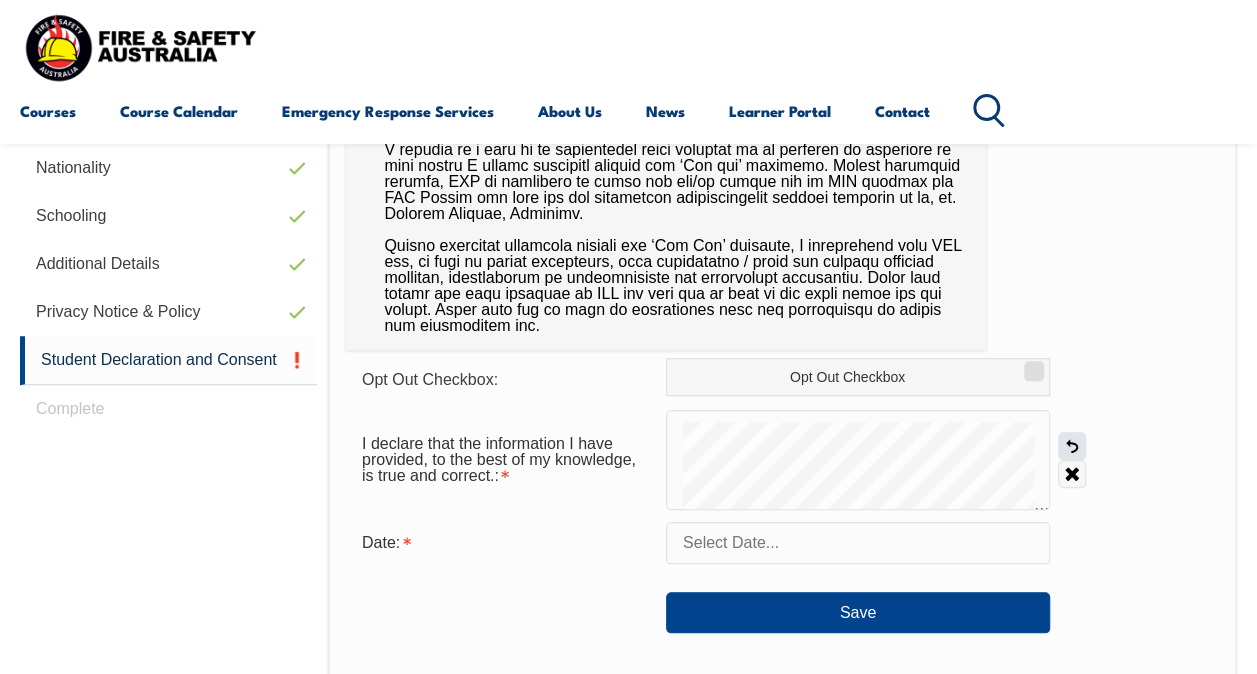 scroll, scrollTop: 748, scrollLeft: 0, axis: vertical 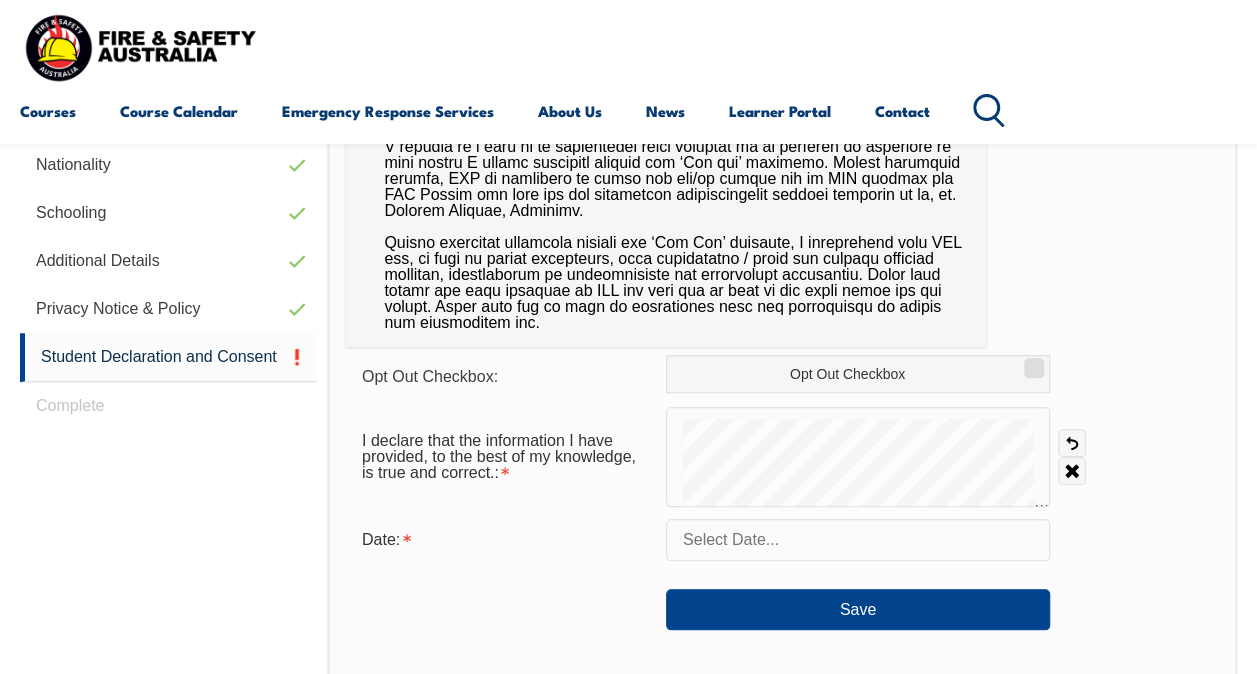 click at bounding box center (858, 540) 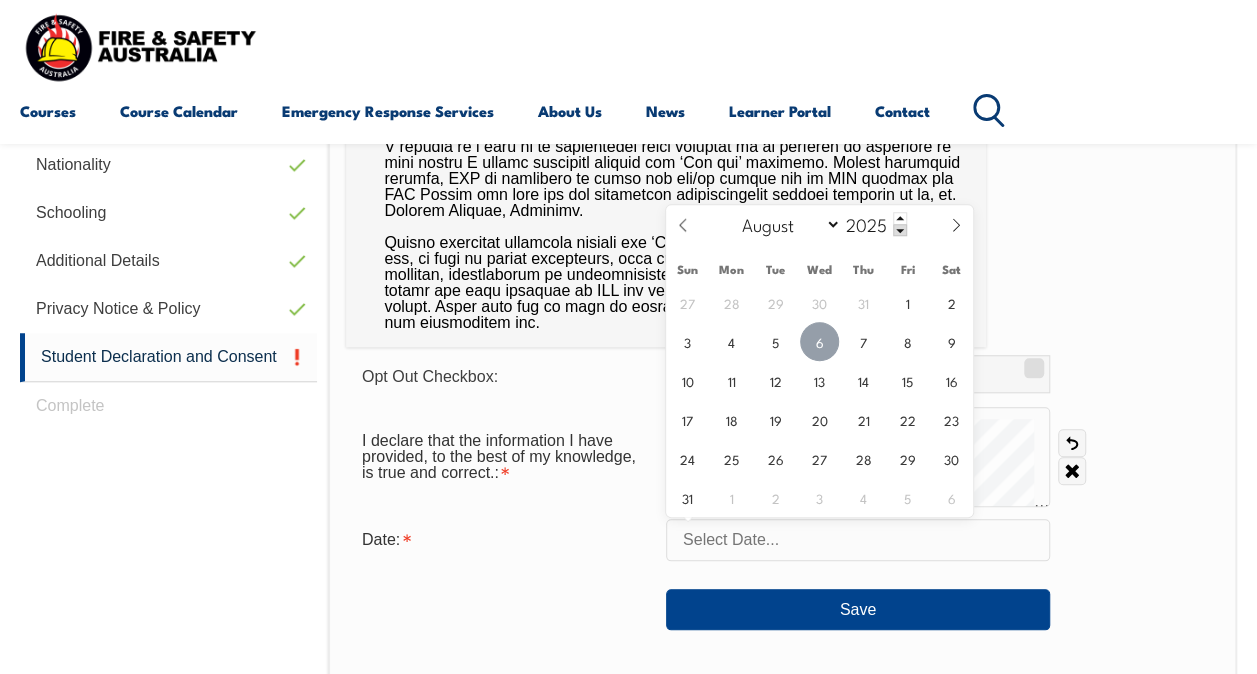 click on "6" at bounding box center [819, 341] 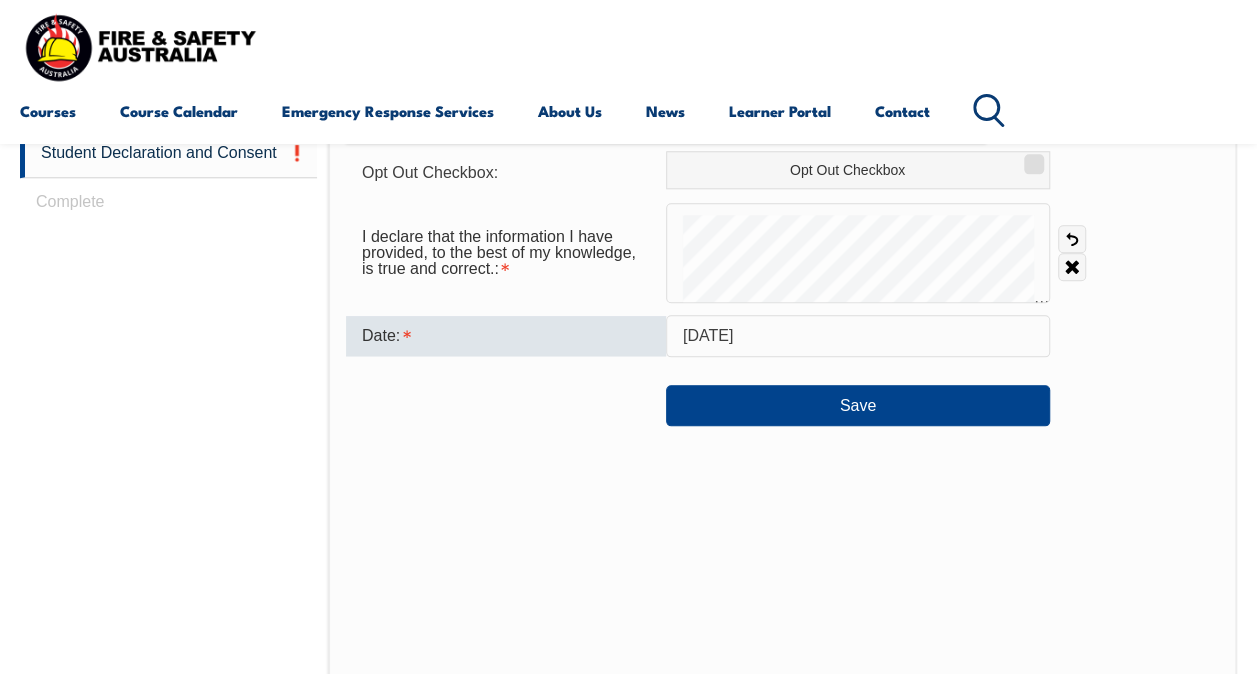 scroll, scrollTop: 1142, scrollLeft: 0, axis: vertical 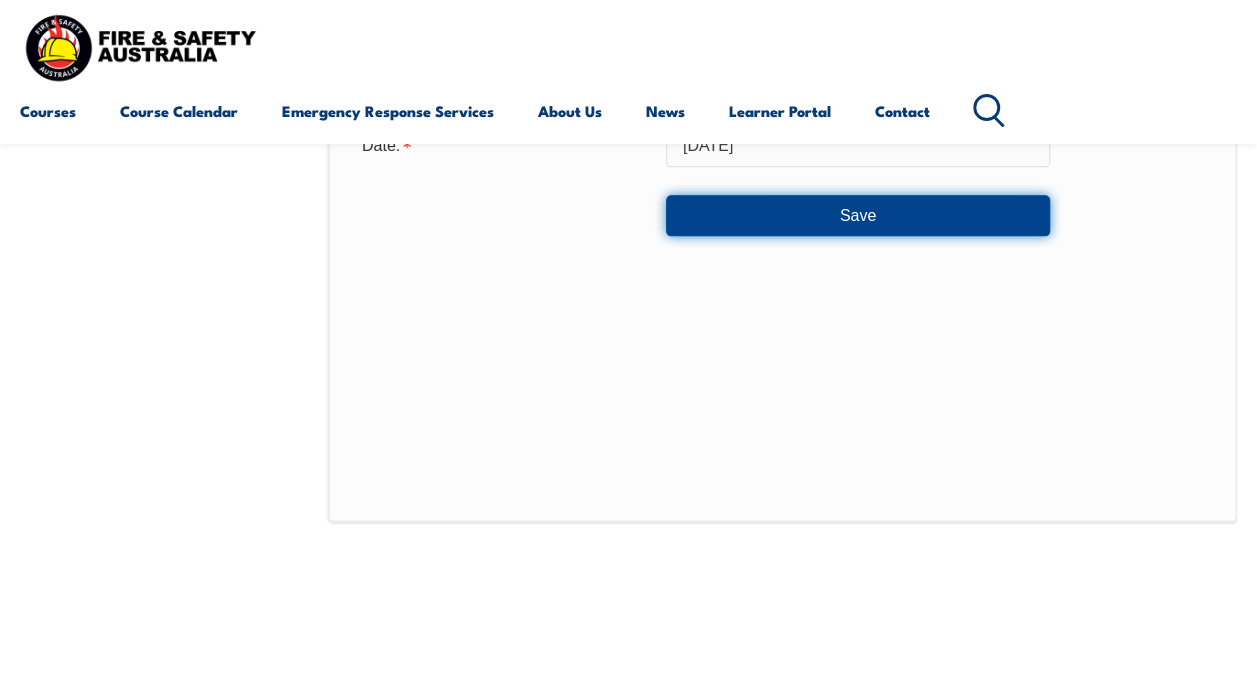 click on "Save" at bounding box center (858, 215) 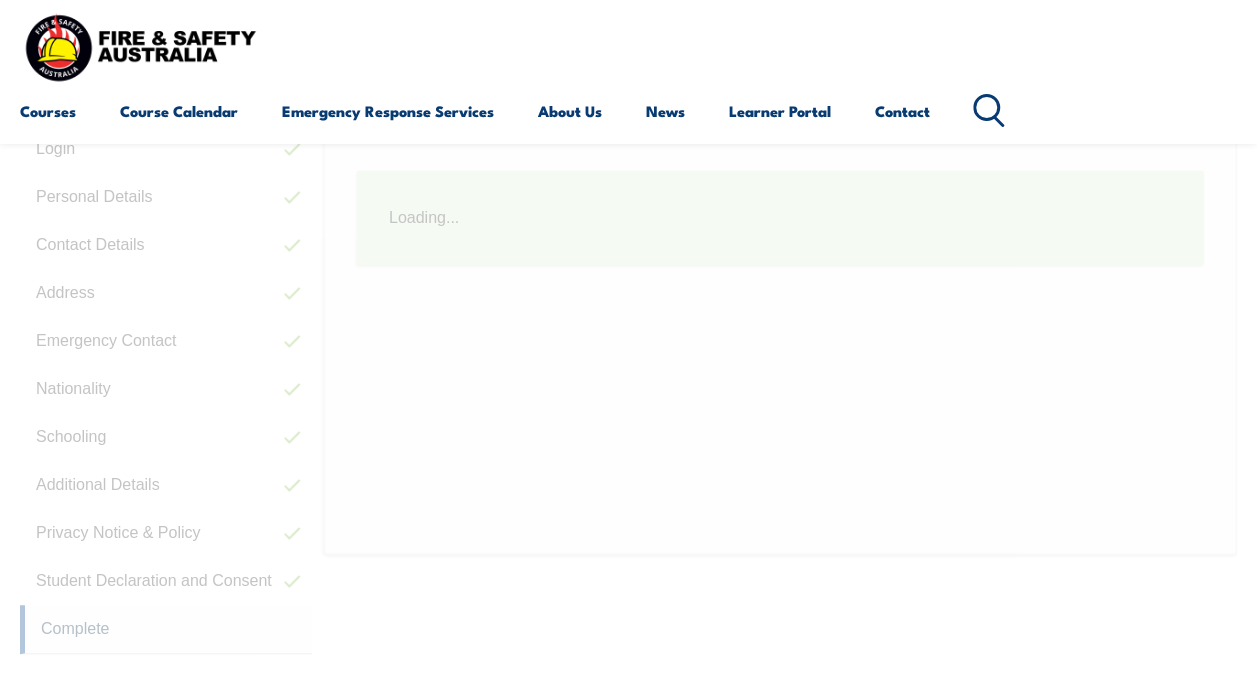 scroll, scrollTop: 485, scrollLeft: 0, axis: vertical 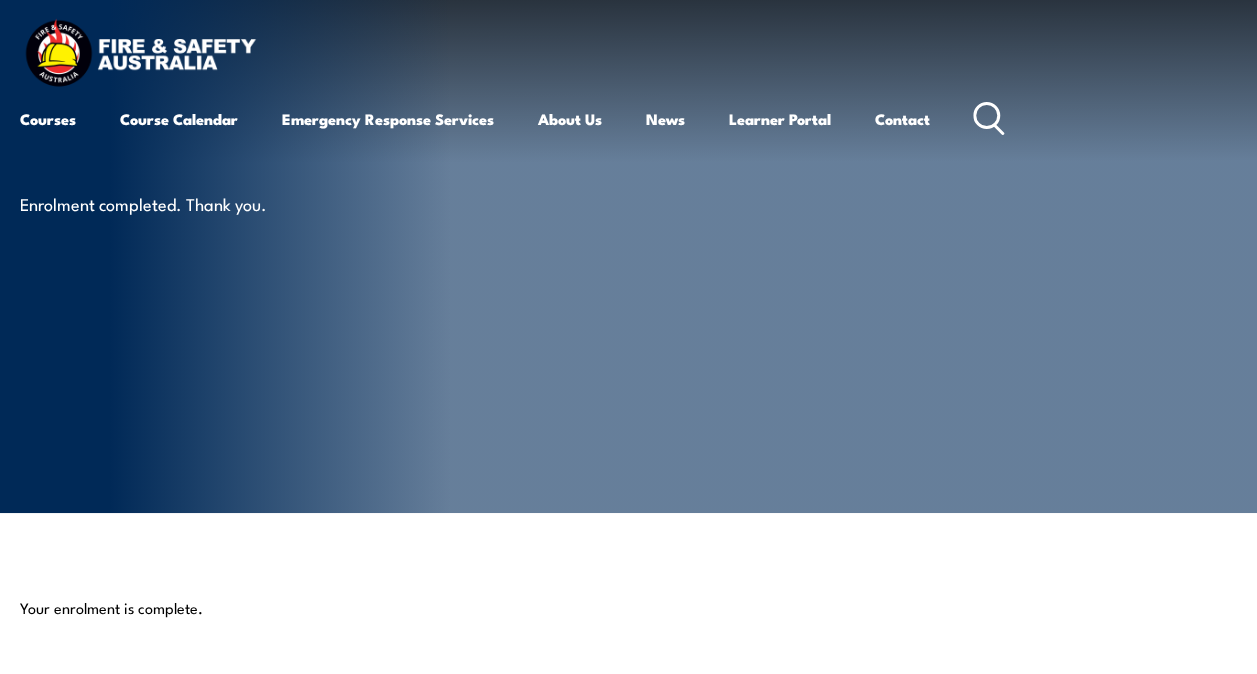 click at bounding box center (140, 55) 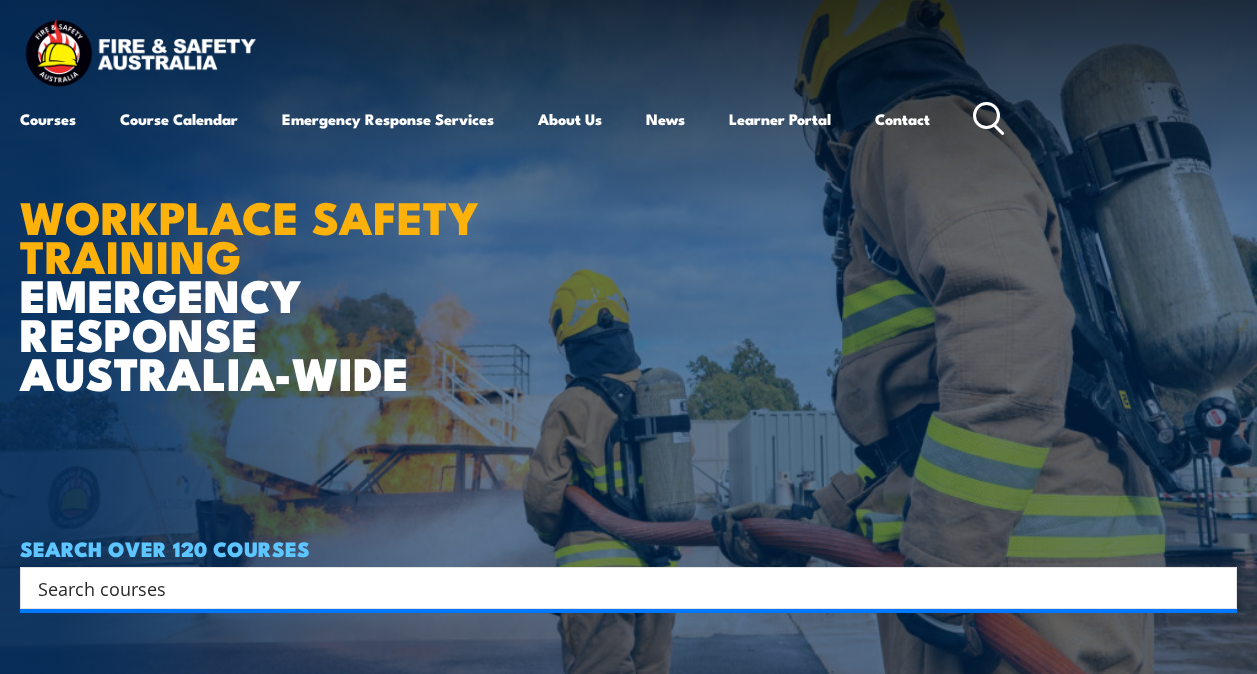scroll, scrollTop: 0, scrollLeft: 0, axis: both 